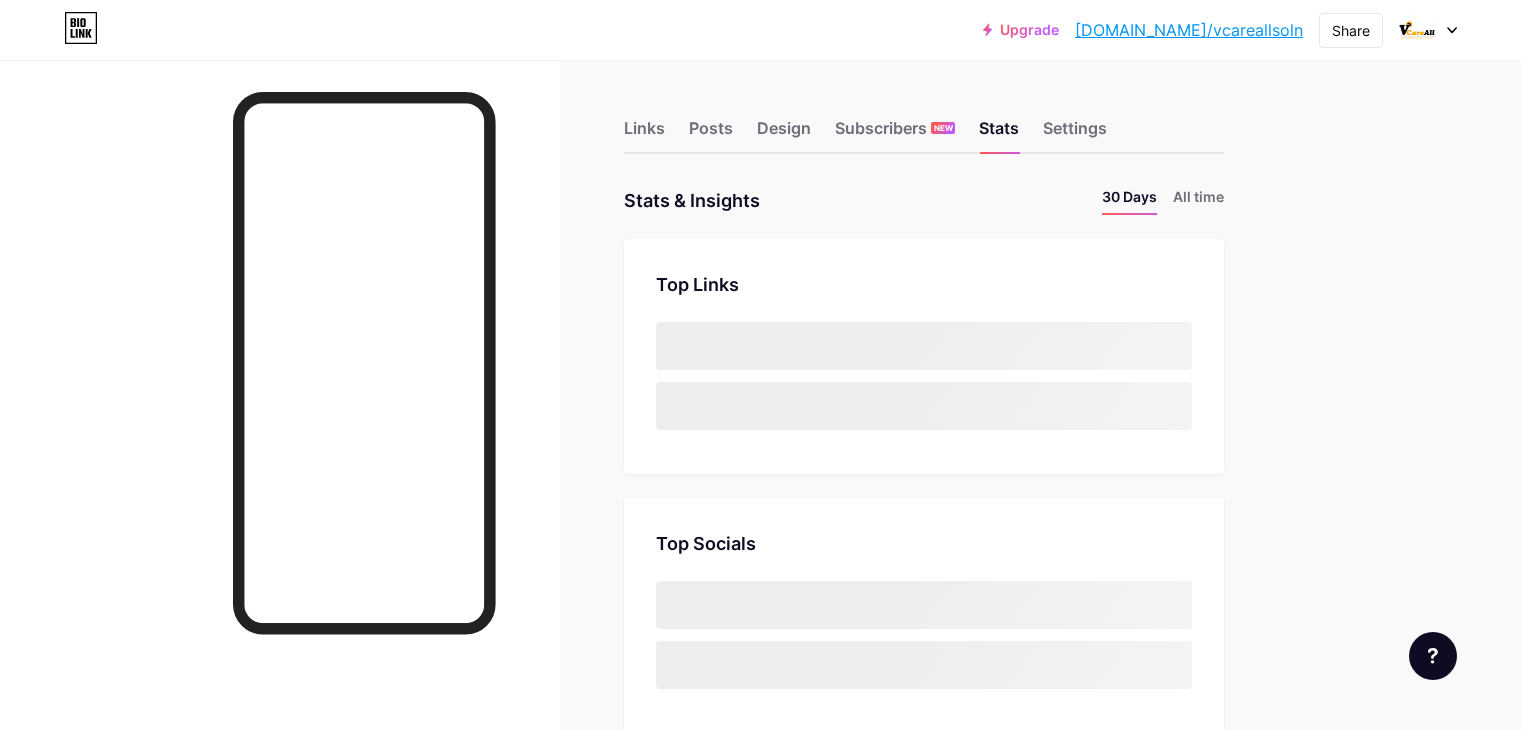 scroll, scrollTop: 0, scrollLeft: 0, axis: both 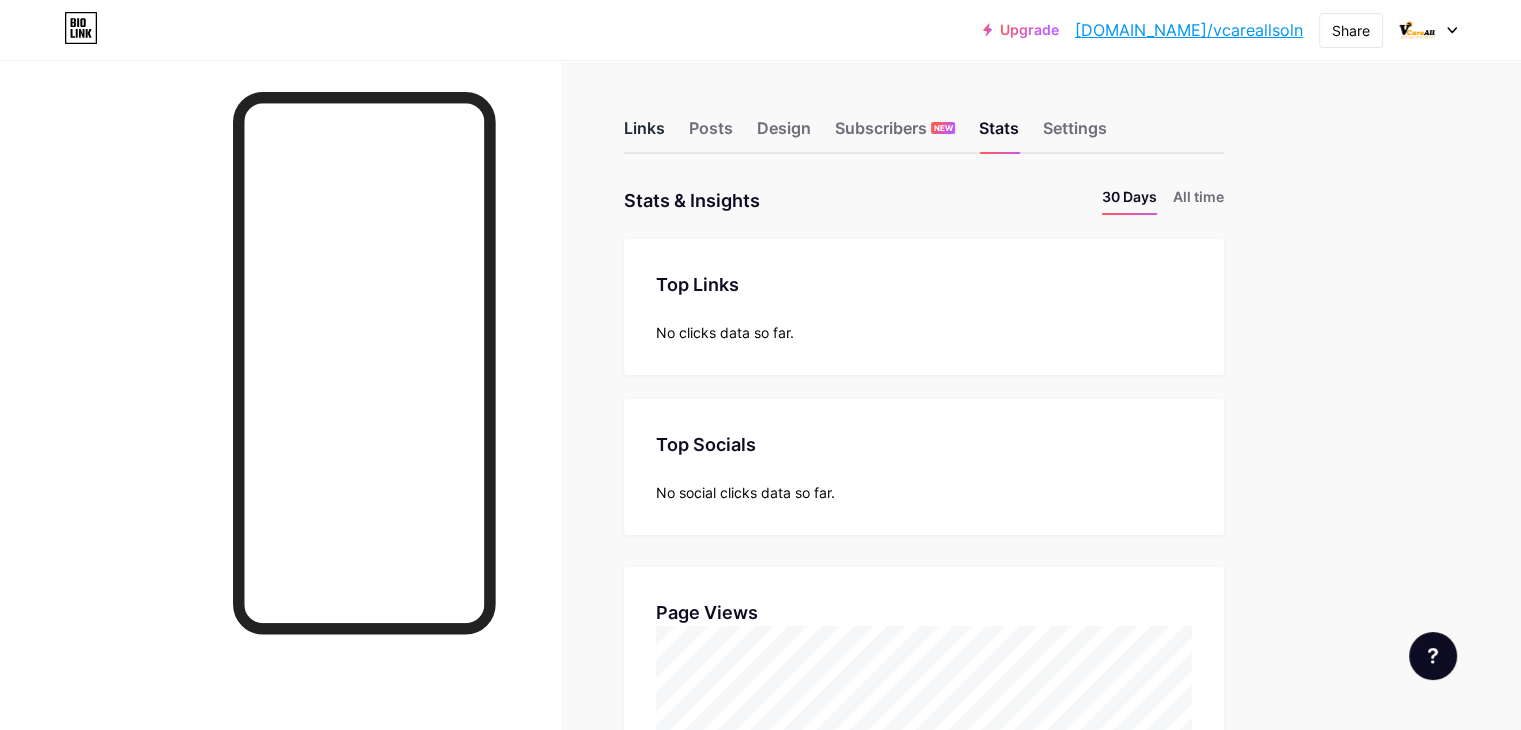 click on "Links" at bounding box center (644, 134) 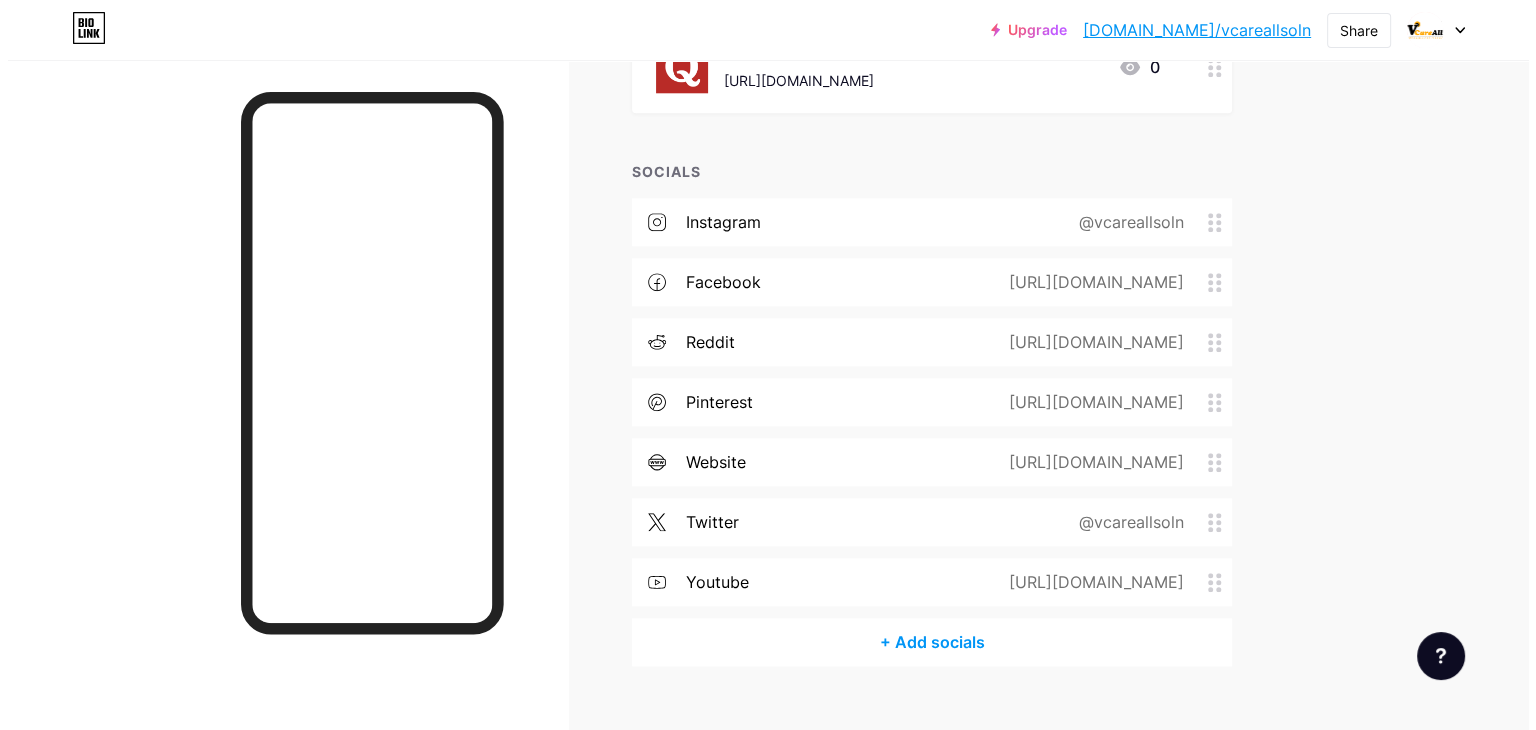 scroll, scrollTop: 2100, scrollLeft: 0, axis: vertical 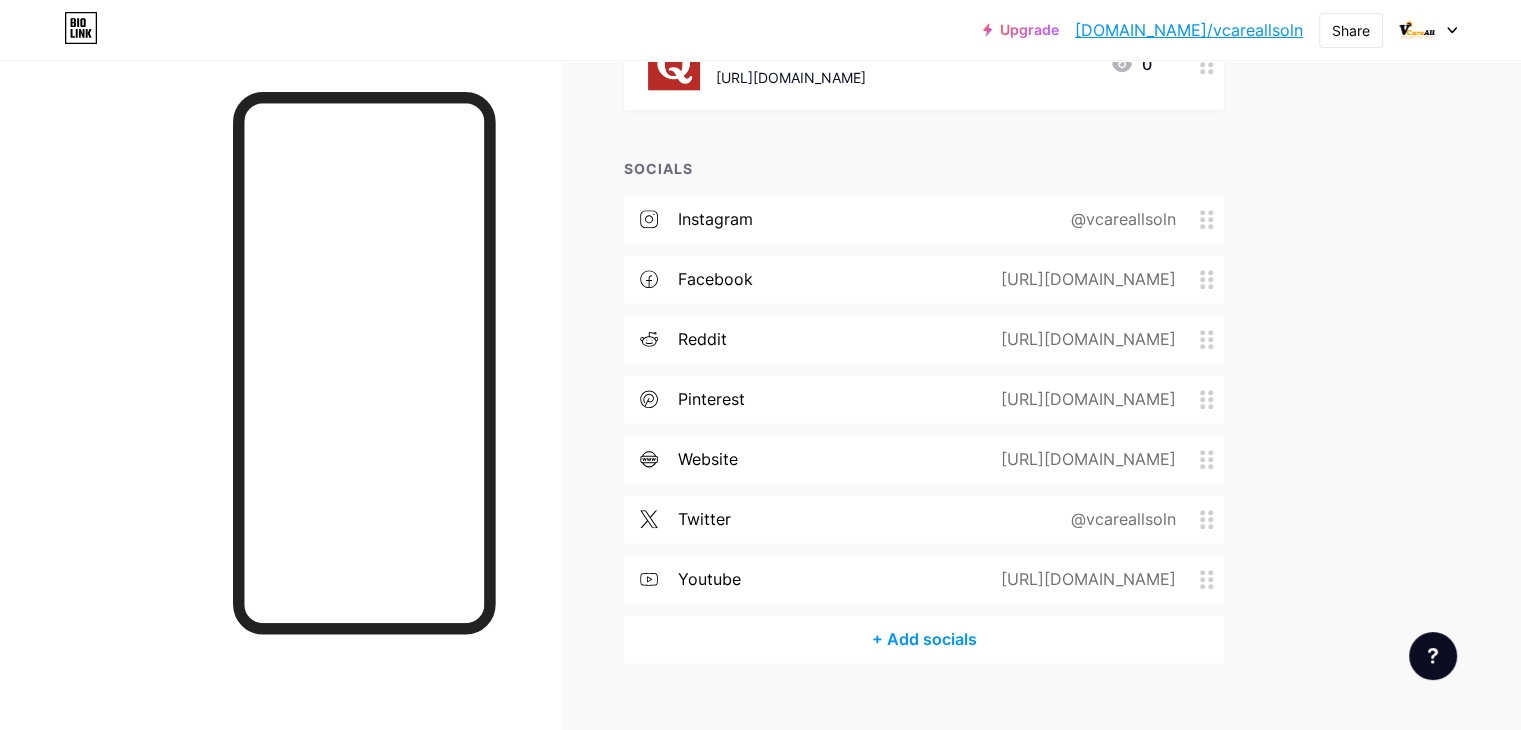click on "+ Add socials" at bounding box center (924, 639) 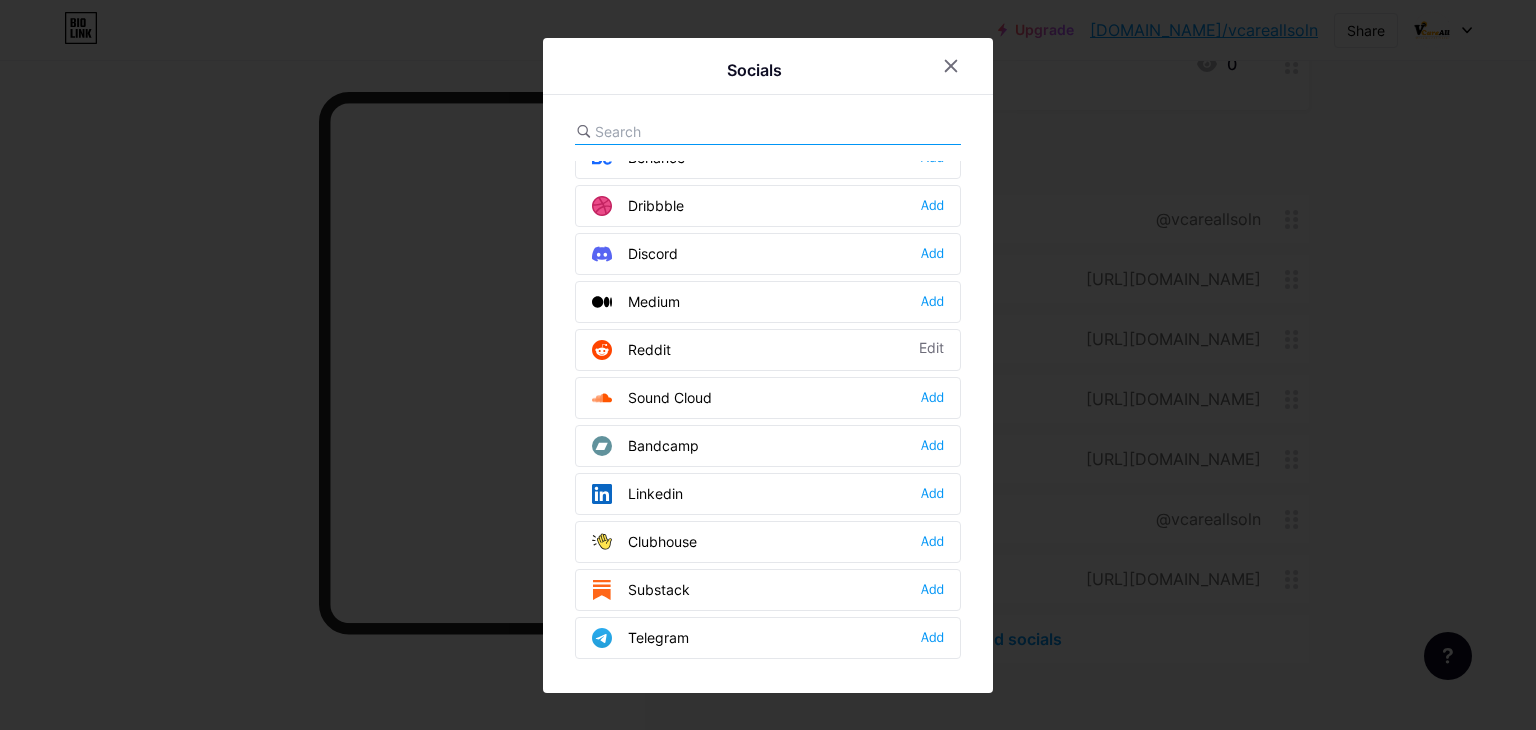 scroll, scrollTop: 600, scrollLeft: 0, axis: vertical 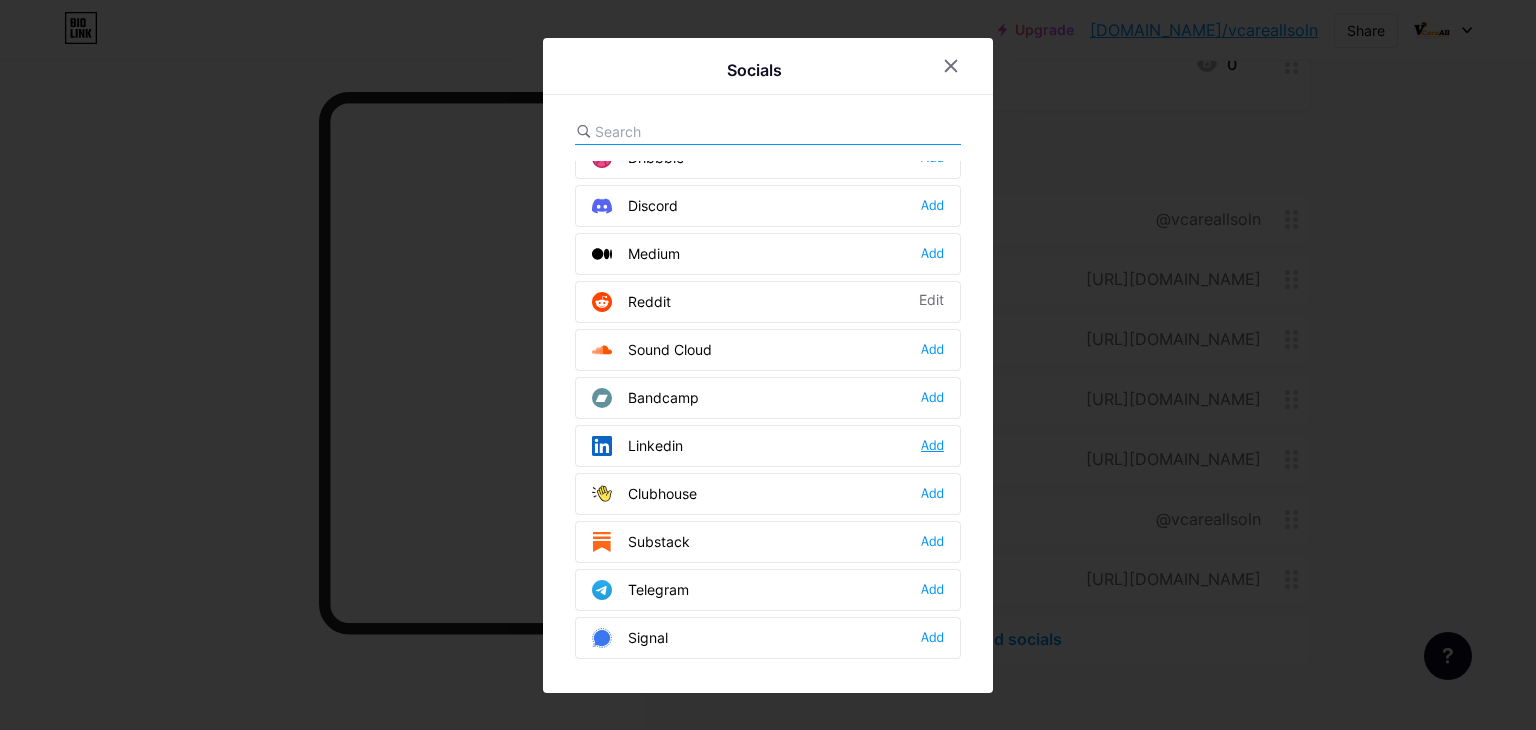 click on "Add" at bounding box center [932, 446] 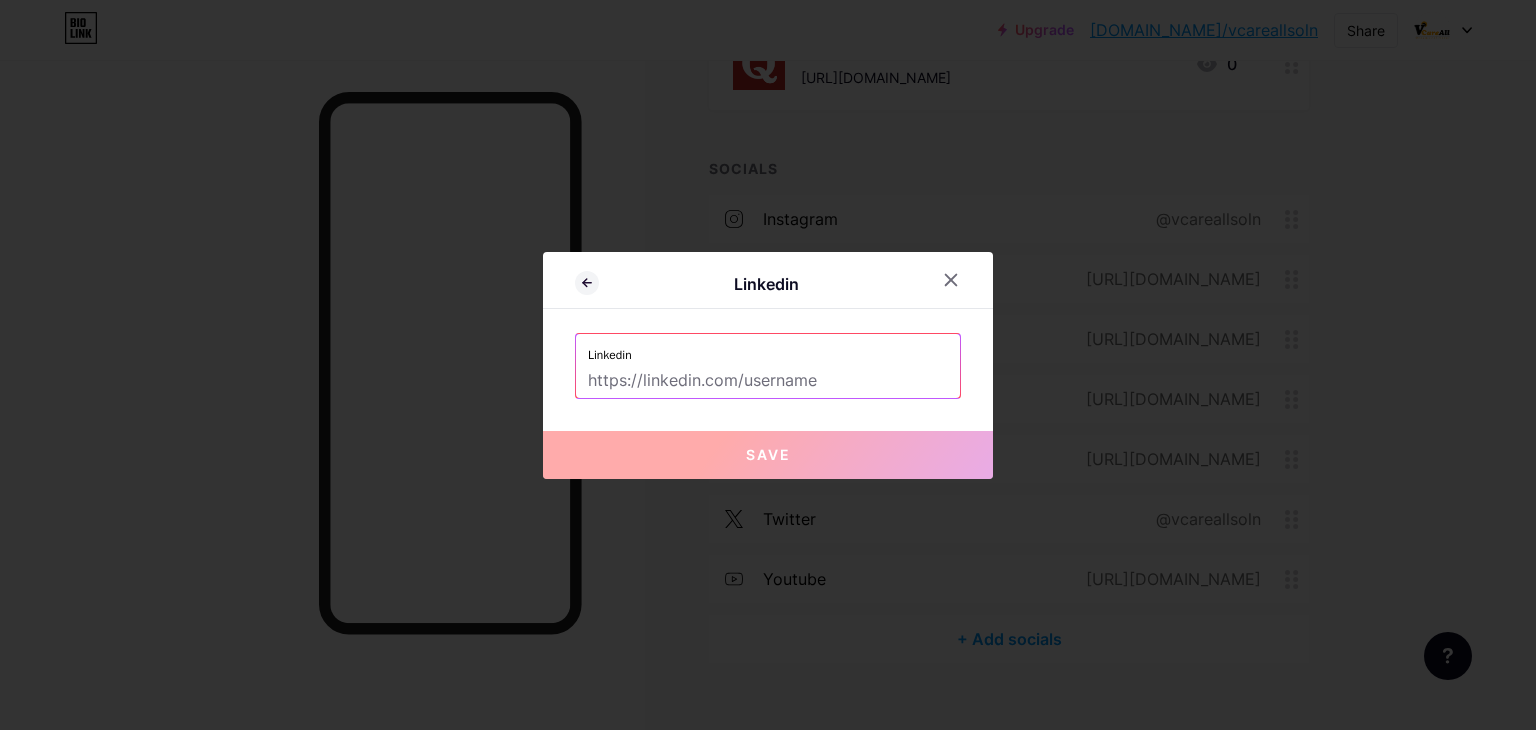 click at bounding box center (768, 381) 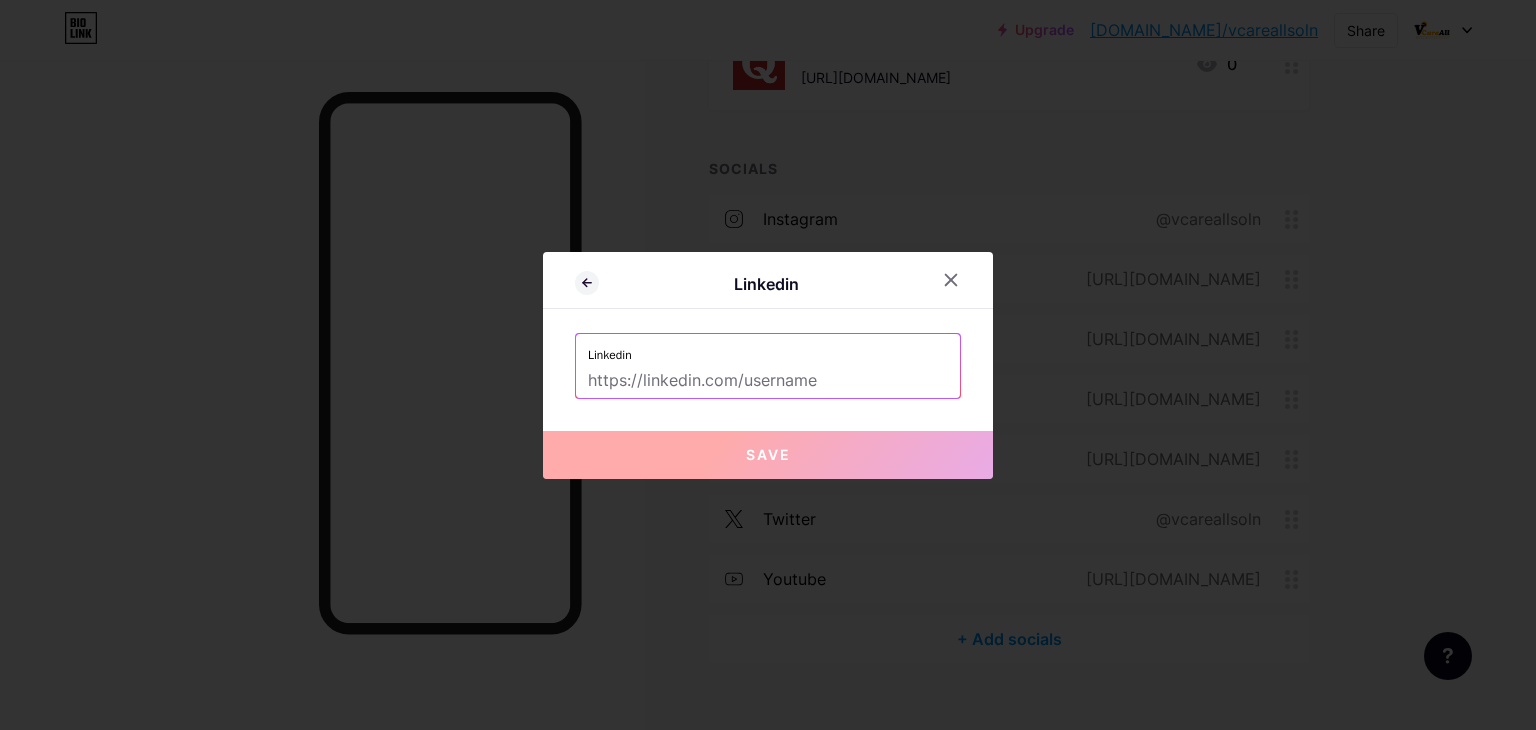 paste on "[URL][DOMAIN_NAME]" 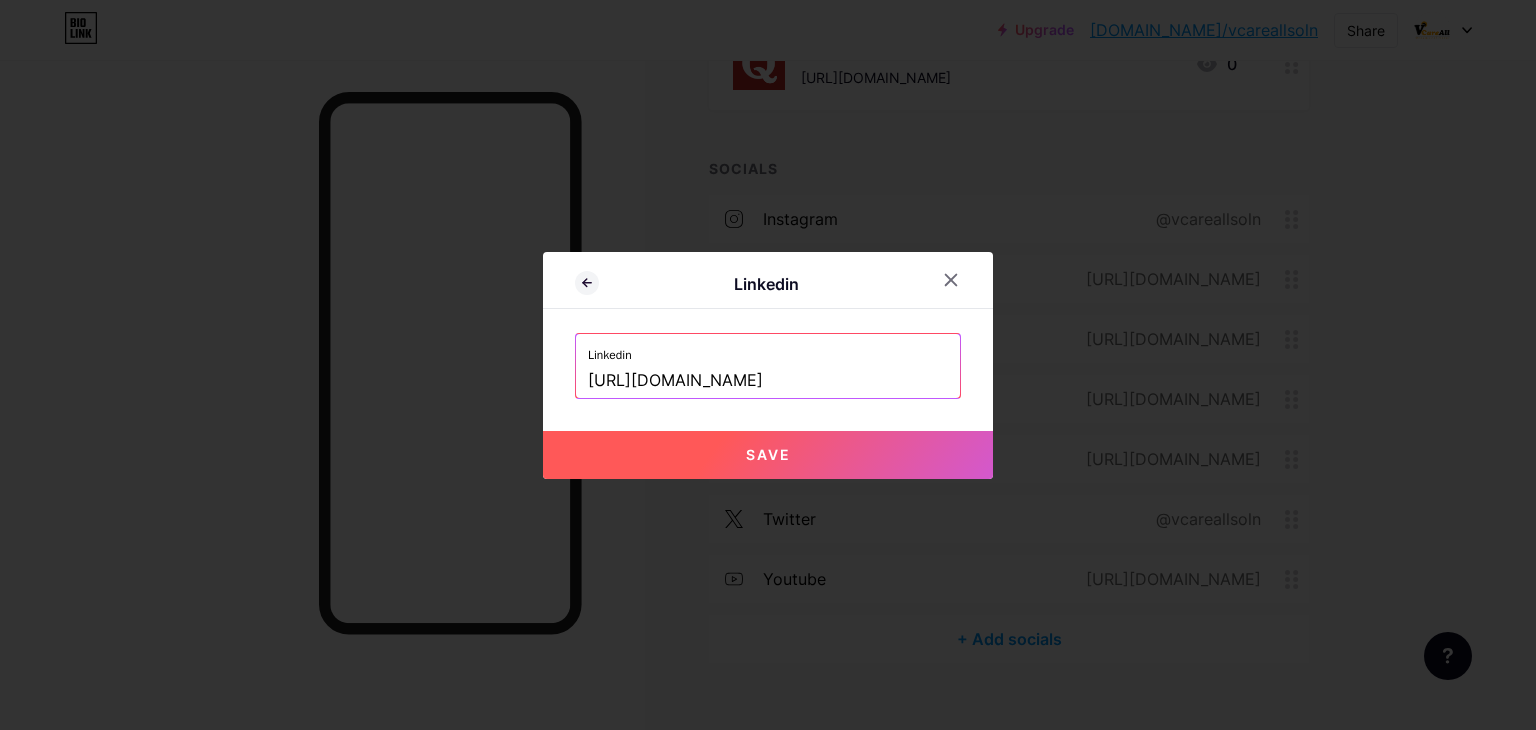 scroll, scrollTop: 0, scrollLeft: 123, axis: horizontal 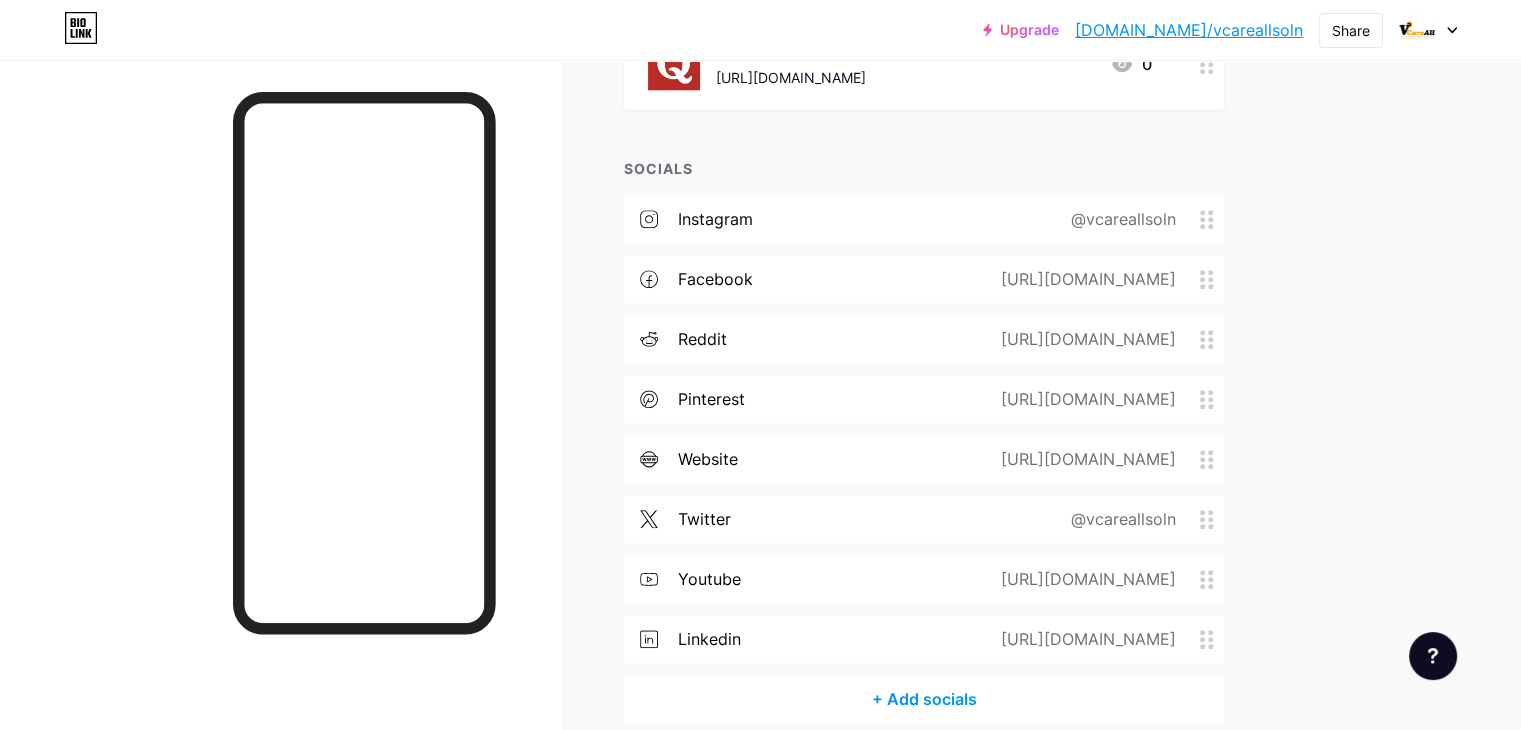 click on "https://www.reddit.com/user/Vcareall/" at bounding box center [1084, 339] 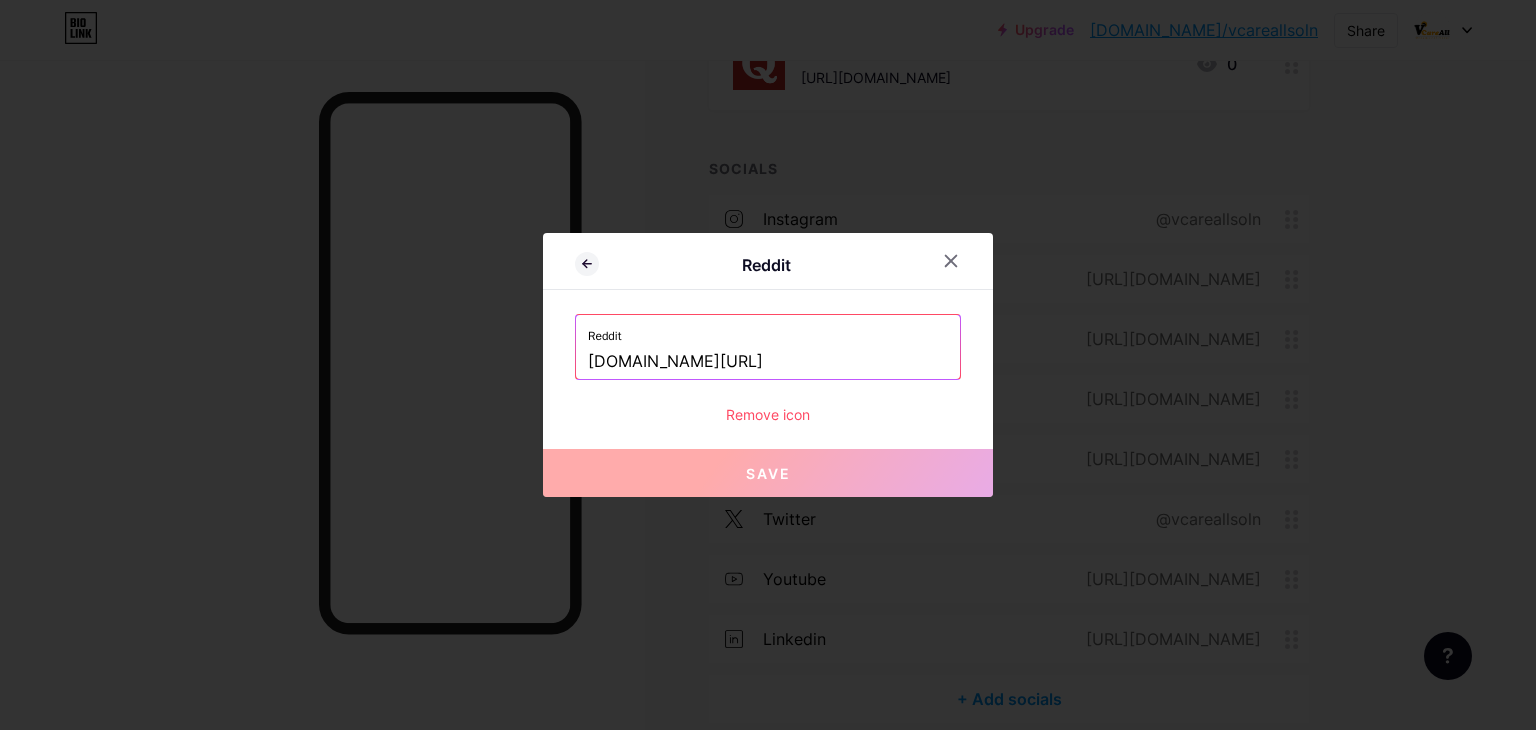 drag, startPoint x: 699, startPoint y: 357, endPoint x: 552, endPoint y: 357, distance: 147 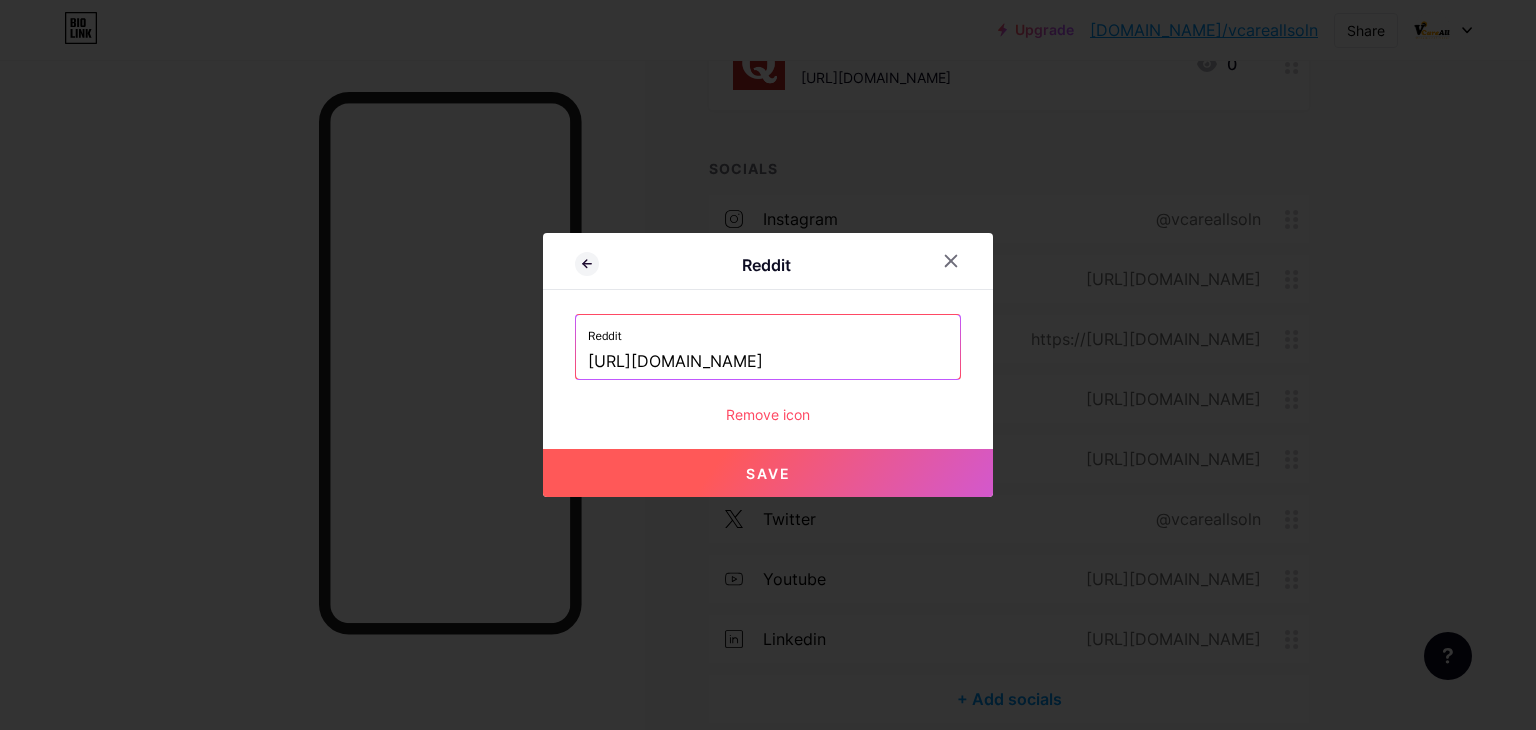 type on "https://www.reddit.com/user/Vcareall/" 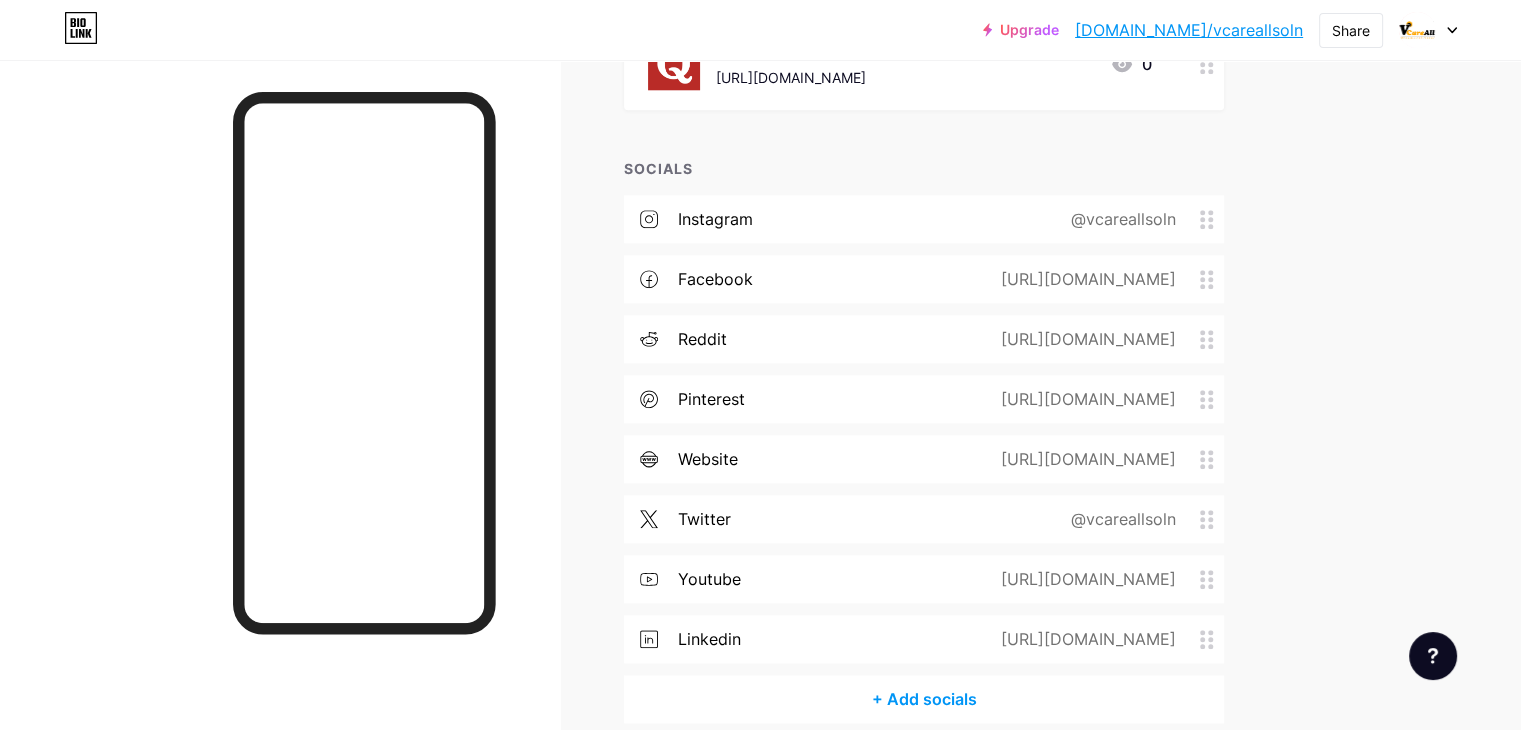 click on "https://www.reddit.com/user/Vcareall/" at bounding box center [1084, 339] 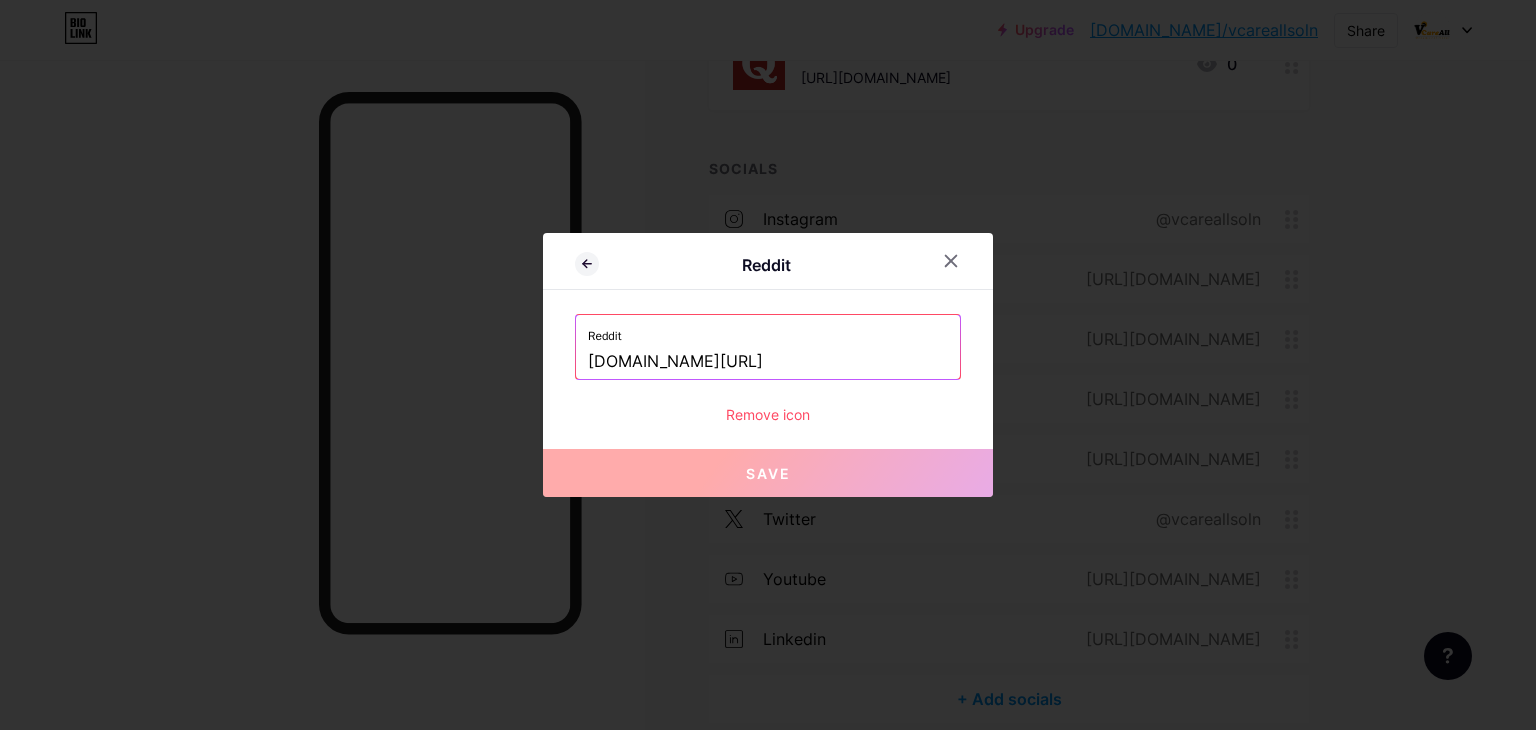 drag, startPoint x: 852, startPoint y: 362, endPoint x: 535, endPoint y: 366, distance: 317.02524 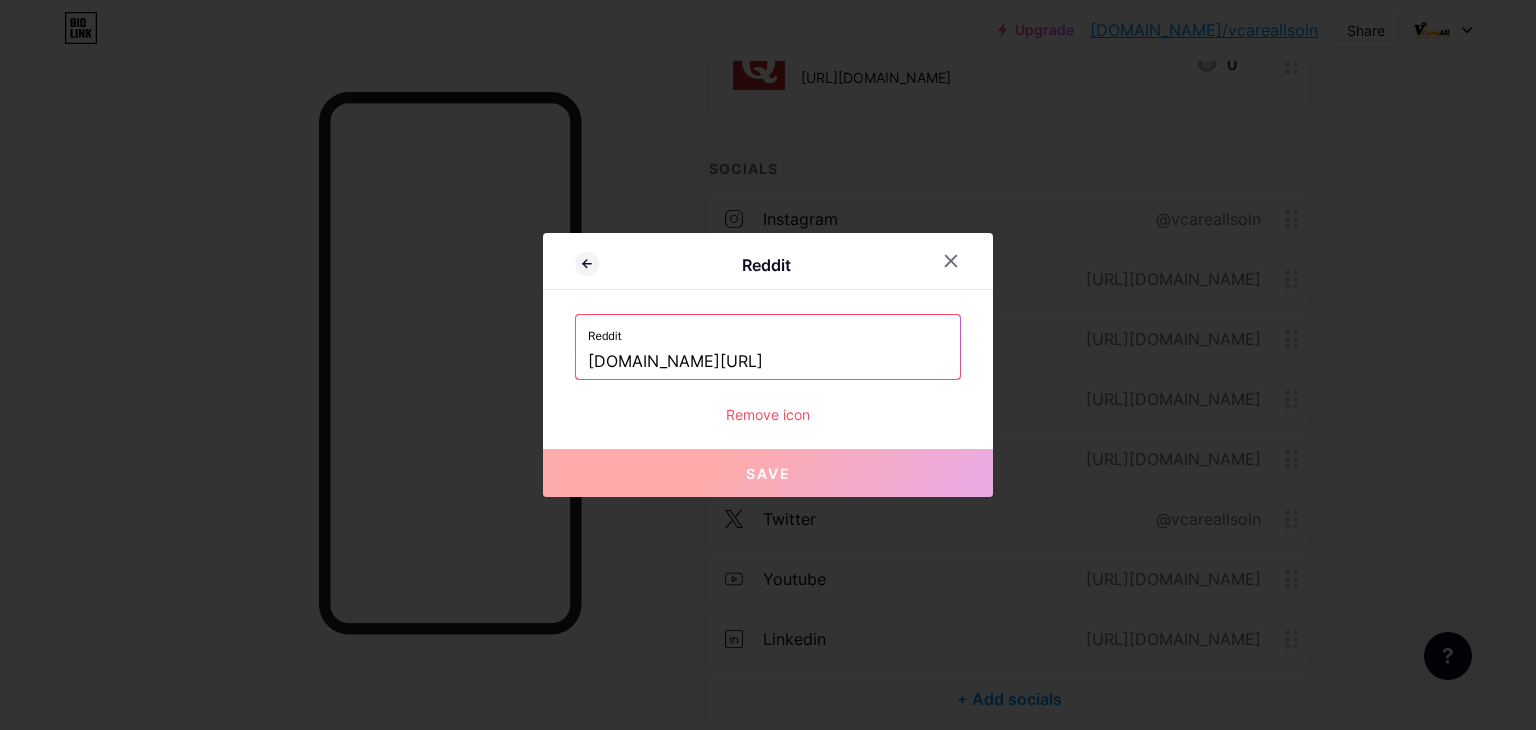paste on "[URL][DOMAIN_NAME]" 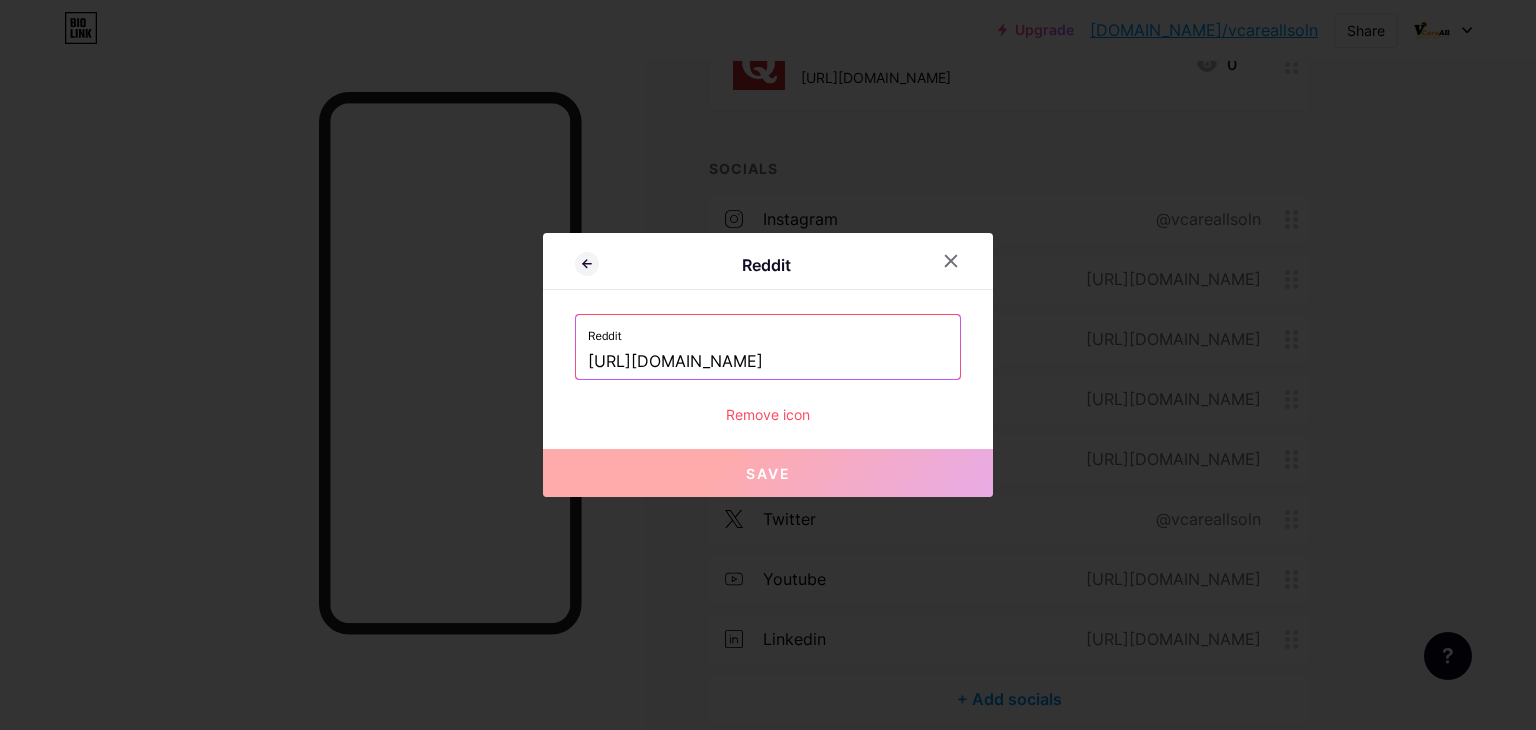 scroll, scrollTop: 0, scrollLeft: 732, axis: horizontal 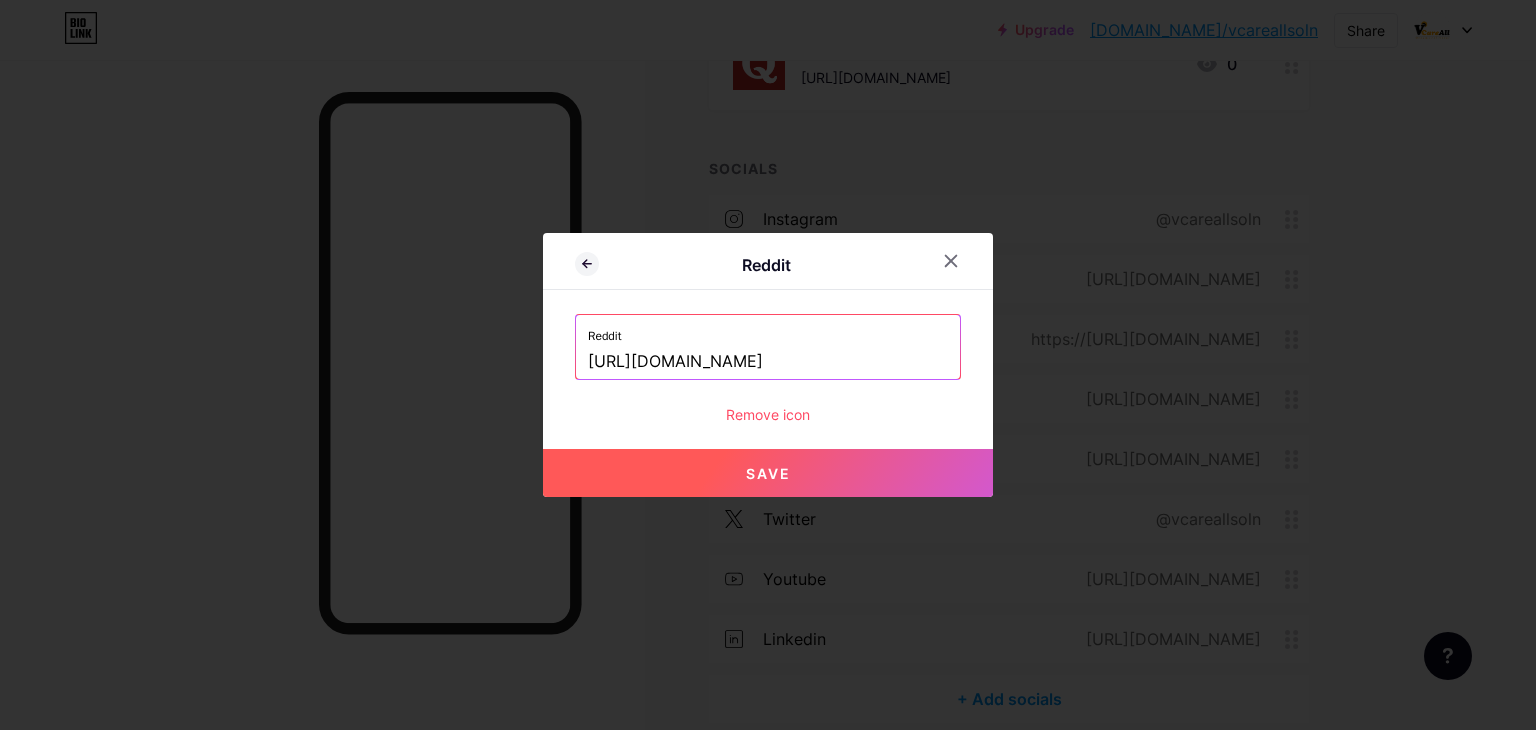 type on "[URL][DOMAIN_NAME]" 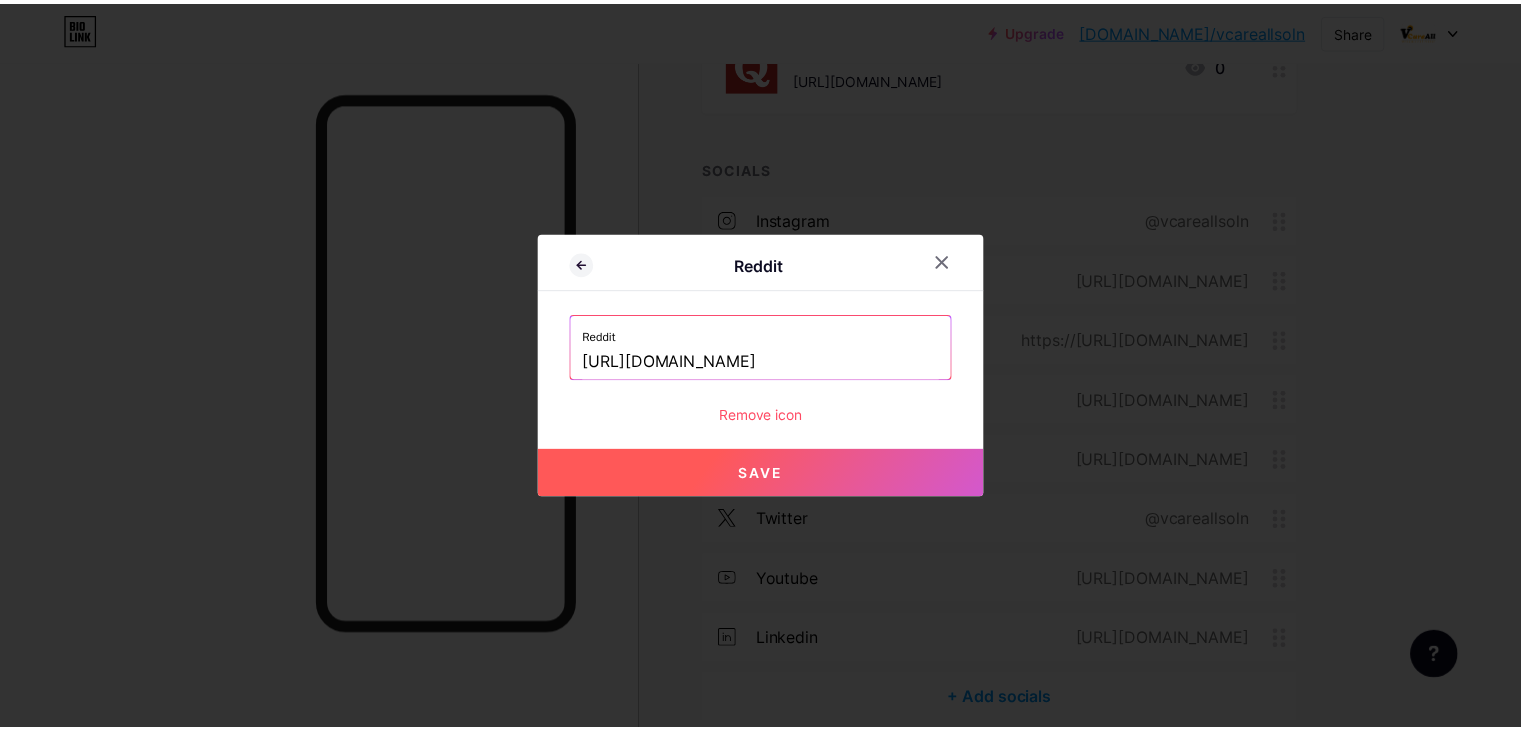 scroll, scrollTop: 0, scrollLeft: 0, axis: both 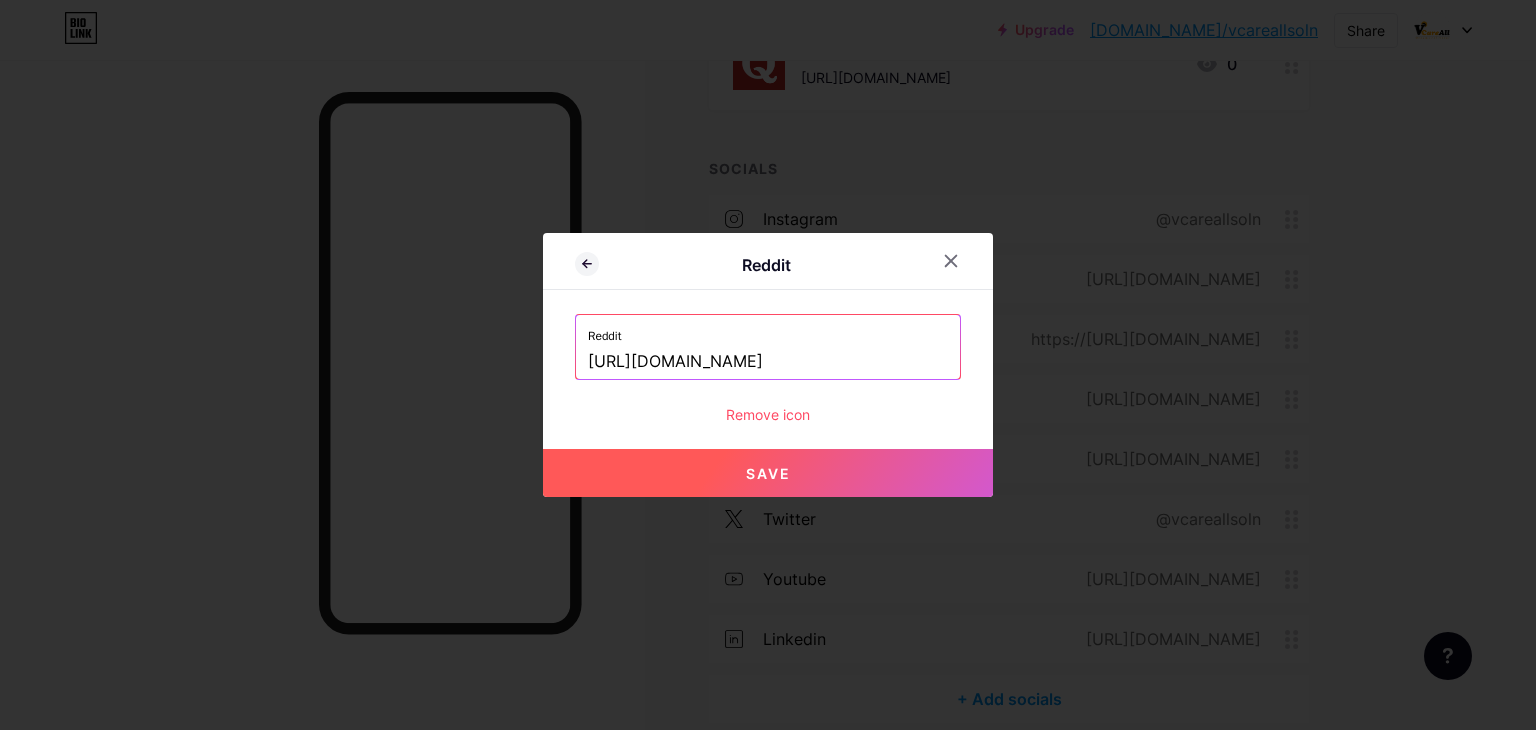click on "Save" at bounding box center (768, 473) 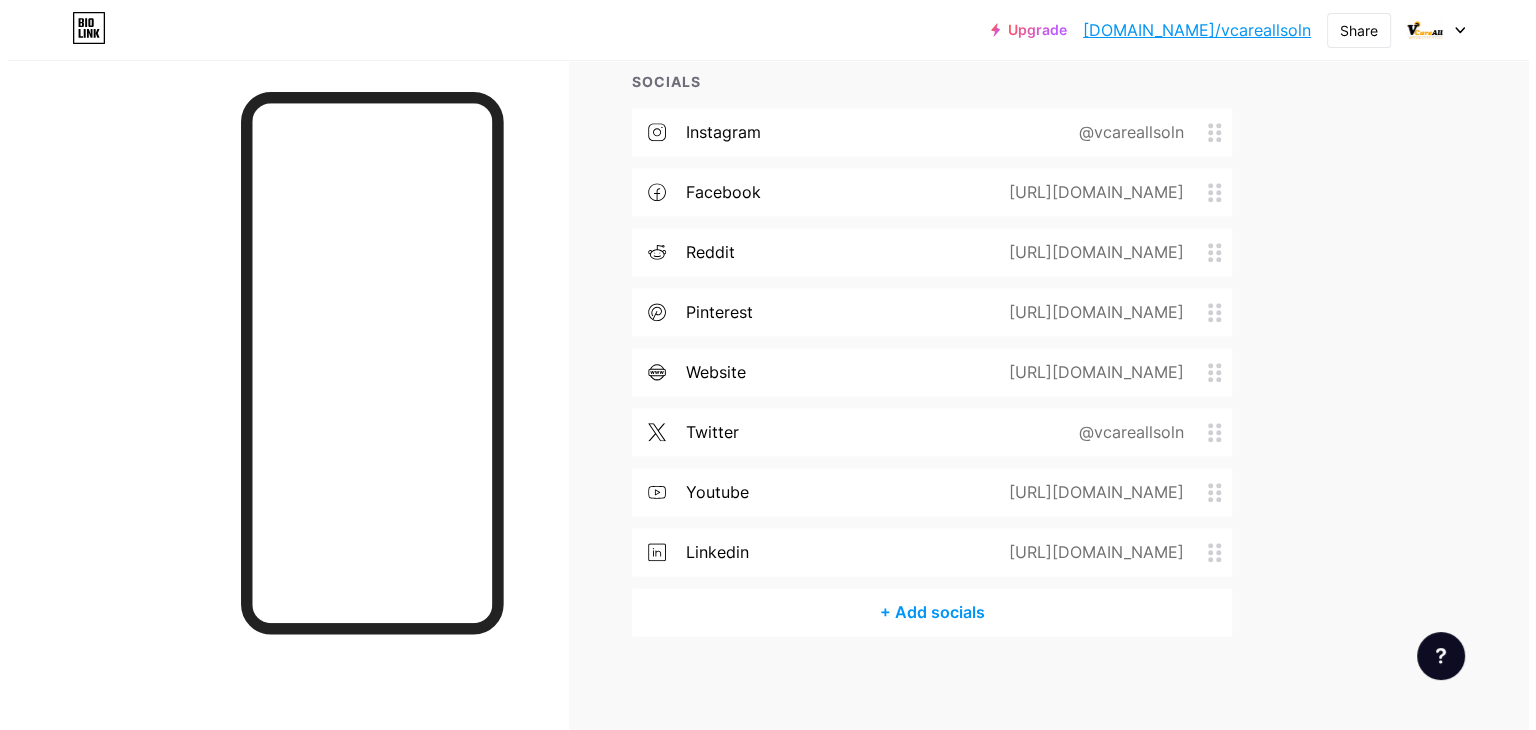 scroll, scrollTop: 2192, scrollLeft: 0, axis: vertical 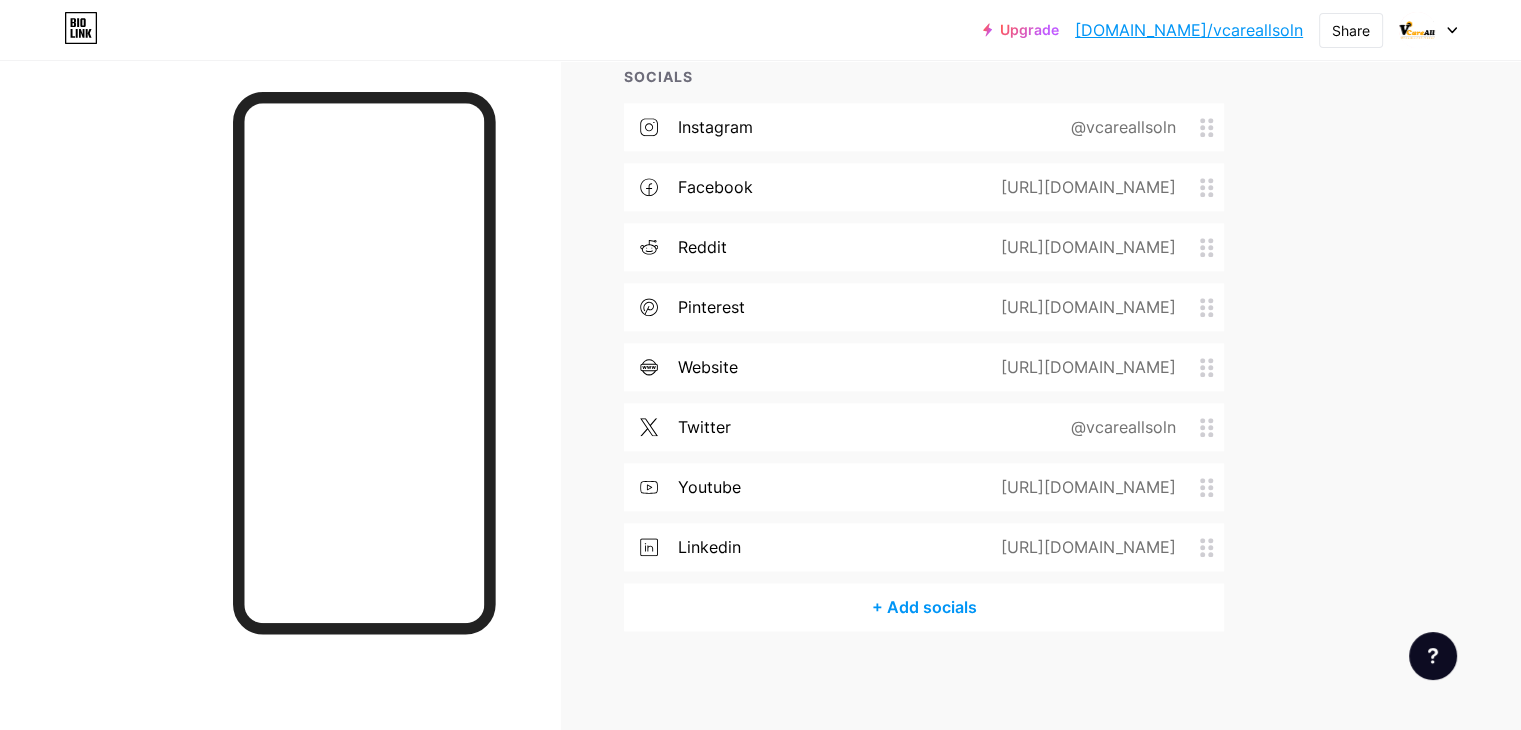 click on "https://www.youtube.com/@Vcareall_soln" at bounding box center [1084, 487] 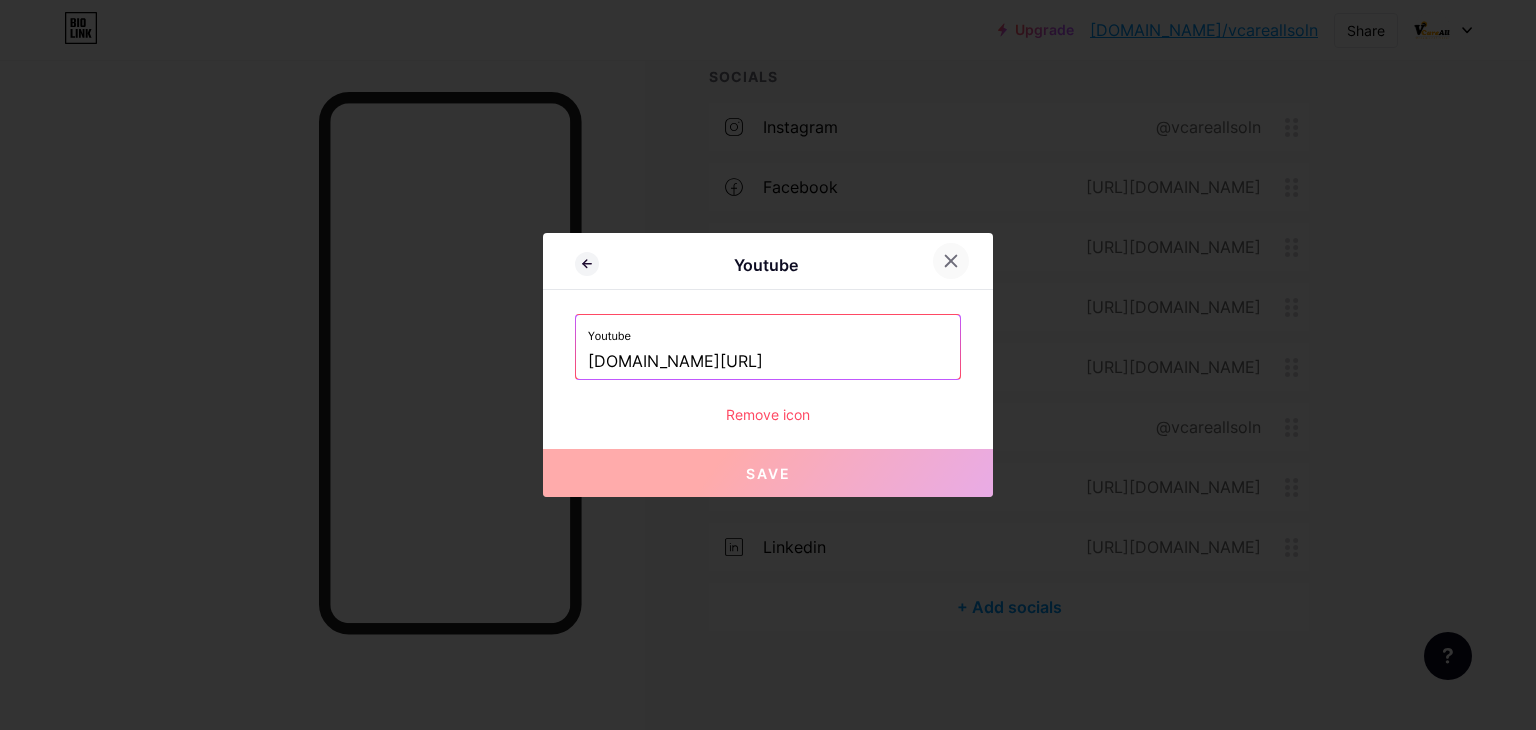 click 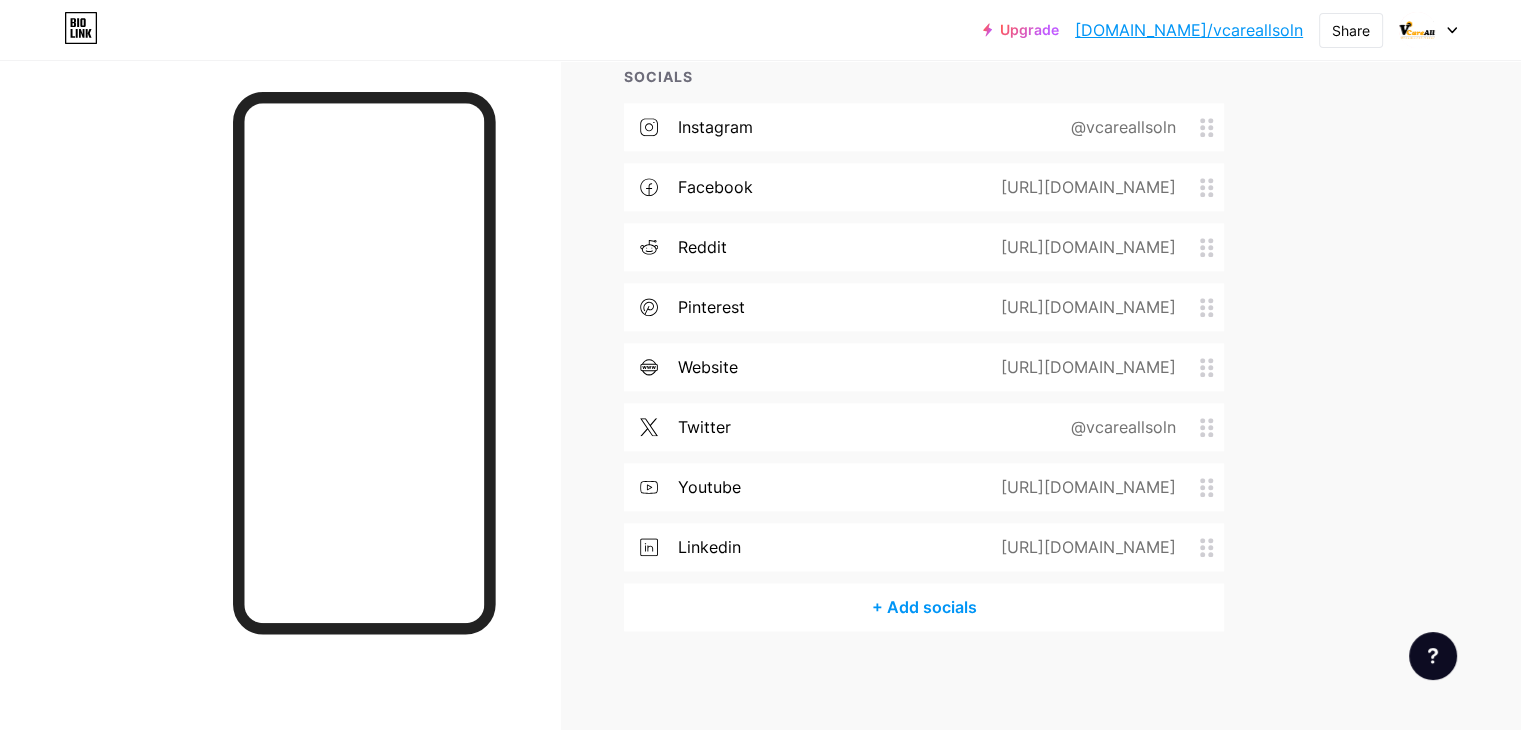 click 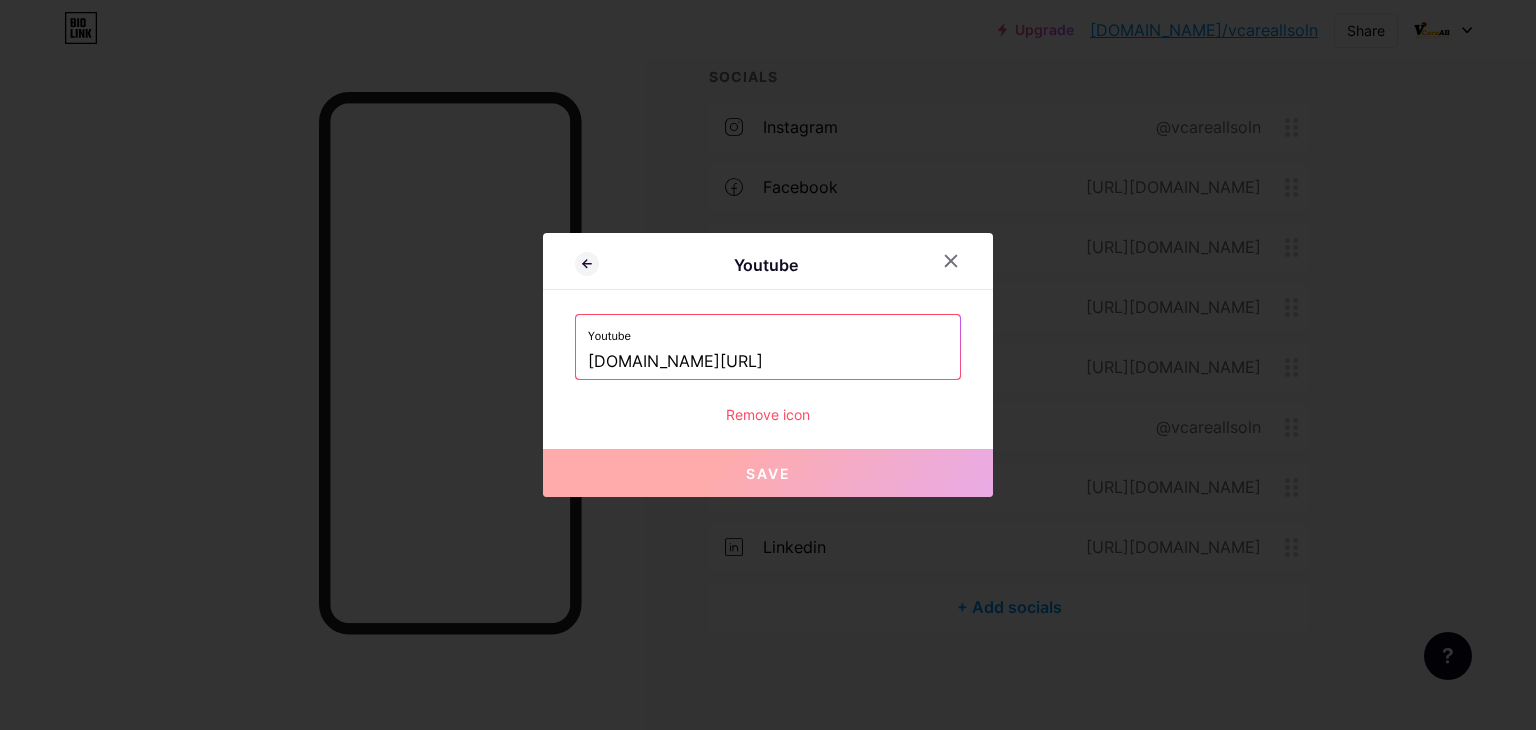 drag, startPoint x: 859, startPoint y: 345, endPoint x: 533, endPoint y: 346, distance: 326.00153 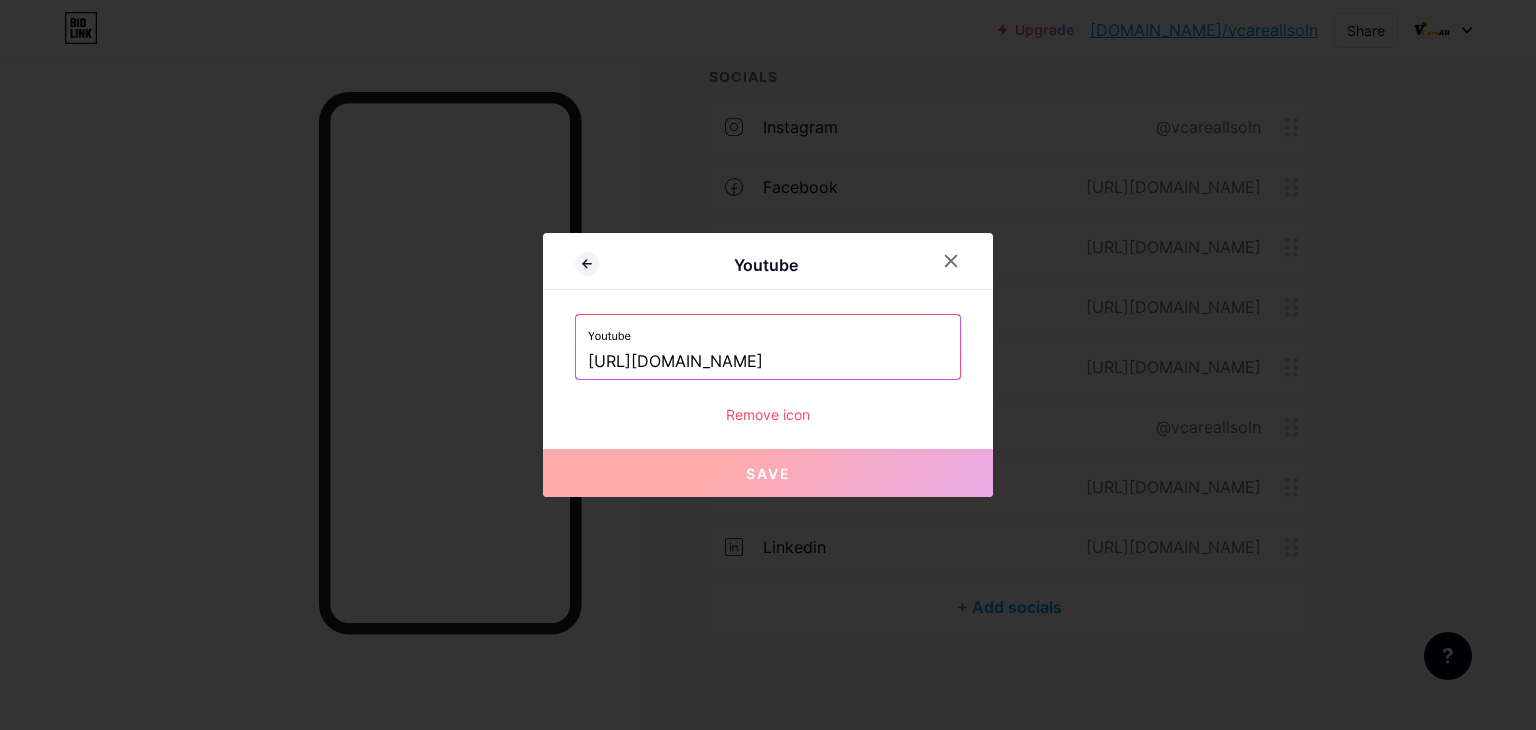 scroll, scrollTop: 0, scrollLeft: 17, axis: horizontal 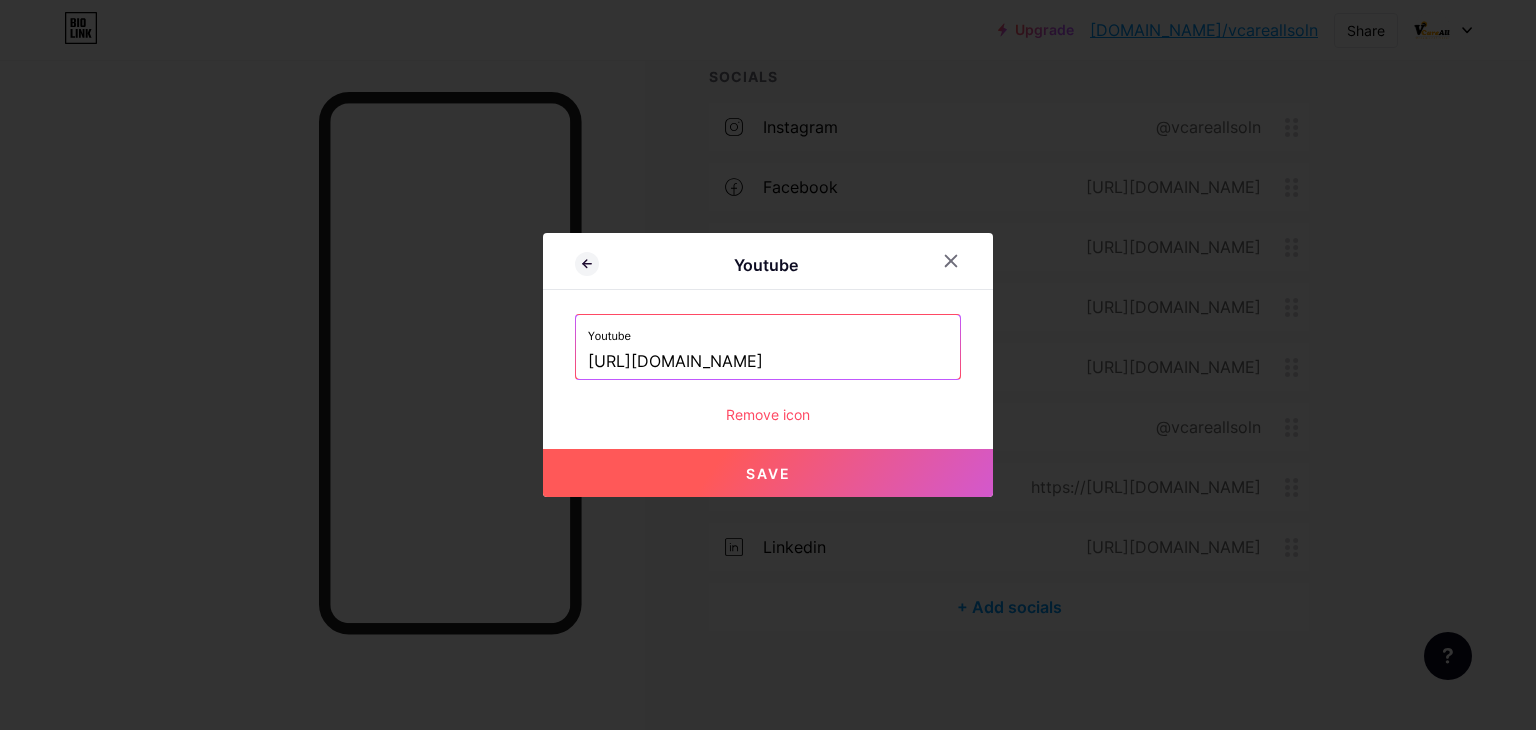 type on "[URL][DOMAIN_NAME]" 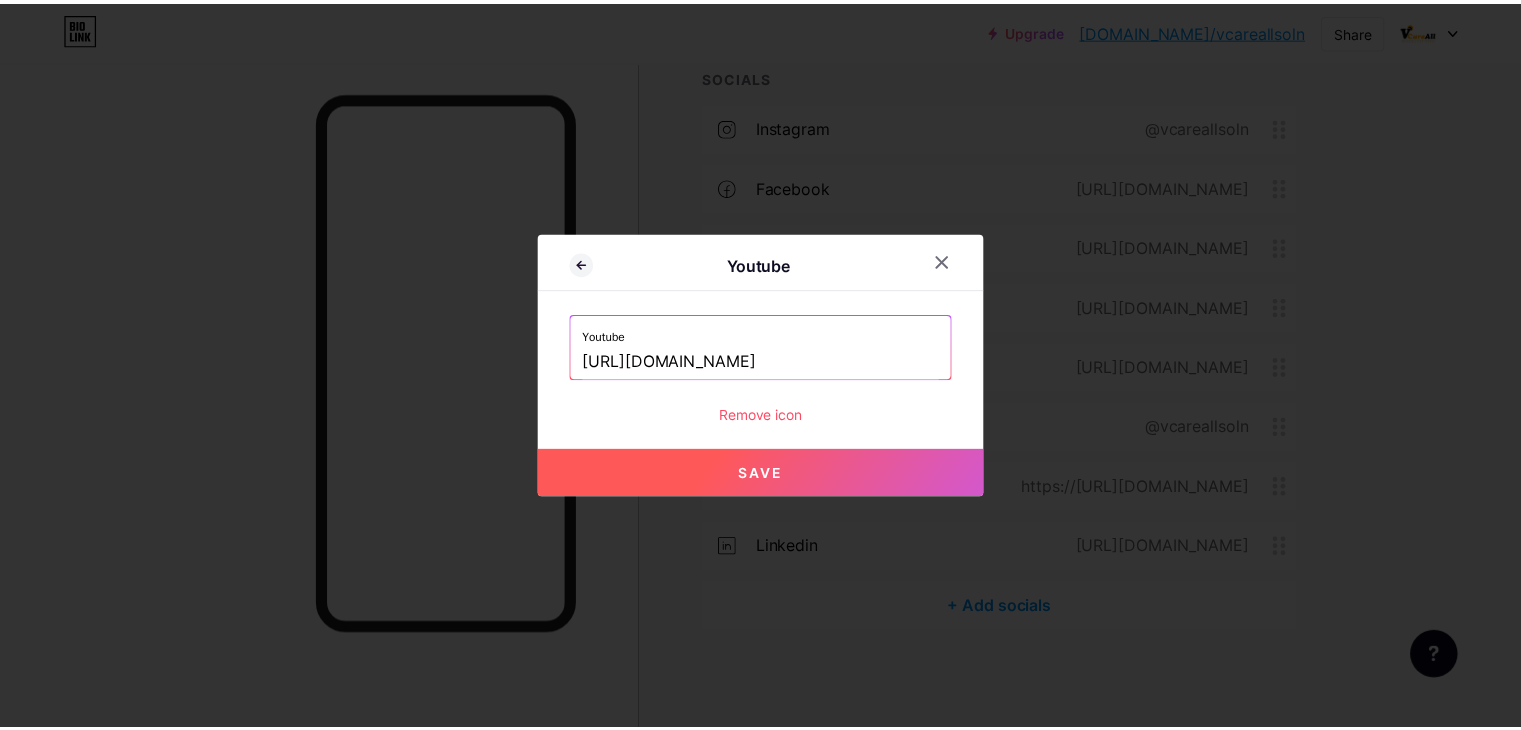 scroll, scrollTop: 0, scrollLeft: 0, axis: both 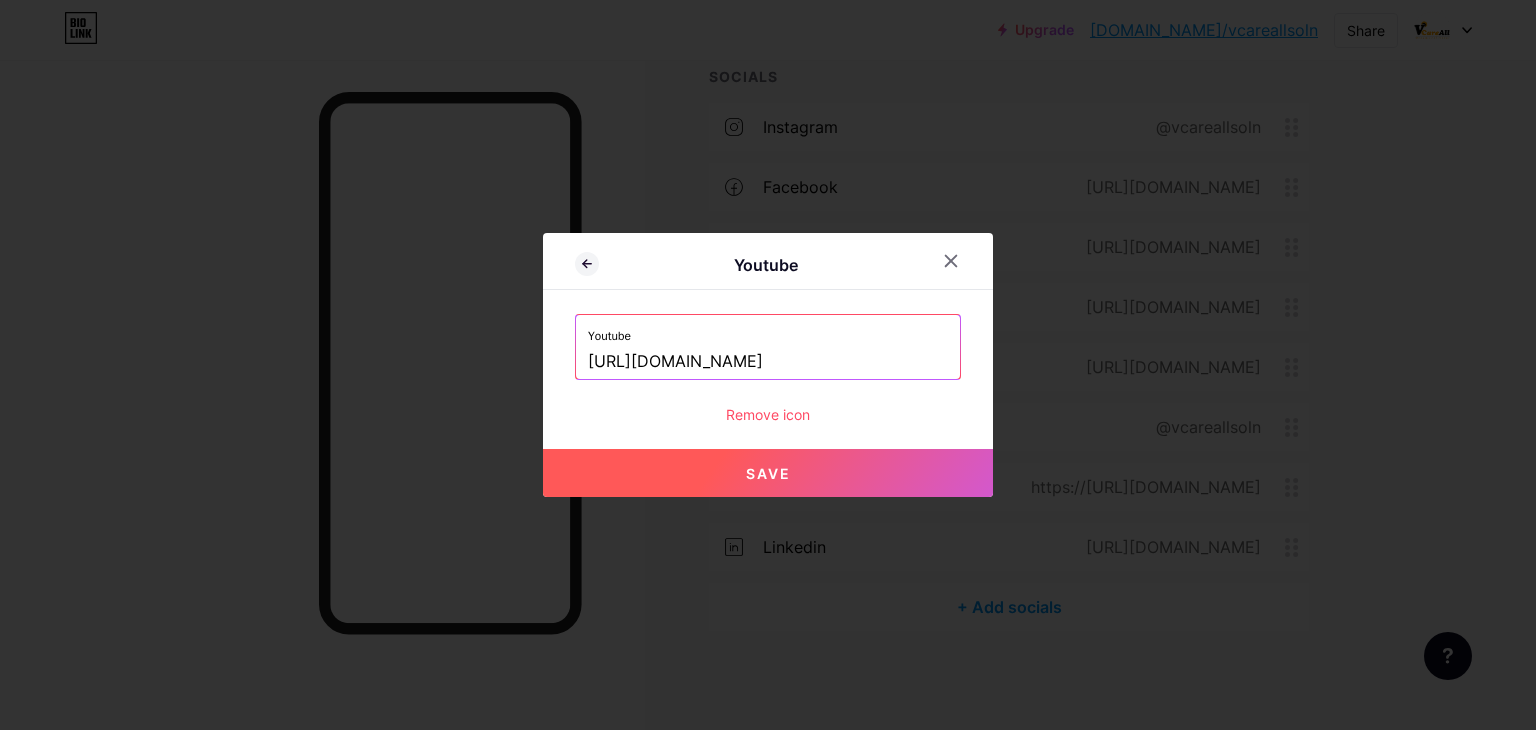 click on "Save" at bounding box center (768, 473) 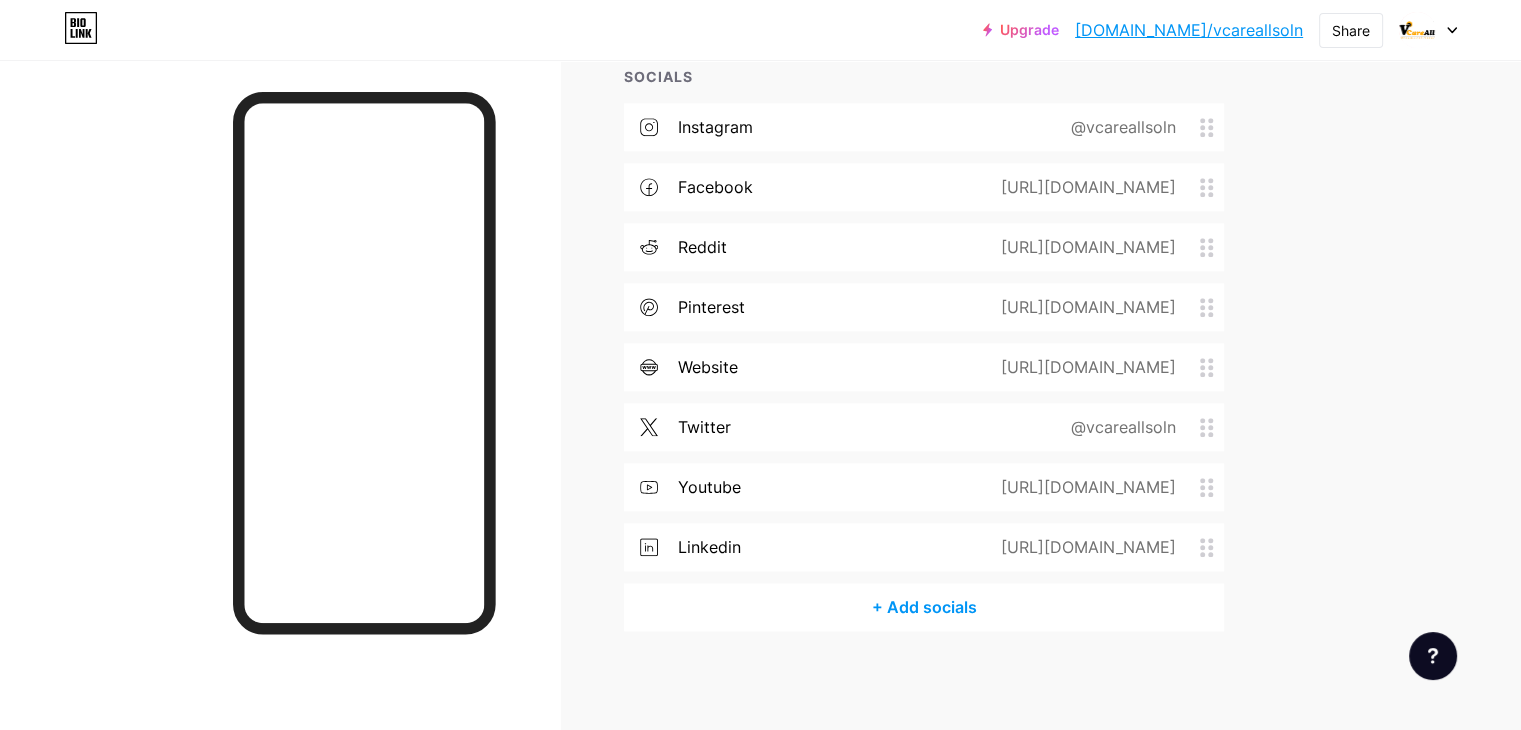 click on "@vcareallsoln" at bounding box center (1119, 127) 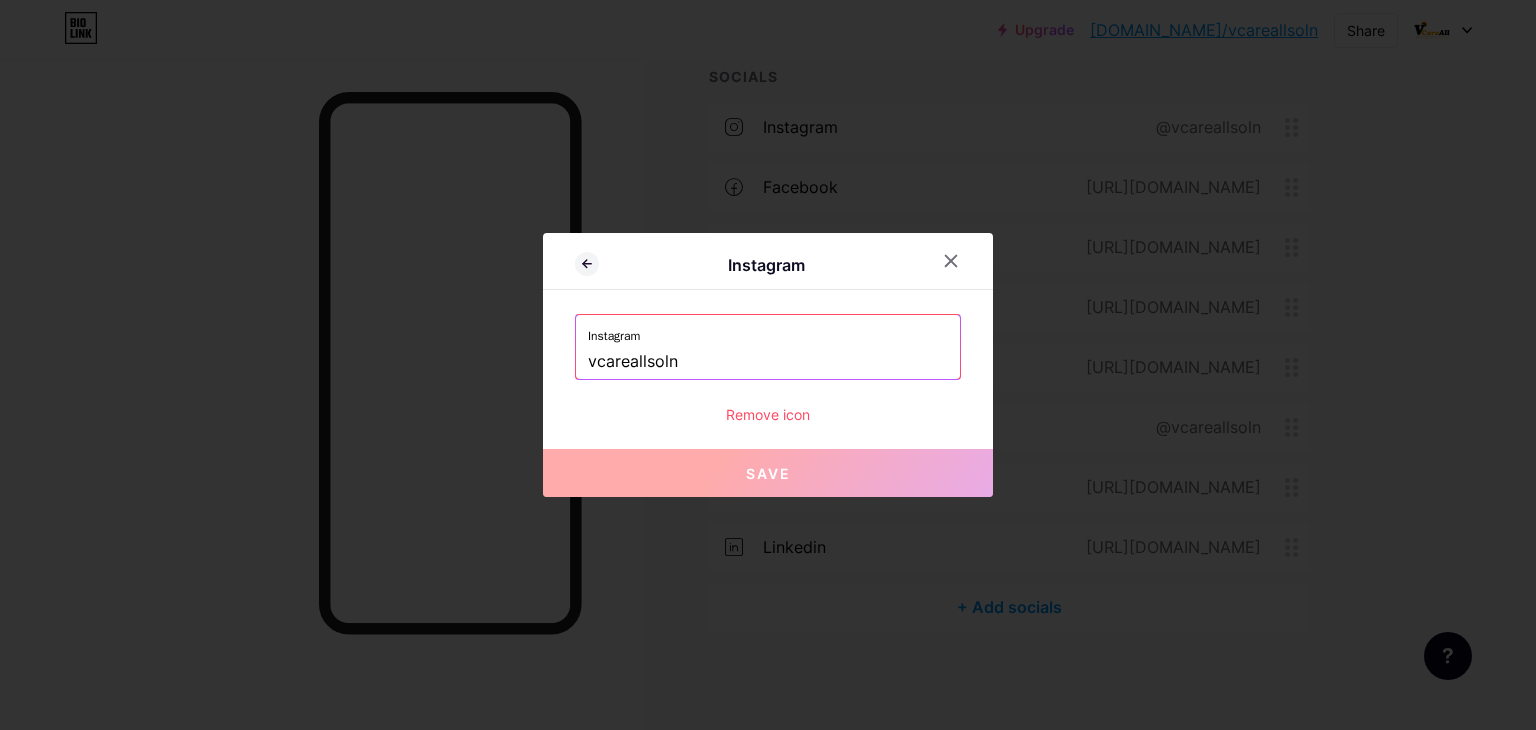 drag, startPoint x: 715, startPoint y: 350, endPoint x: 551, endPoint y: 356, distance: 164.10973 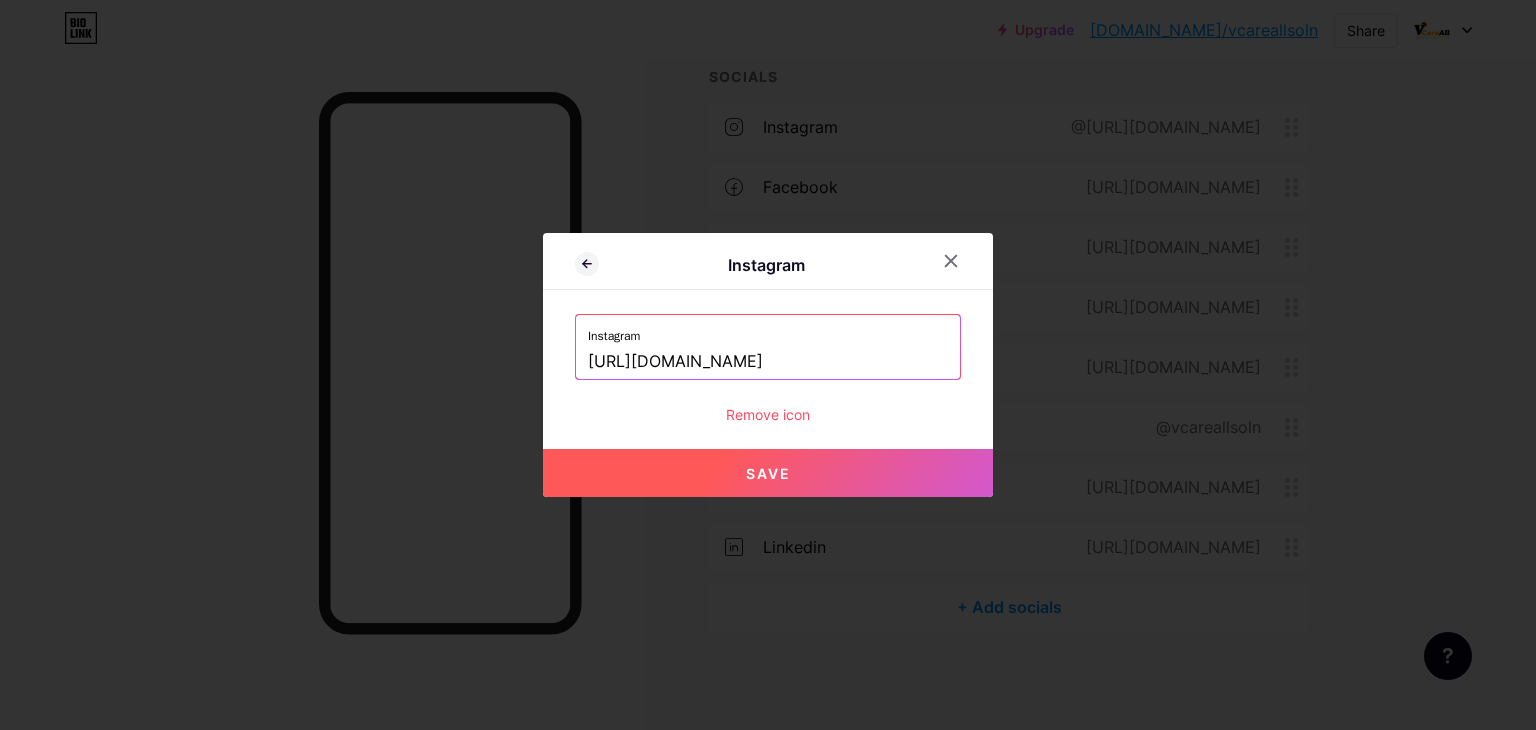 click on "Save" at bounding box center [768, 473] 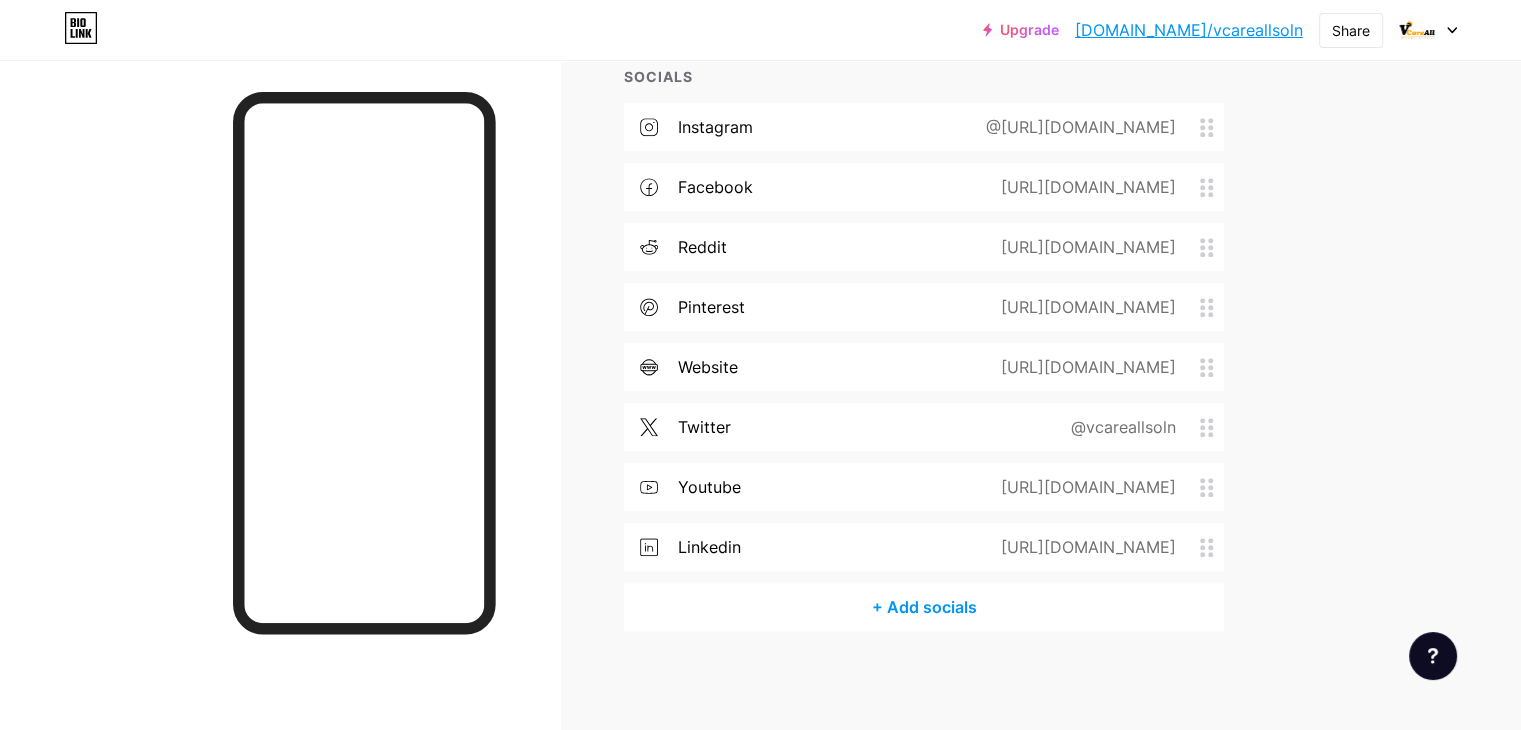 click 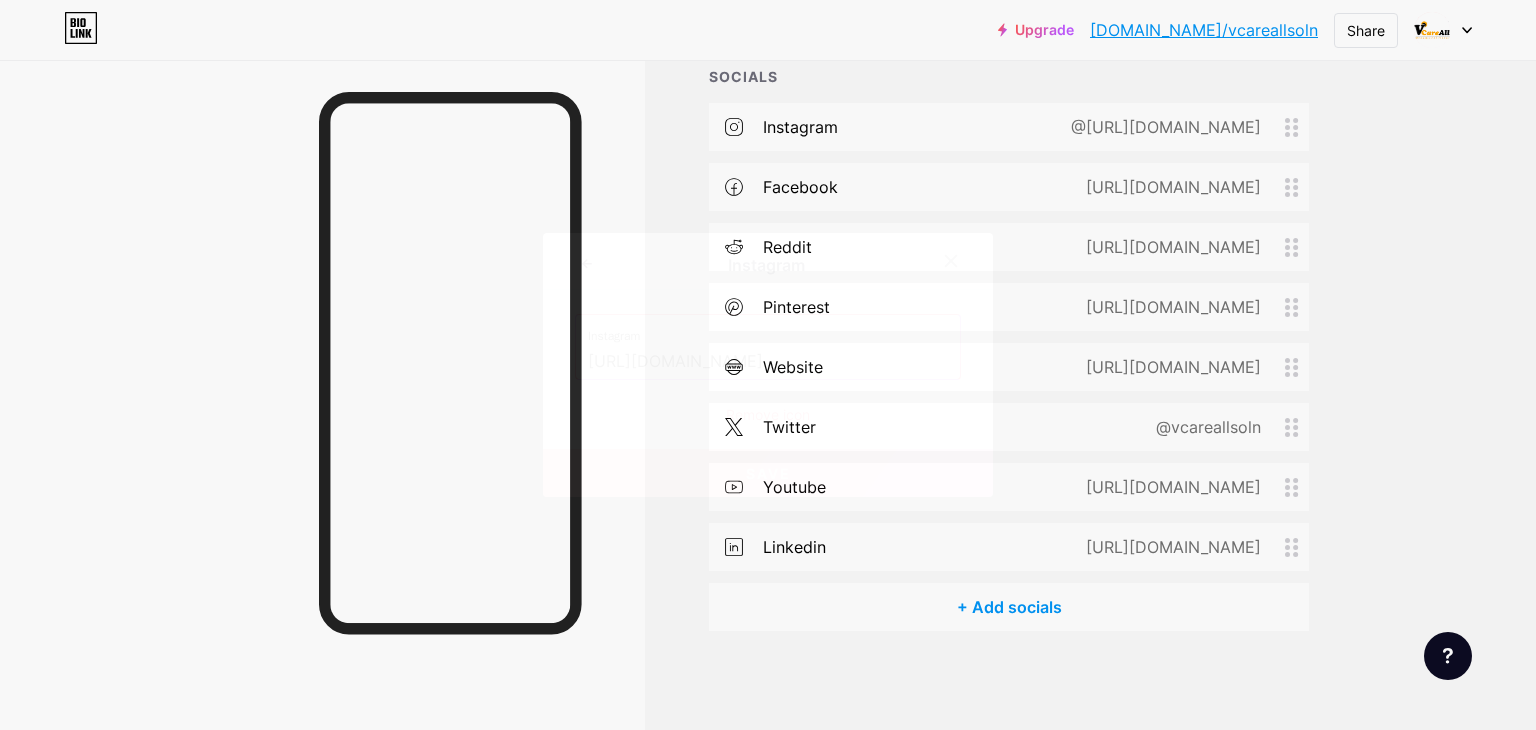 click on "https://www.instagram.com/vcareallsoln/" at bounding box center (768, 362) 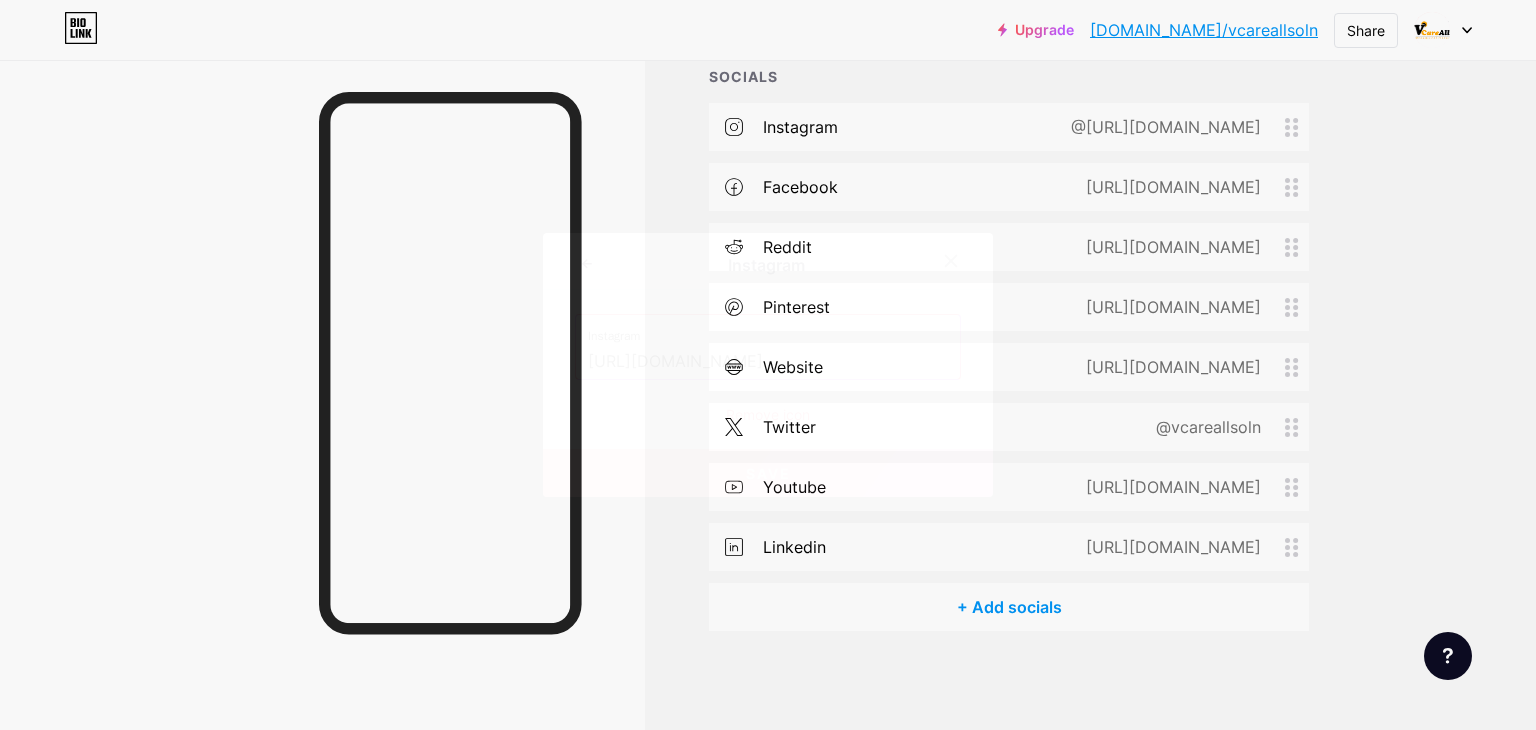 click 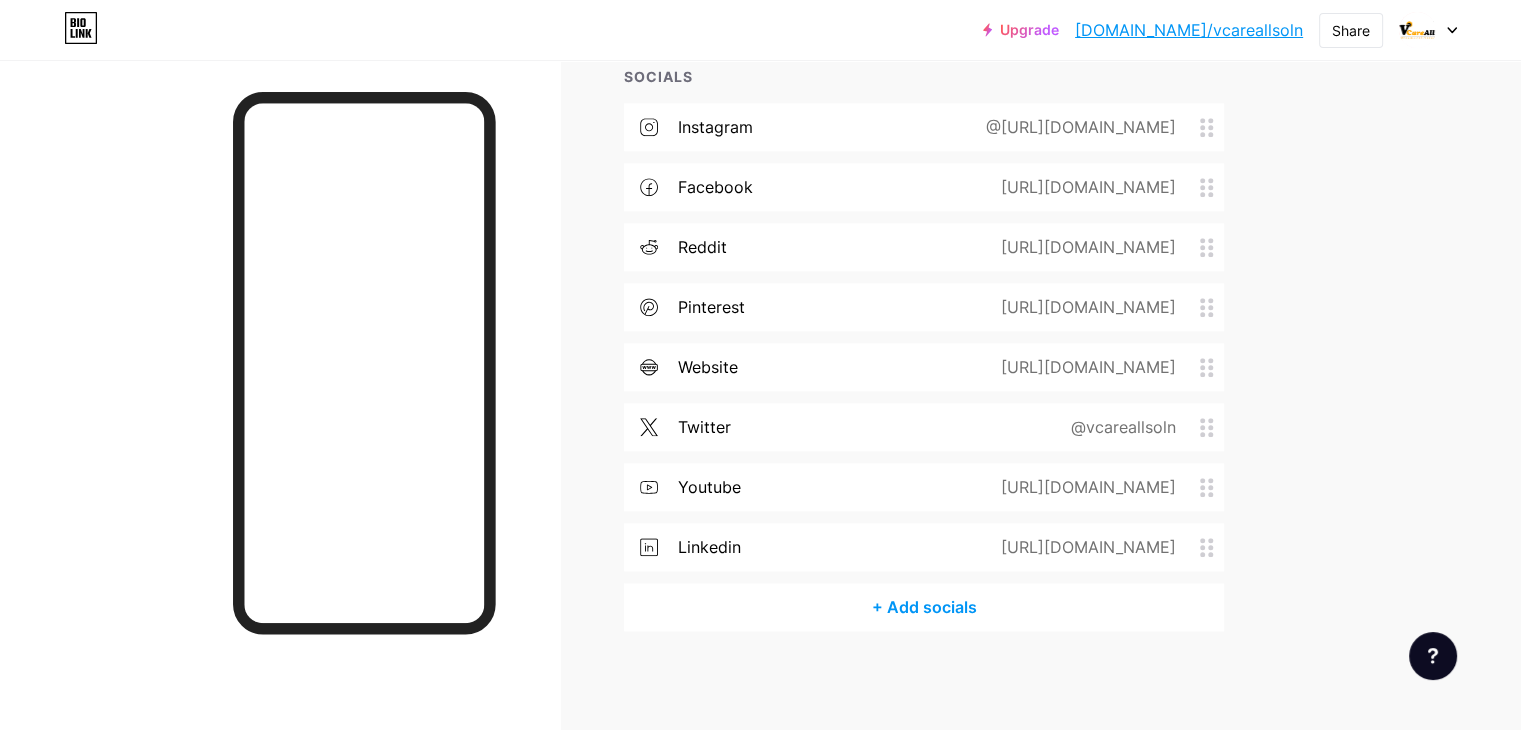 click on "@https://www.instagram.com/vcareallsoln/" at bounding box center [1077, 127] 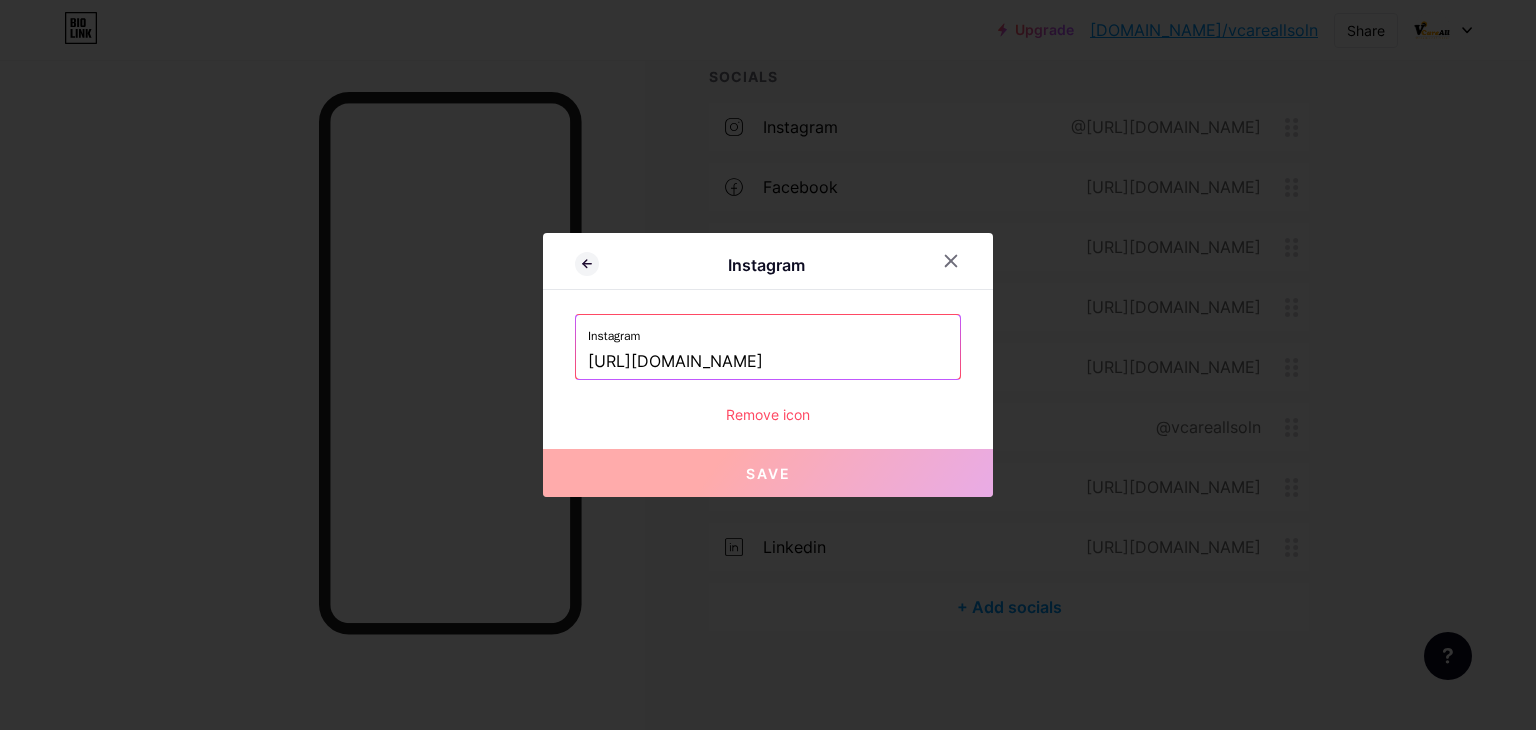 drag, startPoint x: 898, startPoint y: 353, endPoint x: 452, endPoint y: 332, distance: 446.4941 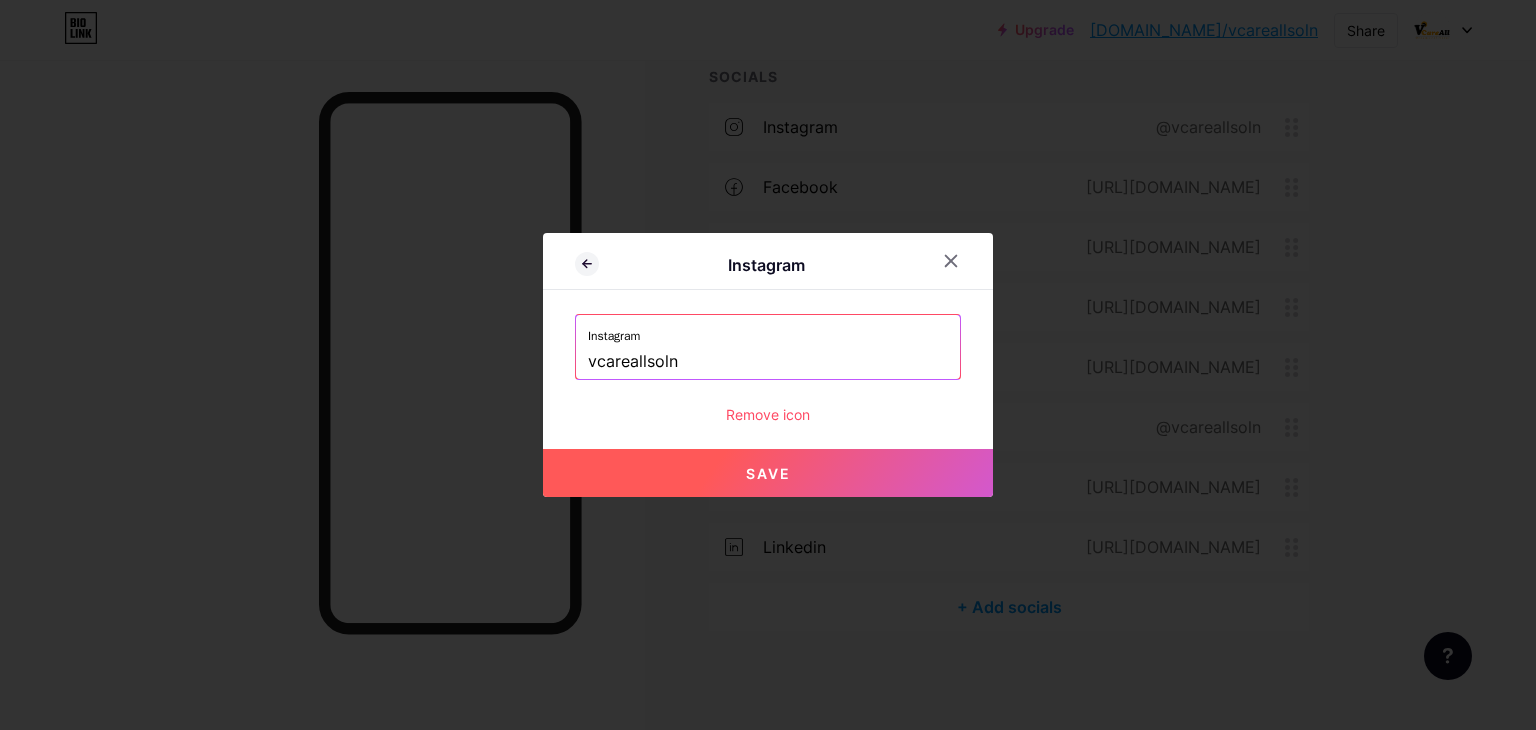 click on "Save" at bounding box center (768, 473) 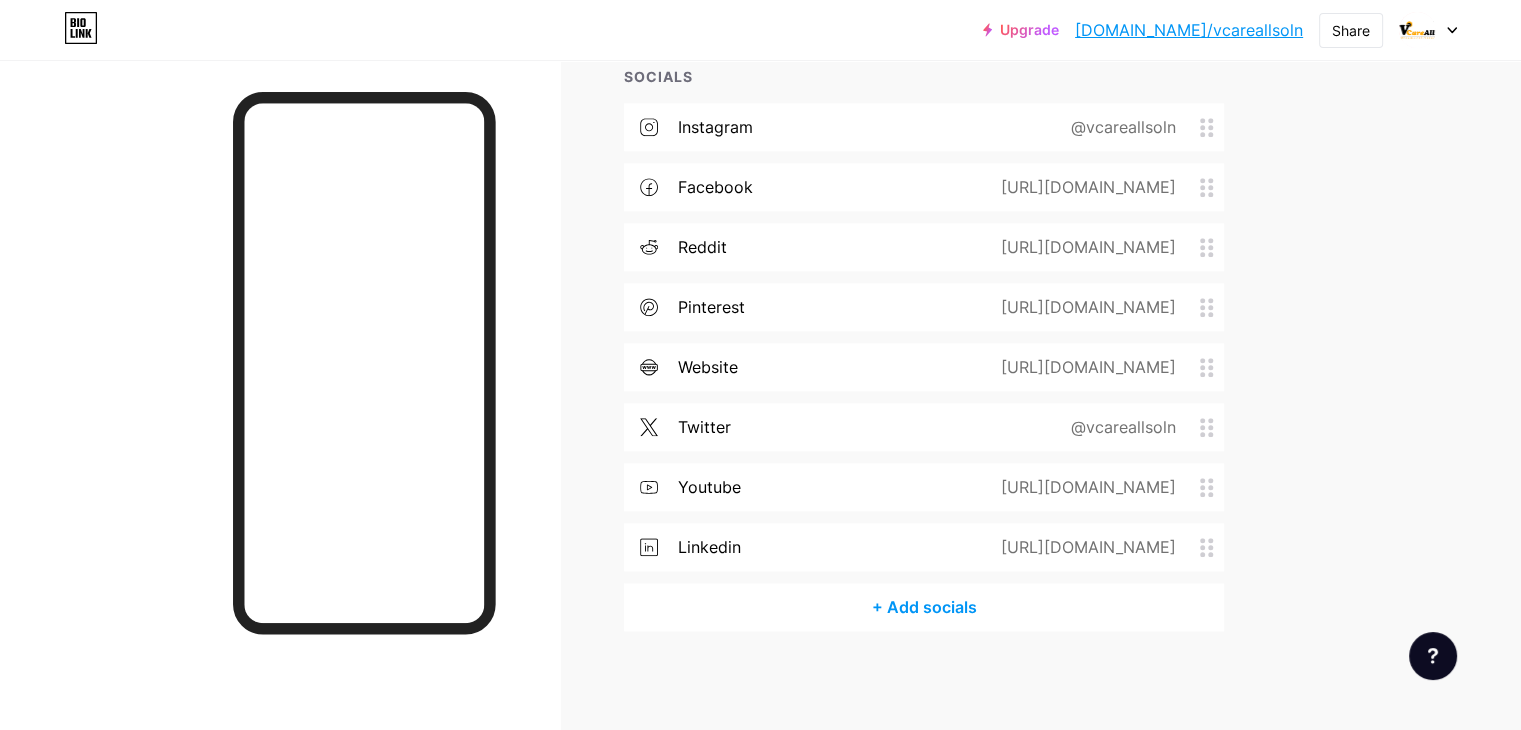 click on "@vcareallsoln" at bounding box center [1119, 127] 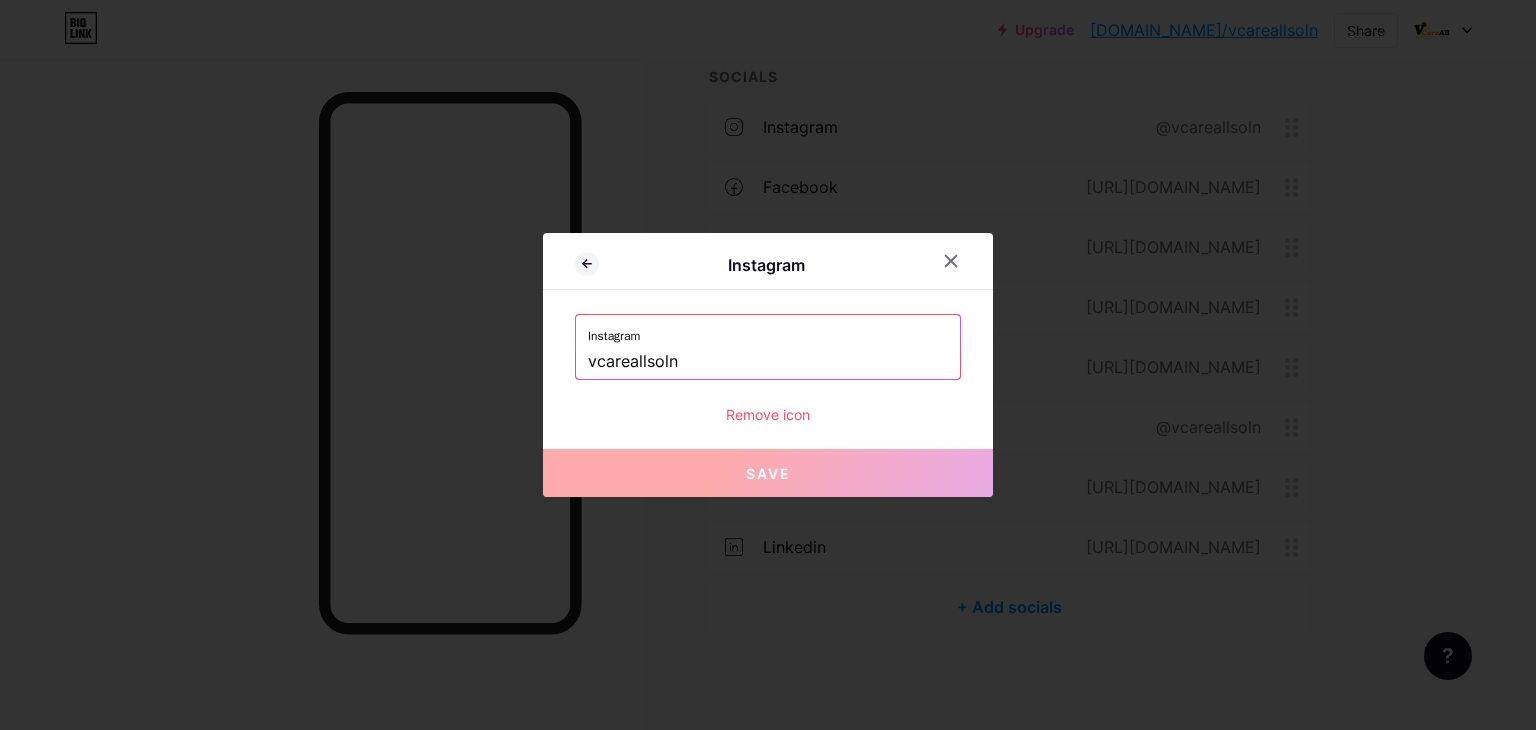 drag, startPoint x: 700, startPoint y: 353, endPoint x: 550, endPoint y: 350, distance: 150.03 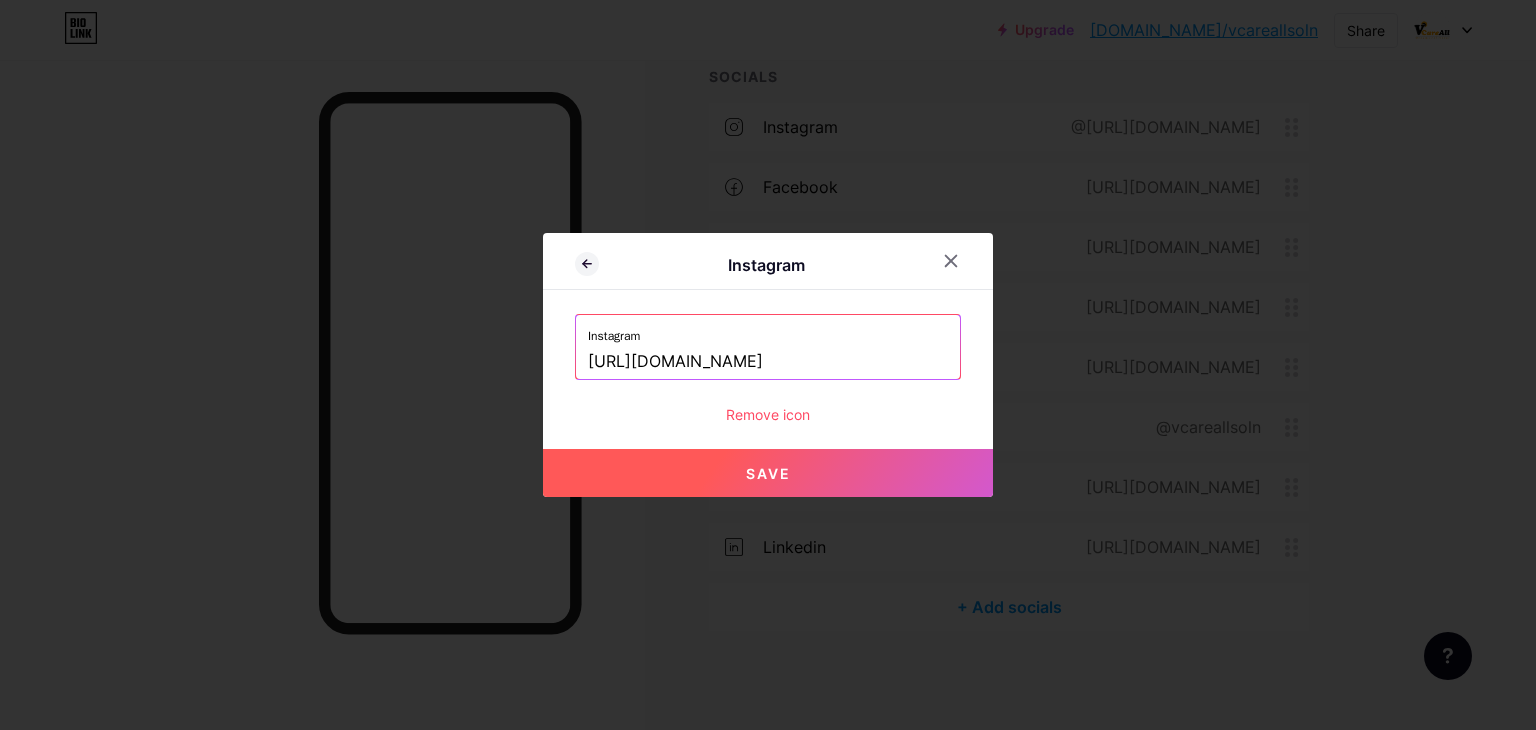 click on "Save" at bounding box center [768, 473] 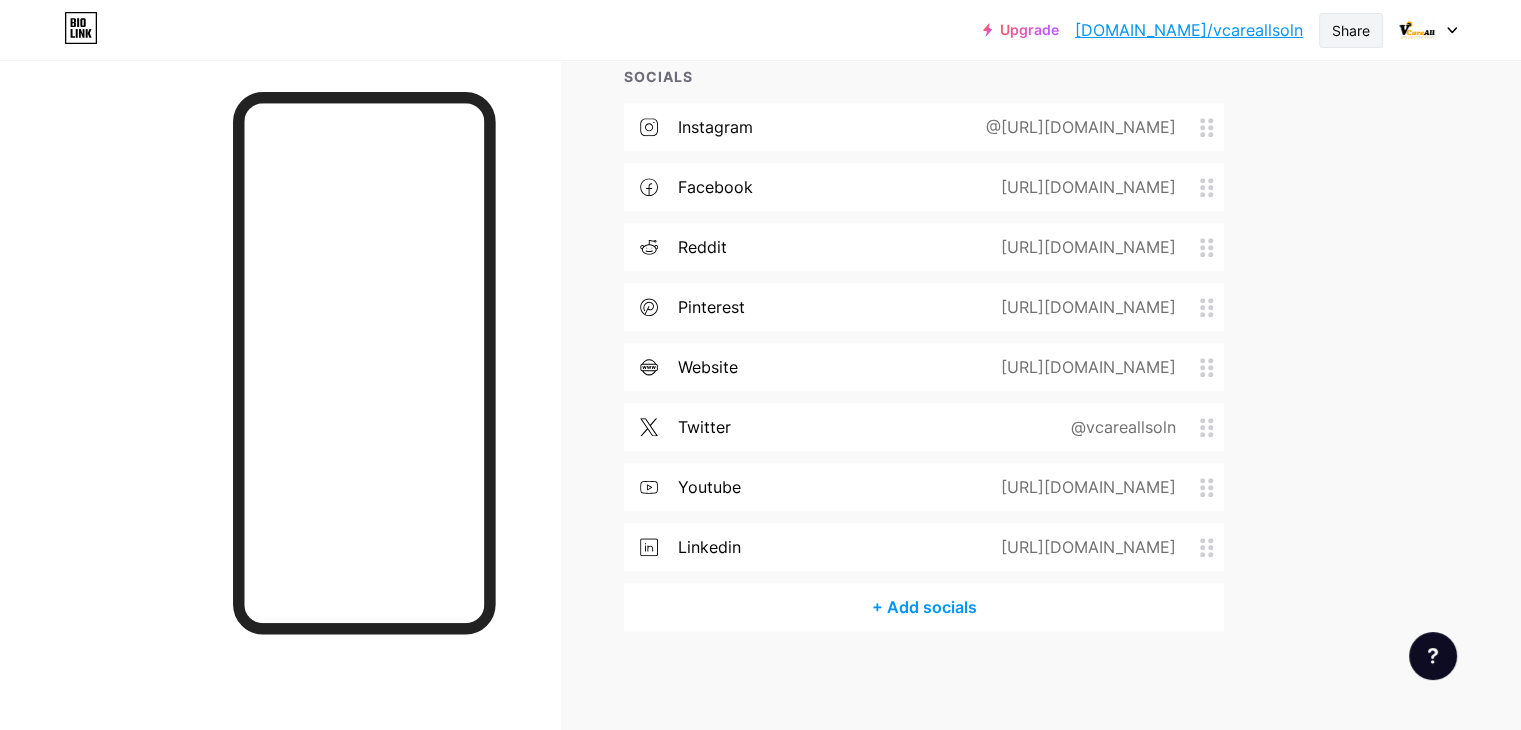 click on "Share" at bounding box center [1351, 30] 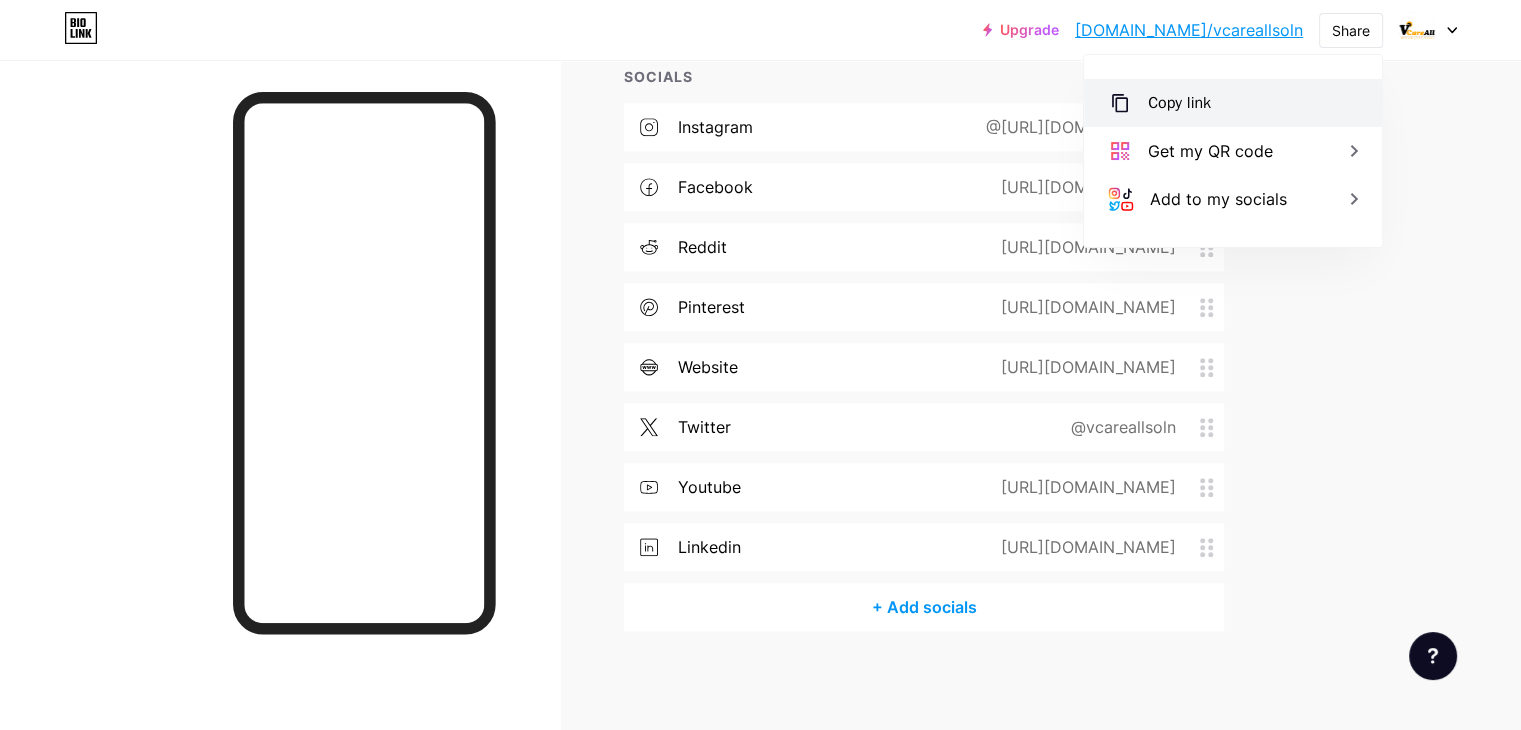 click on "Copy link" at bounding box center [1233, 103] 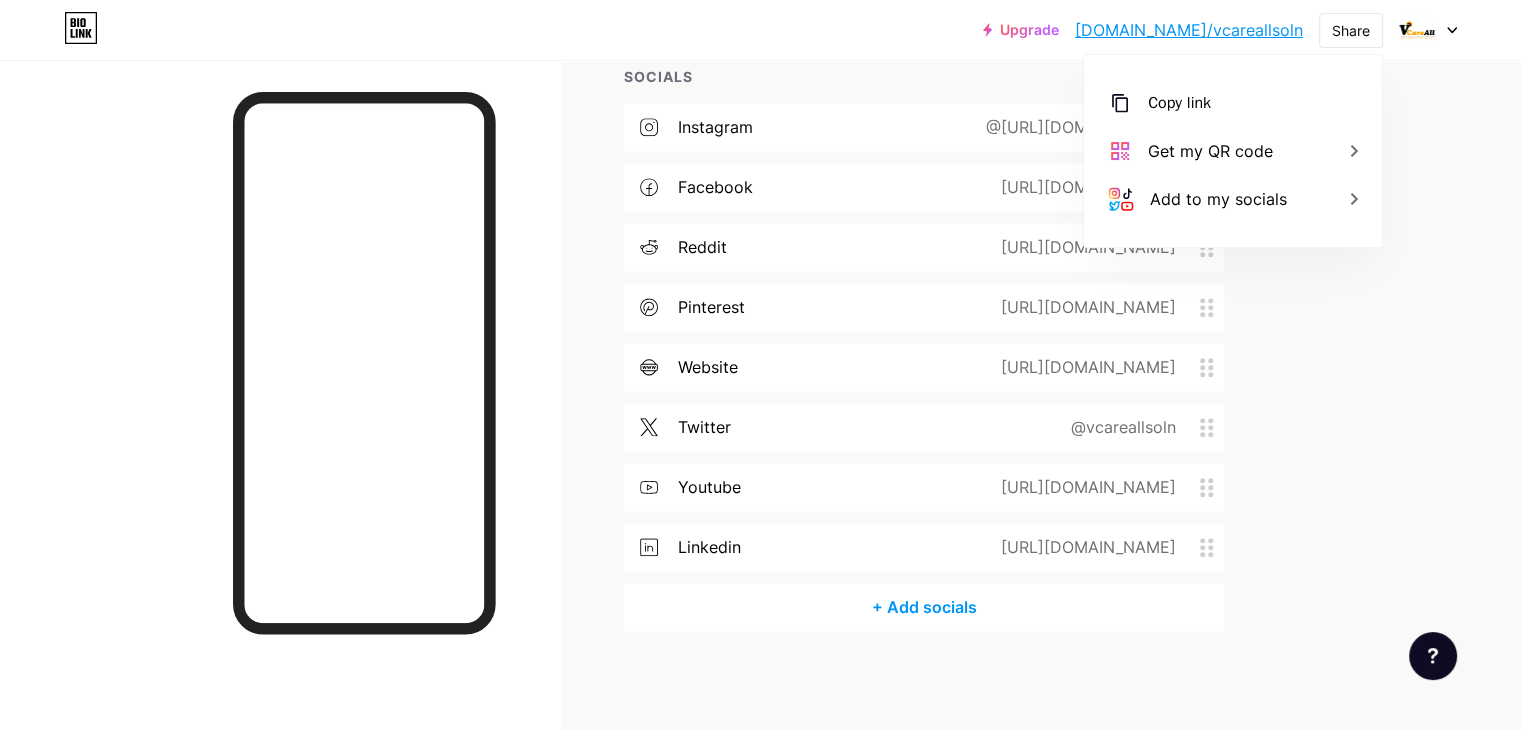 click on "instagram
@https://www.instagram.com/vcareallsoln/" at bounding box center (924, 127) 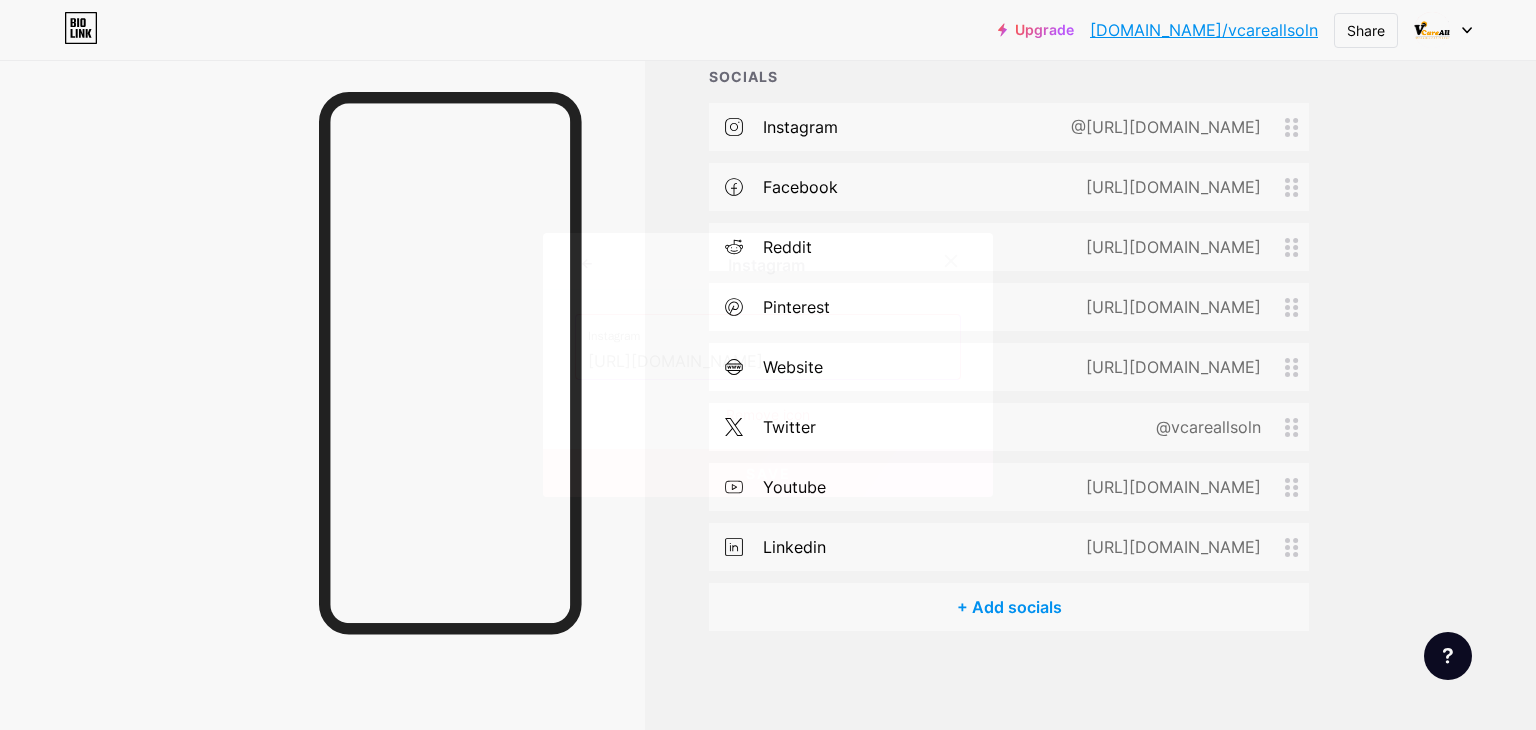 click on "https://www.instagram.com/vcareallsoln/" at bounding box center [768, 362] 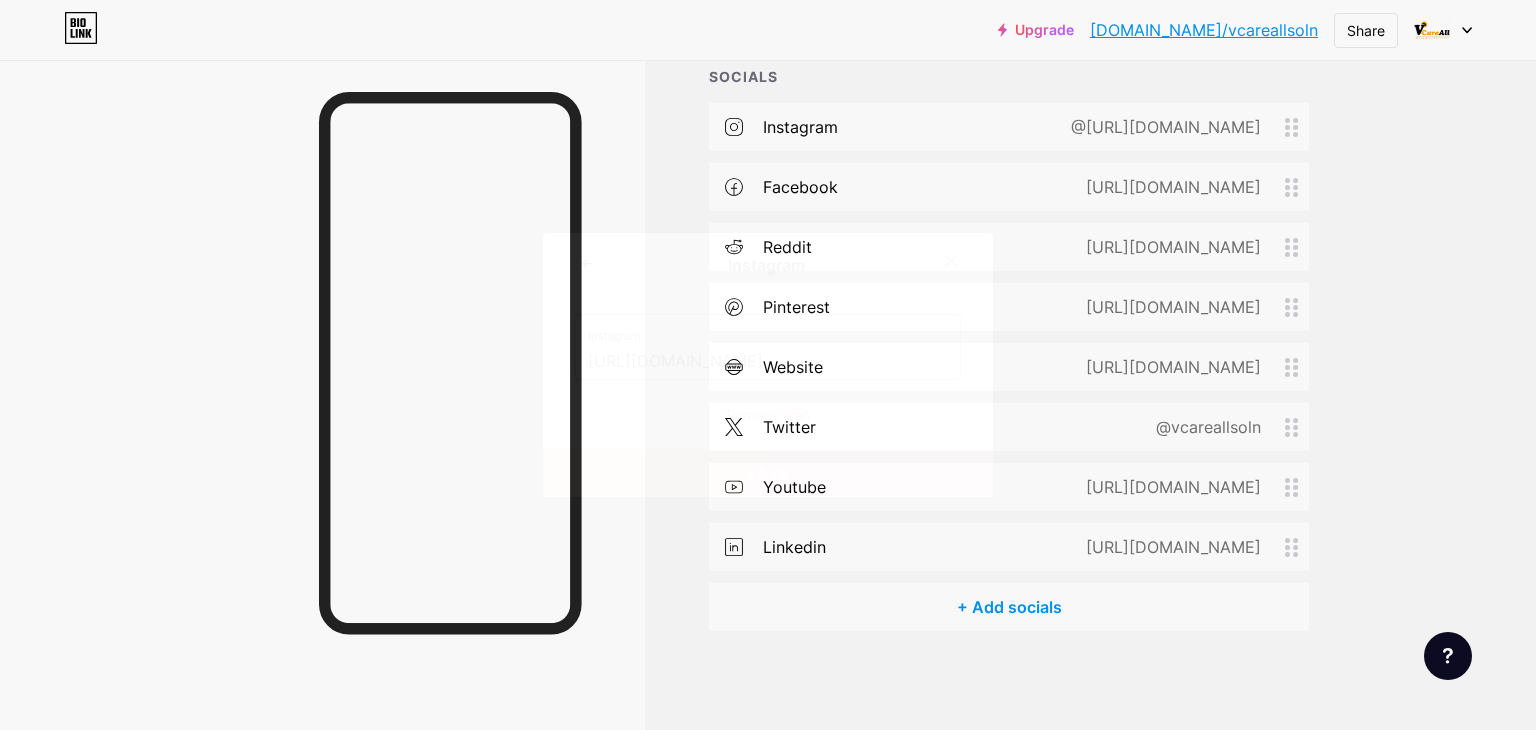 click 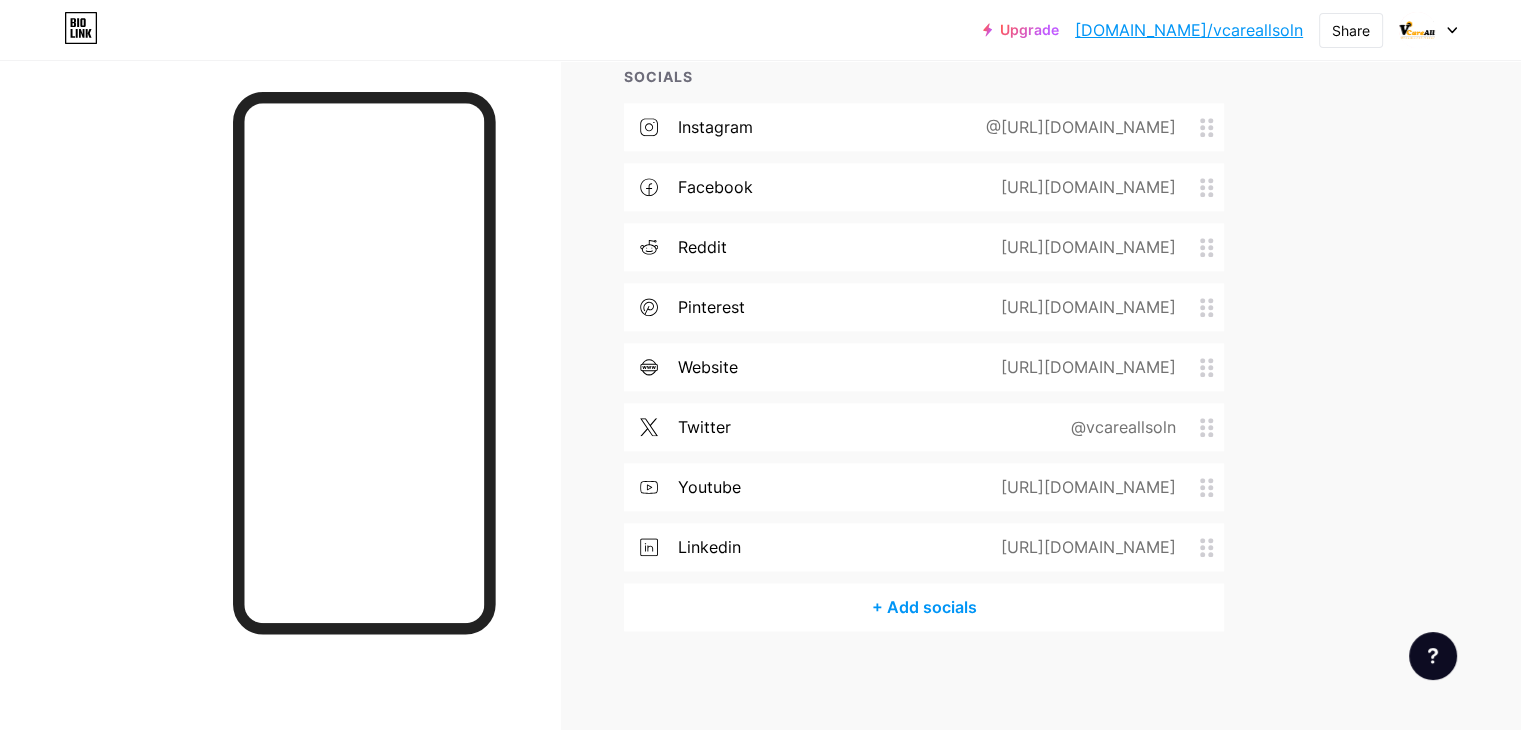 click on "@https://www.instagram.com/vcareallsoln/" at bounding box center (1077, 127) 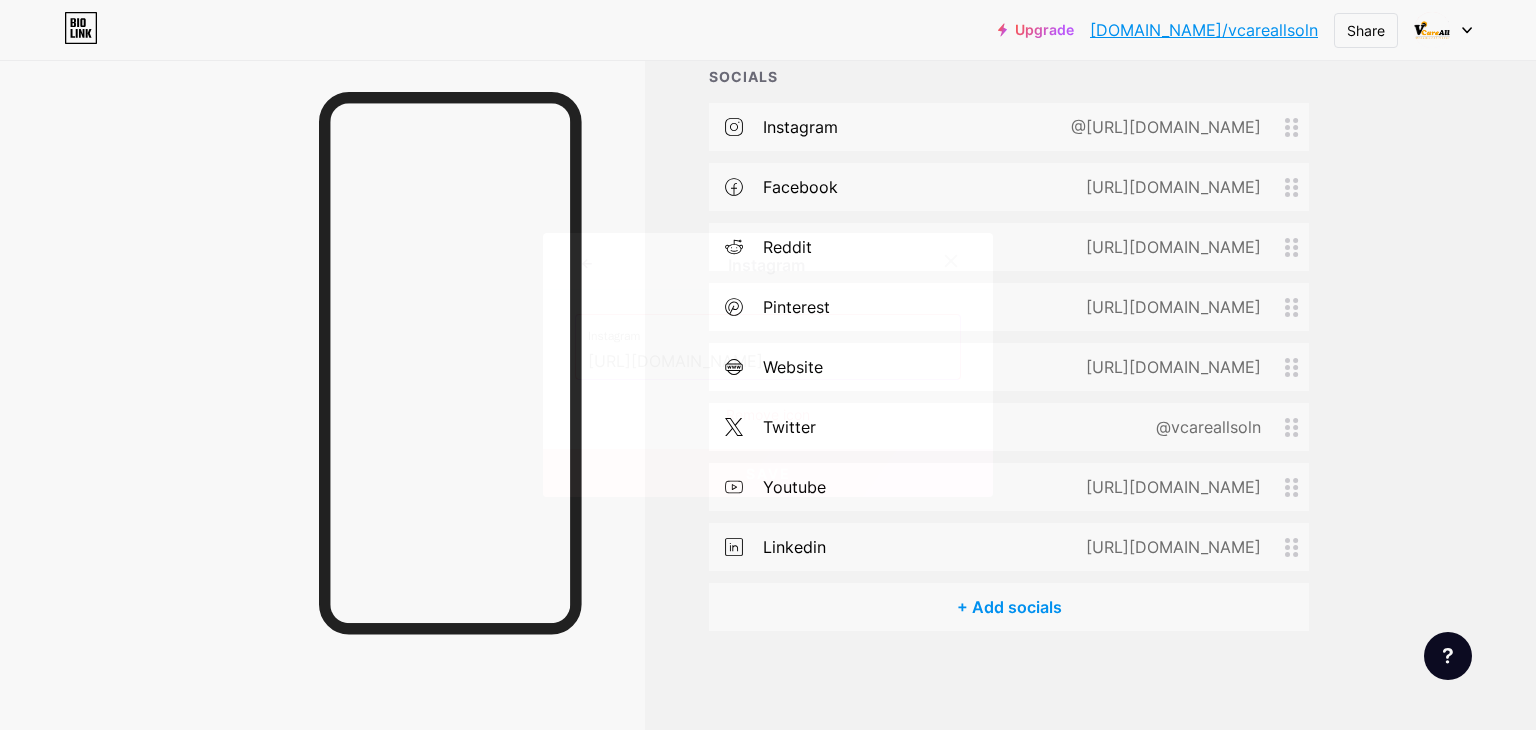 drag, startPoint x: 904, startPoint y: 356, endPoint x: 516, endPoint y: 313, distance: 390.37546 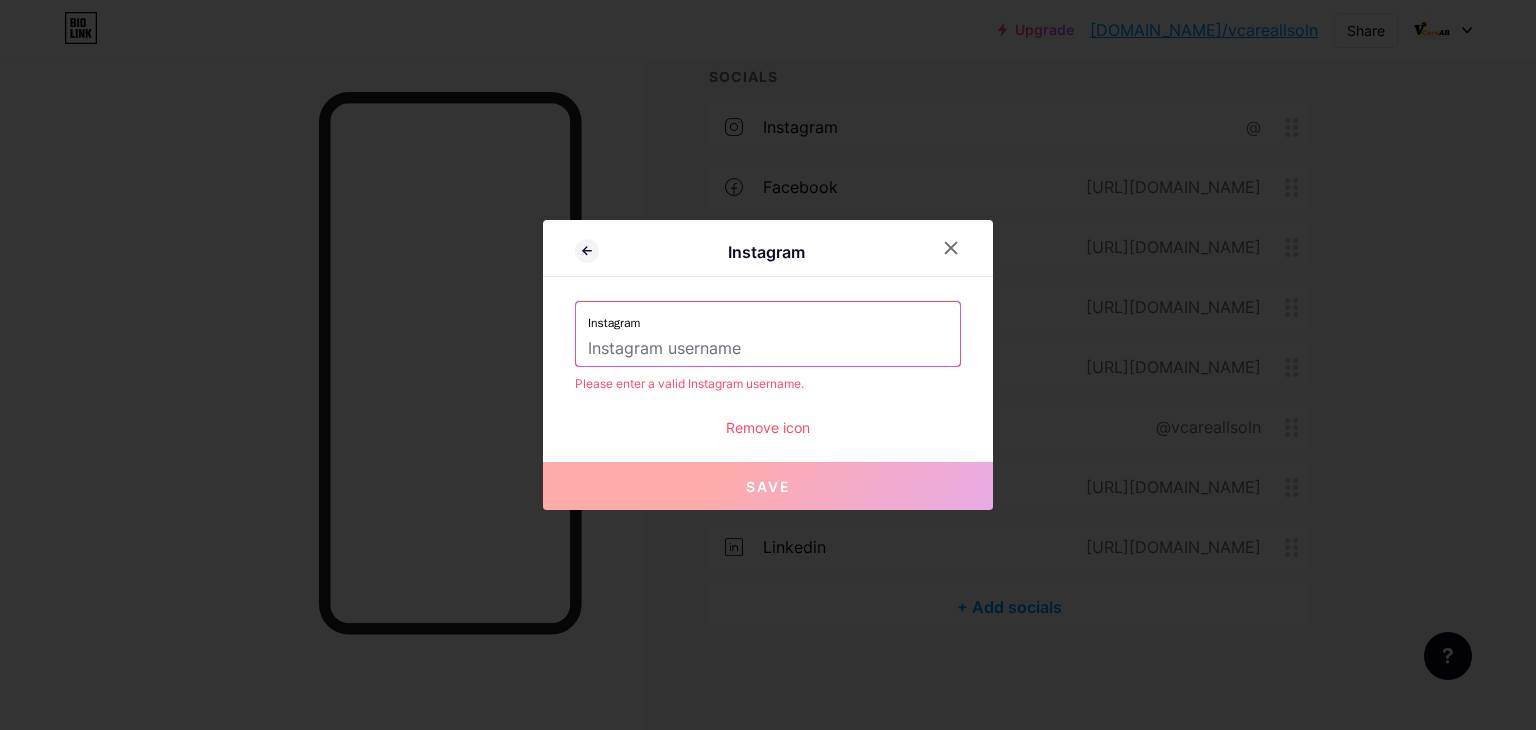 paste on "https://www.instagram.com/vcareallsoln/" 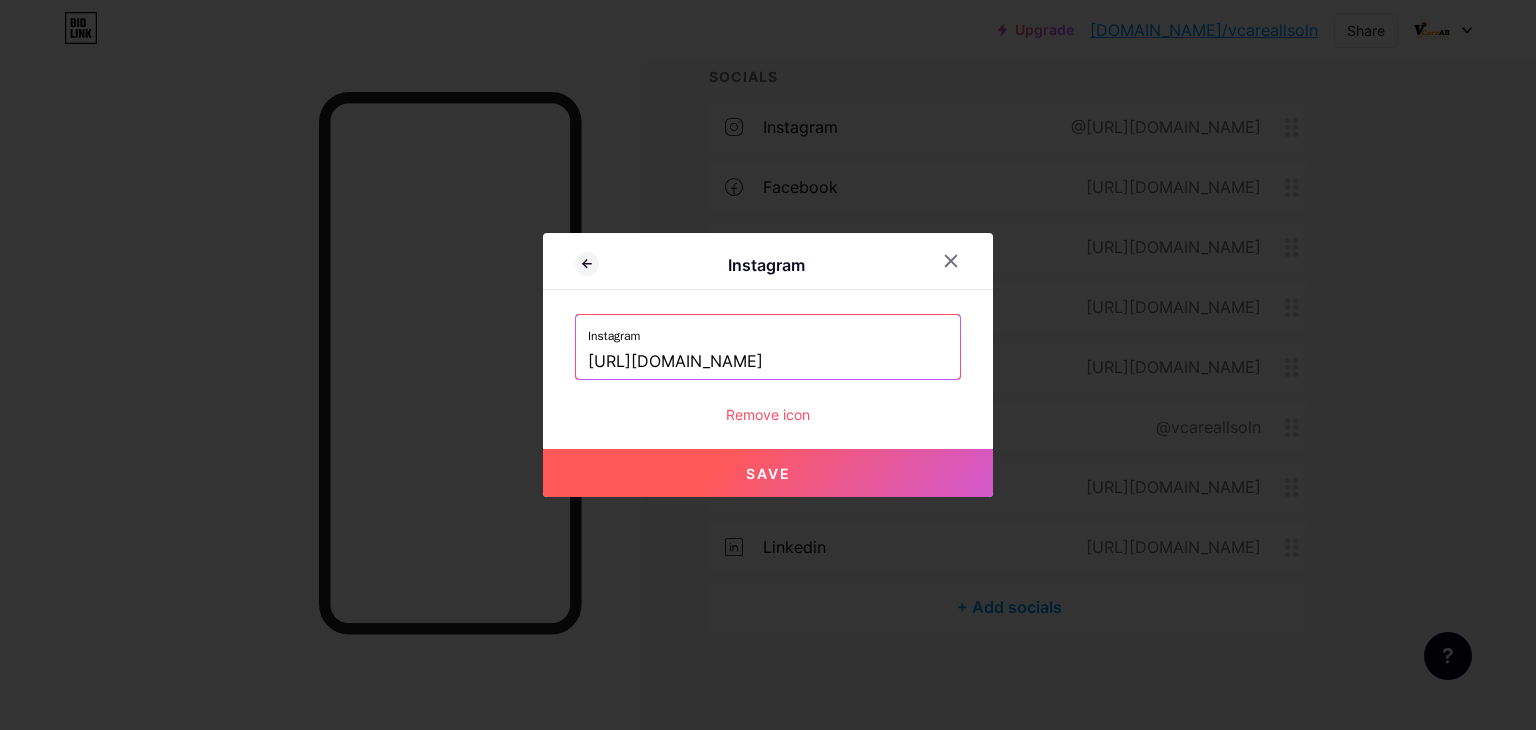 click on "Save" at bounding box center (768, 473) 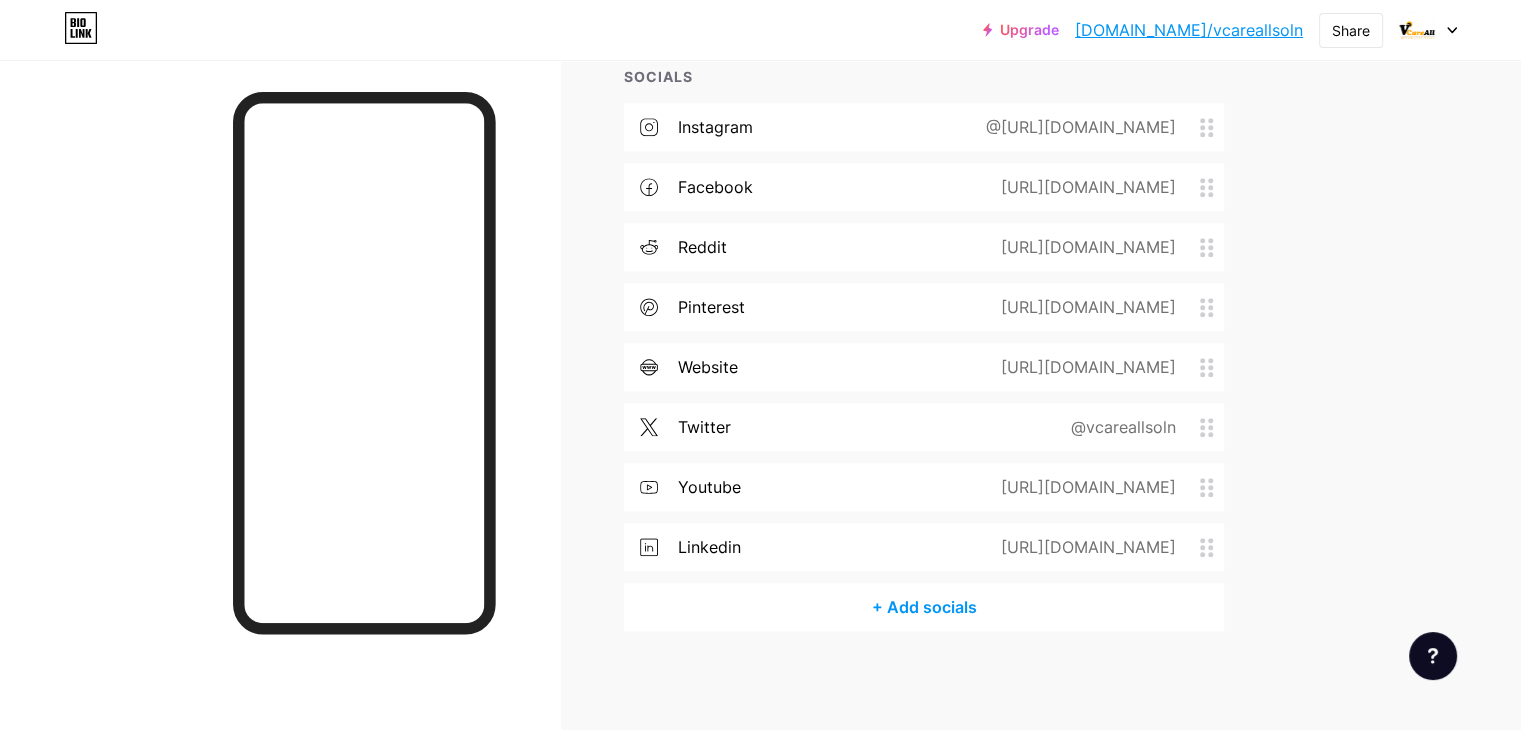 click on "instagram
@https://www.instagram.com/vcareallsoln/" at bounding box center (924, 127) 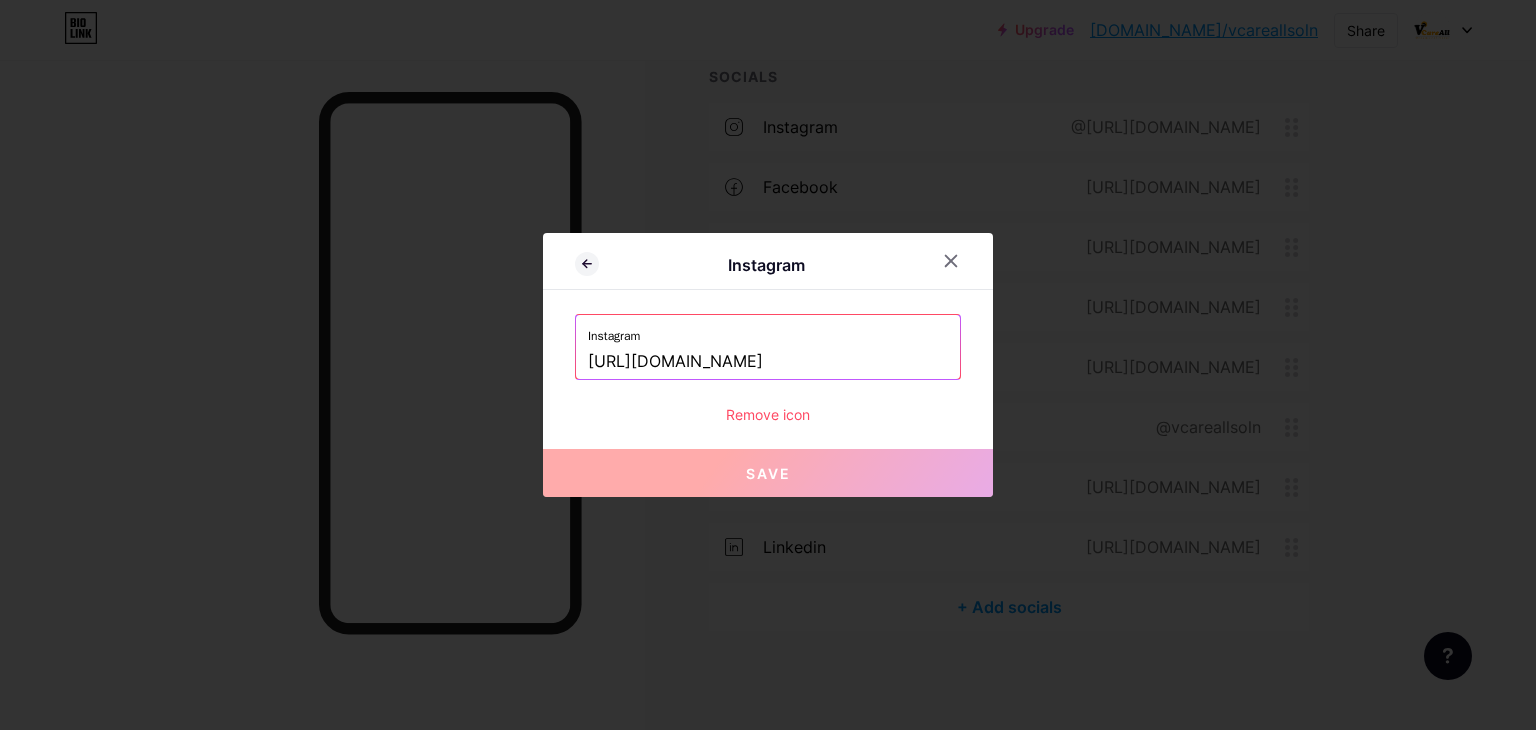drag, startPoint x: 634, startPoint y: 353, endPoint x: 560, endPoint y: 341, distance: 74.96666 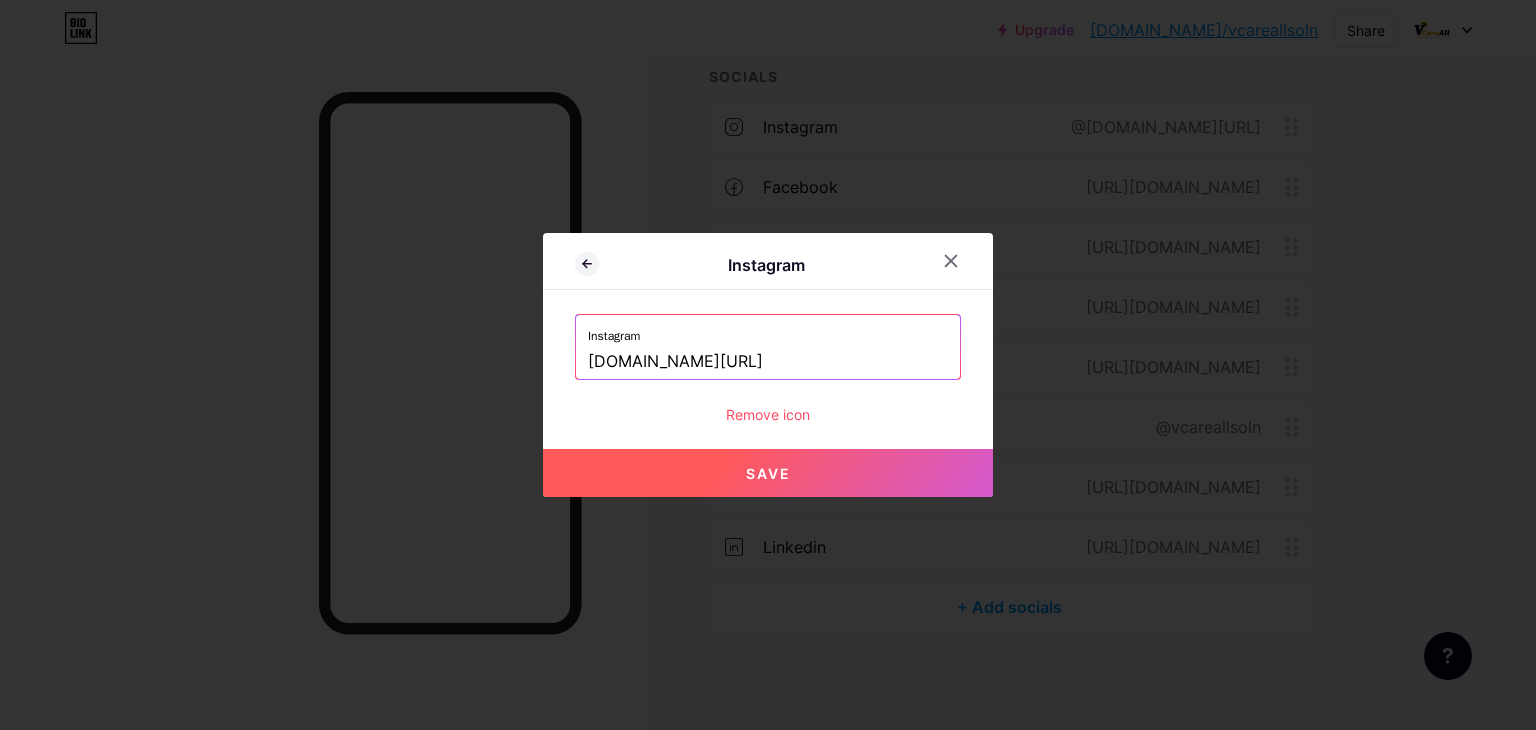 click on "Save" at bounding box center (768, 473) 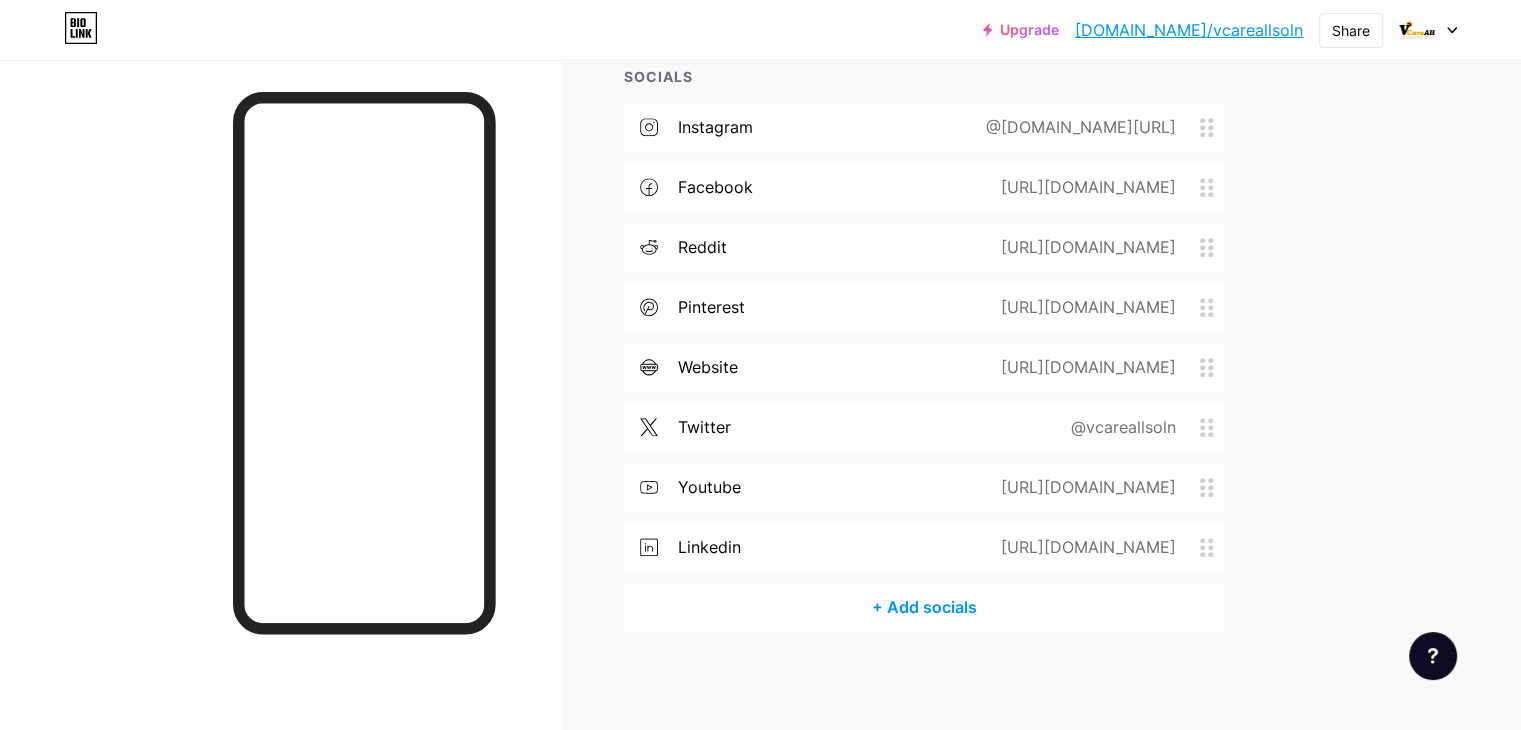 click on "@www.instagram.com/vcareallsoln/" at bounding box center [1077, 127] 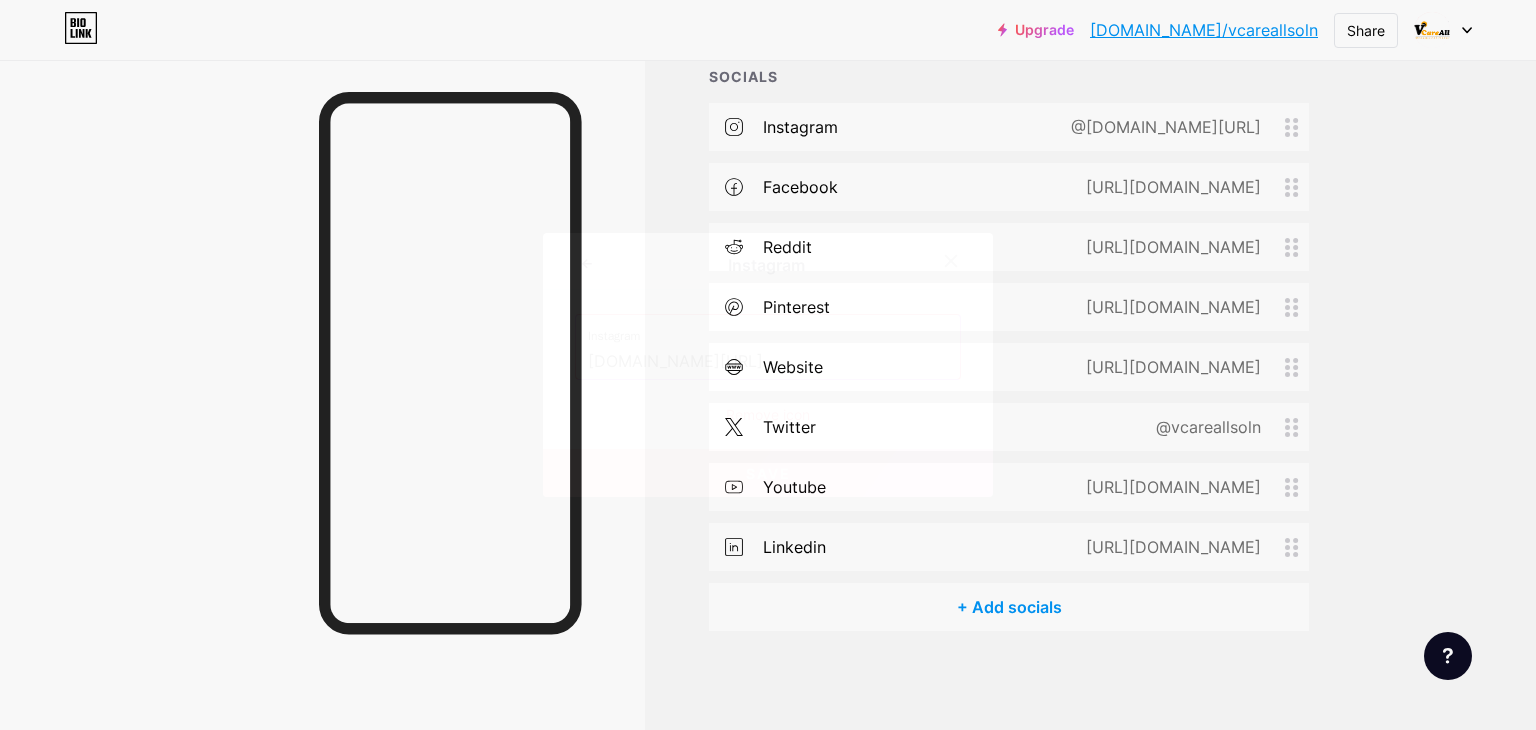 click on "www.instagram.com/vcareallsoln/" at bounding box center [768, 362] 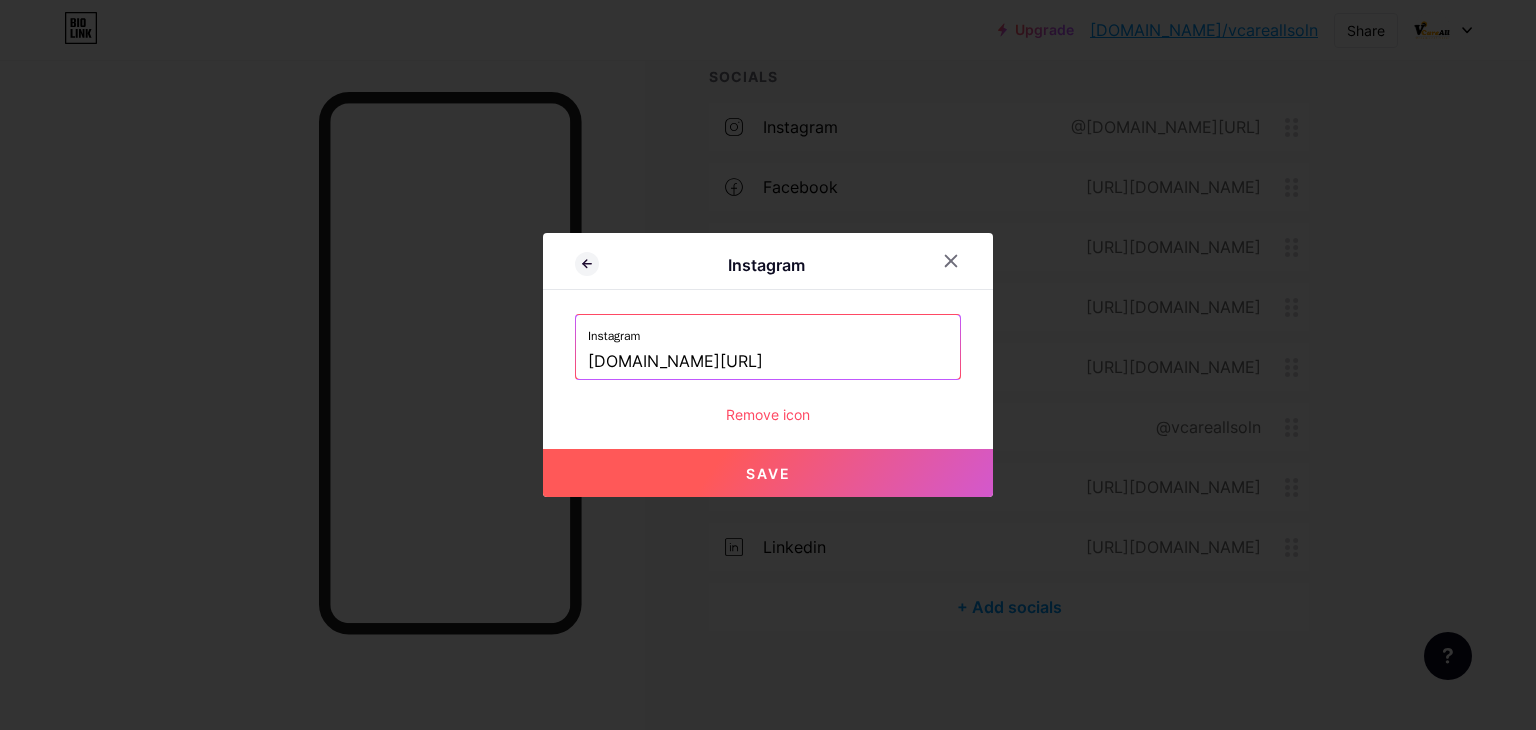 click on "Instagram   www.instagram.com/vcareallsoln
Remove icon" at bounding box center [768, 369] 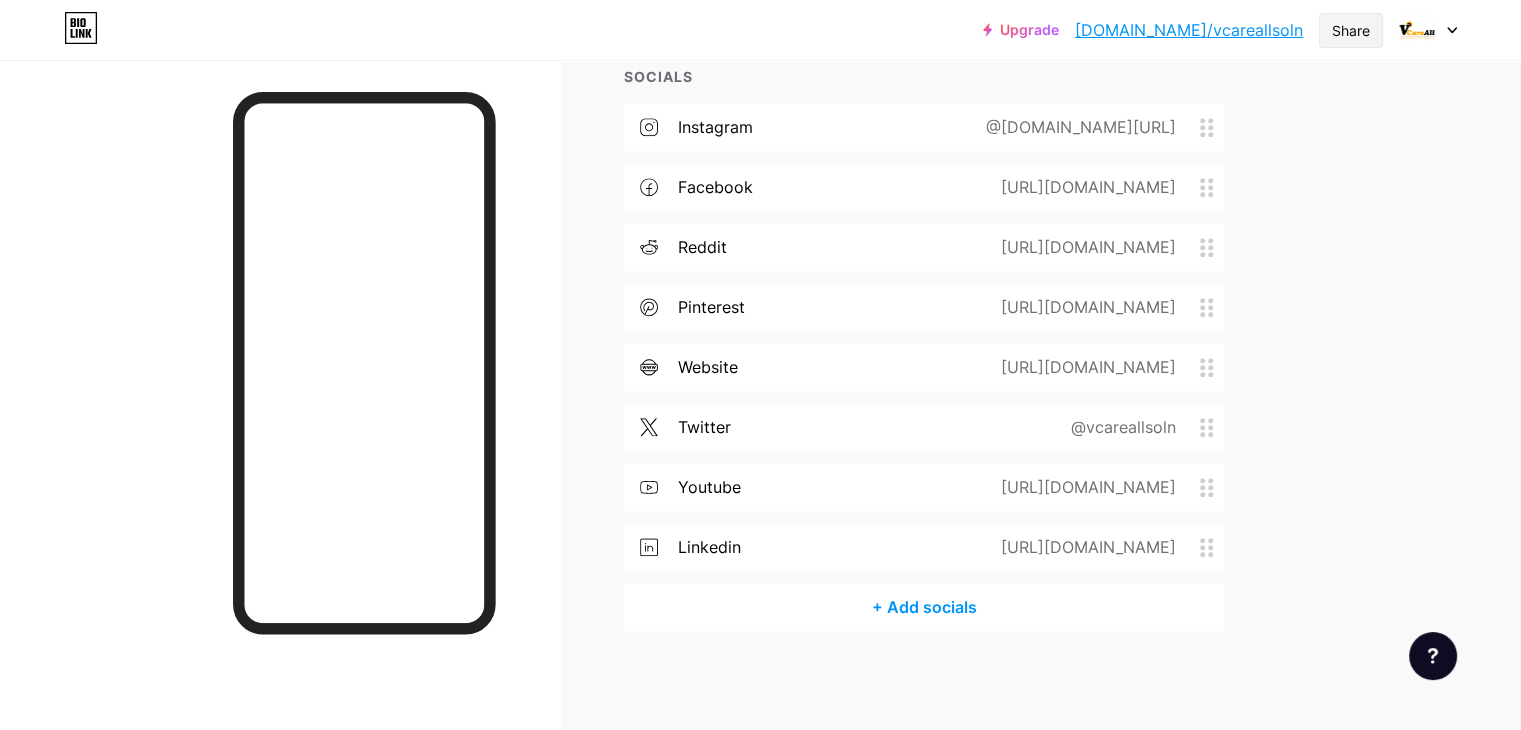 click on "Share" at bounding box center (1351, 30) 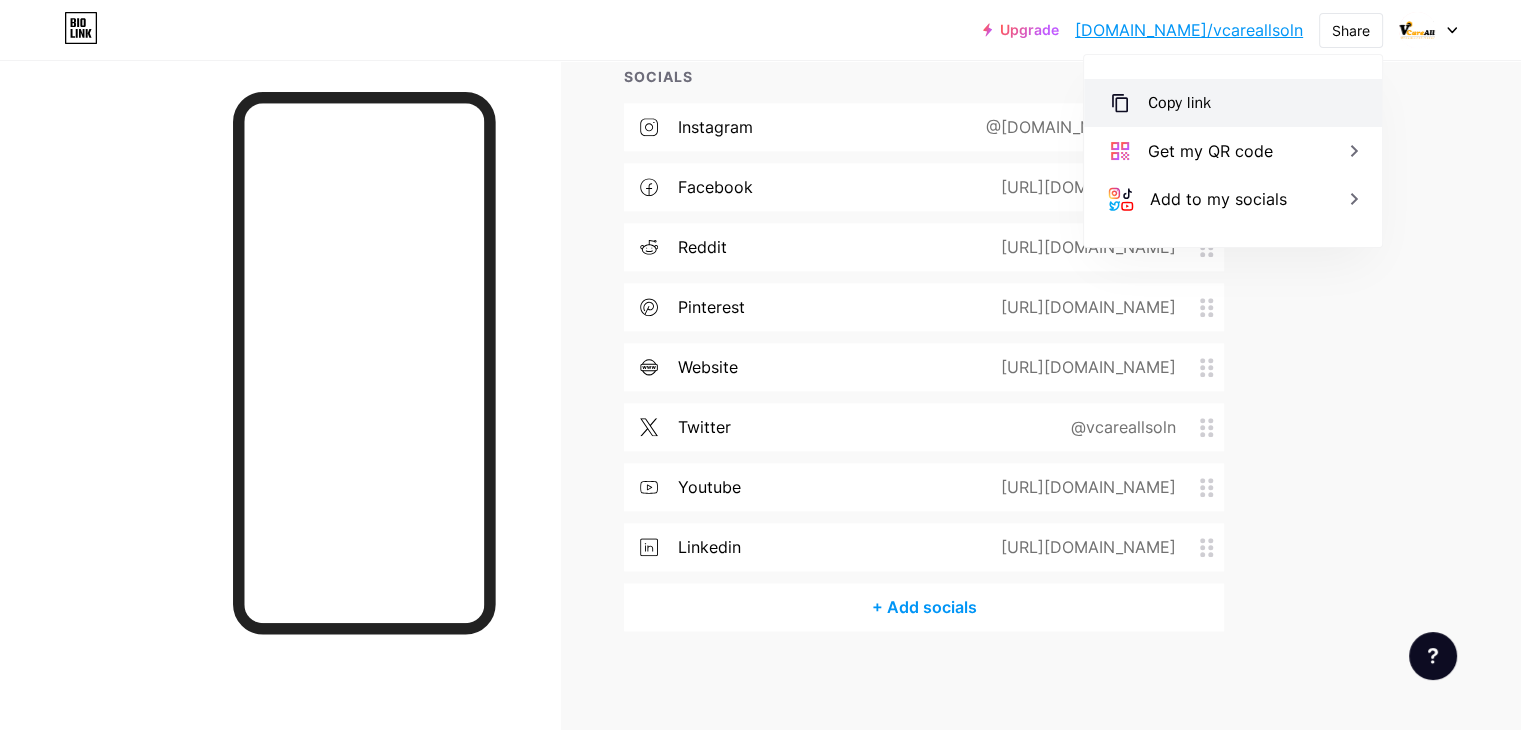 click on "Copy link" at bounding box center [1179, 103] 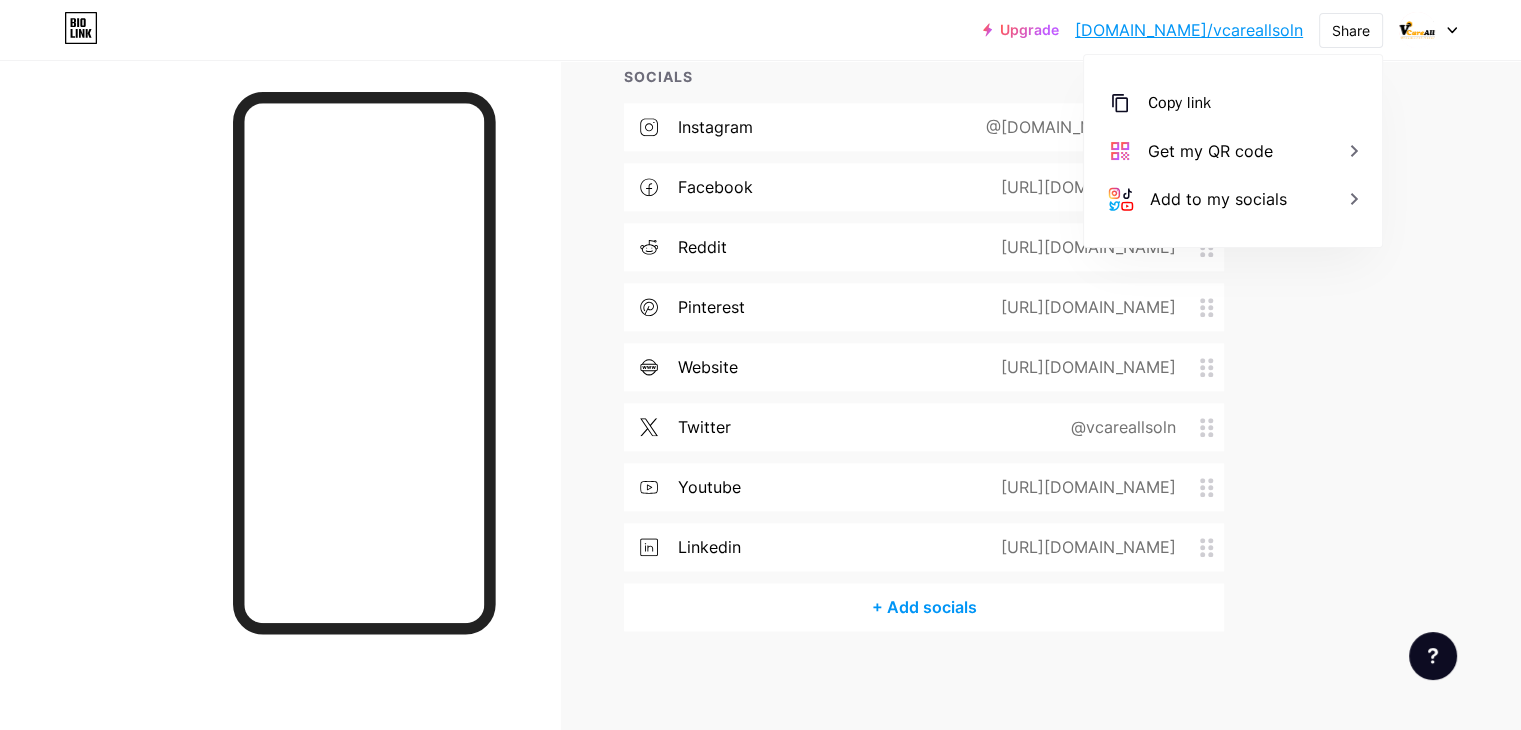 click on "Upgrade   bio.link/vcarea...   bio.link/vcareallsoln   Share
Copy link   https://bio.link/vcareallsoln
Get my QR code
Add to my socials                   Switch accounts     vcareallsoln   bio.link/vcareallsoln       + Add a new page        Account settings   Logout" at bounding box center (760, 30) 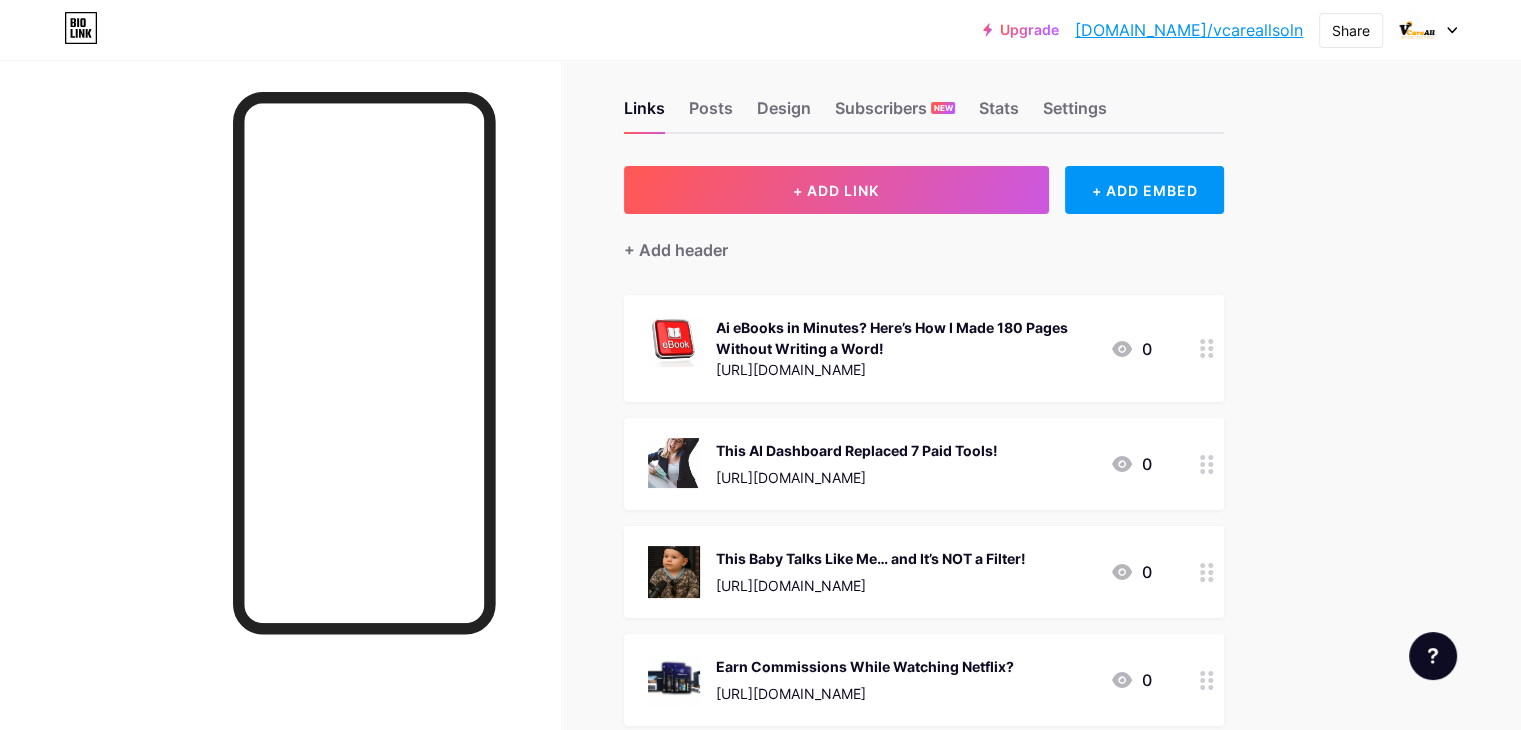 scroll, scrollTop: 0, scrollLeft: 0, axis: both 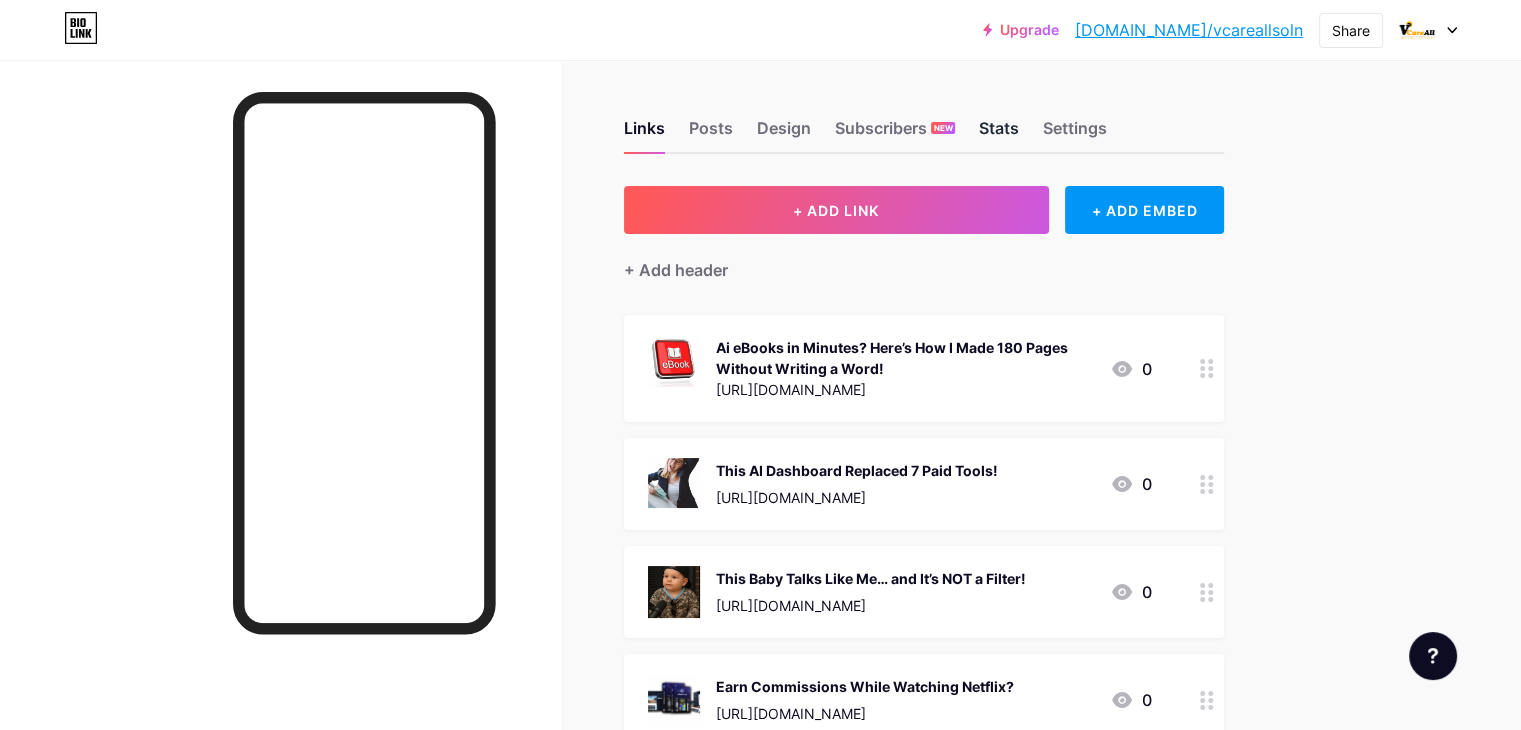 click on "Stats" at bounding box center [999, 134] 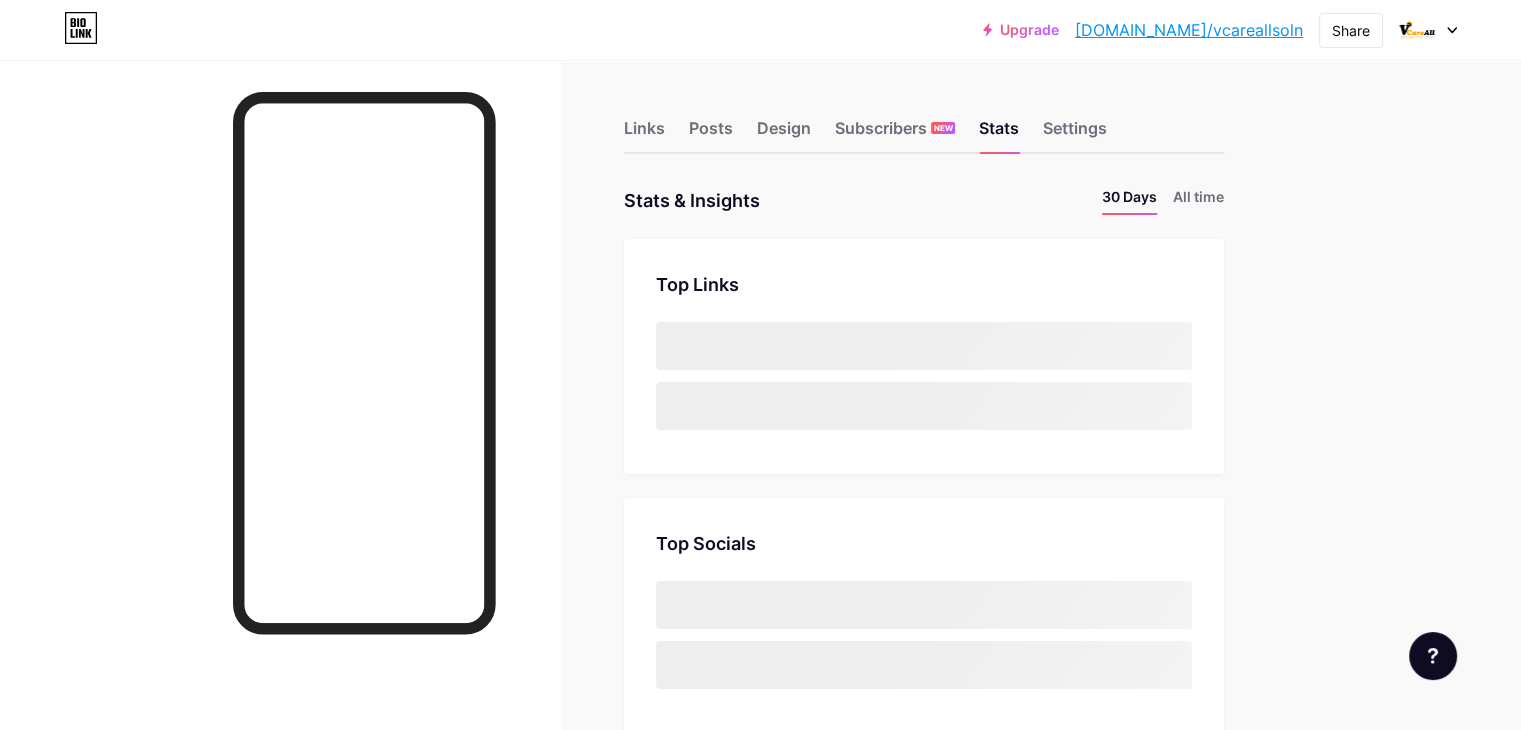 scroll, scrollTop: 999270, scrollLeft: 998479, axis: both 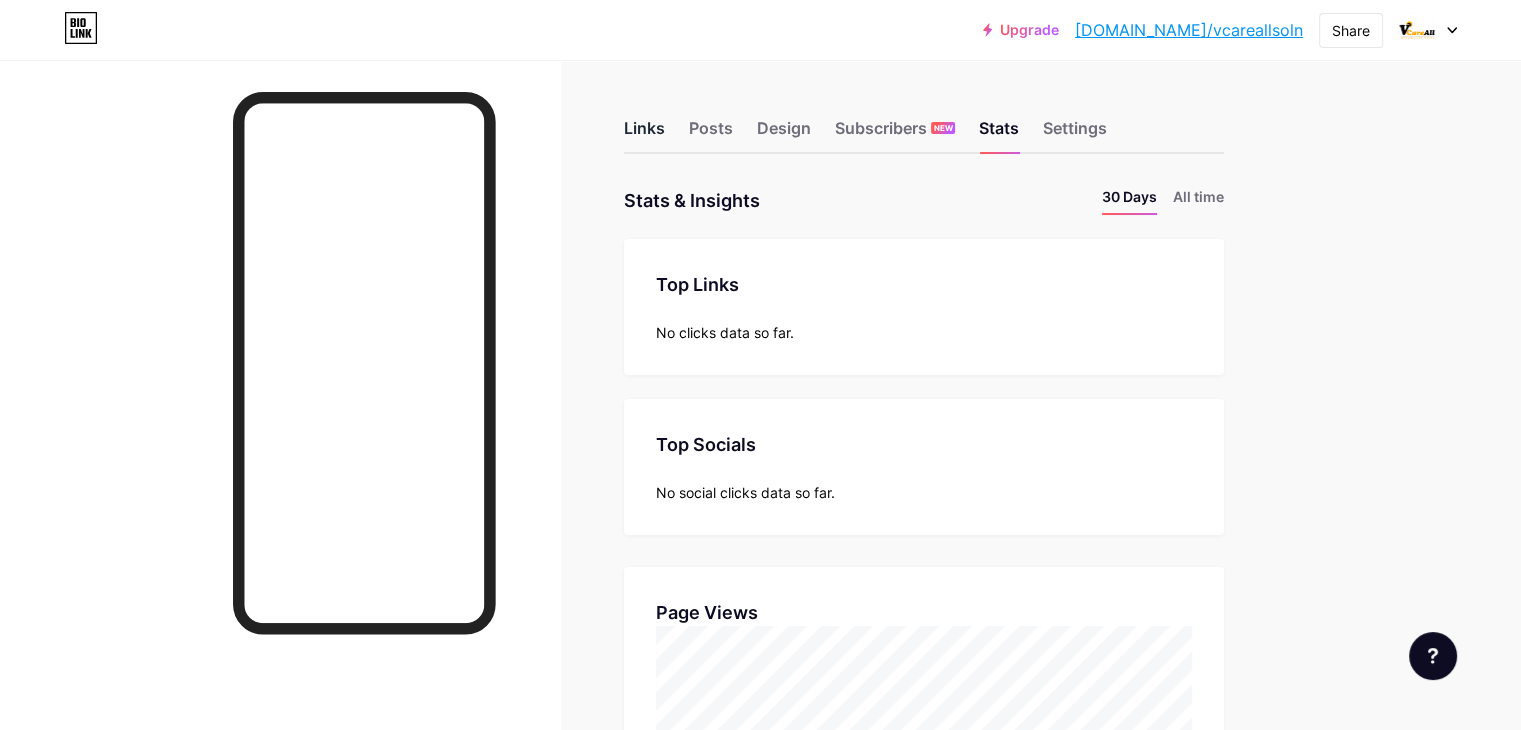 click on "Links" at bounding box center (644, 134) 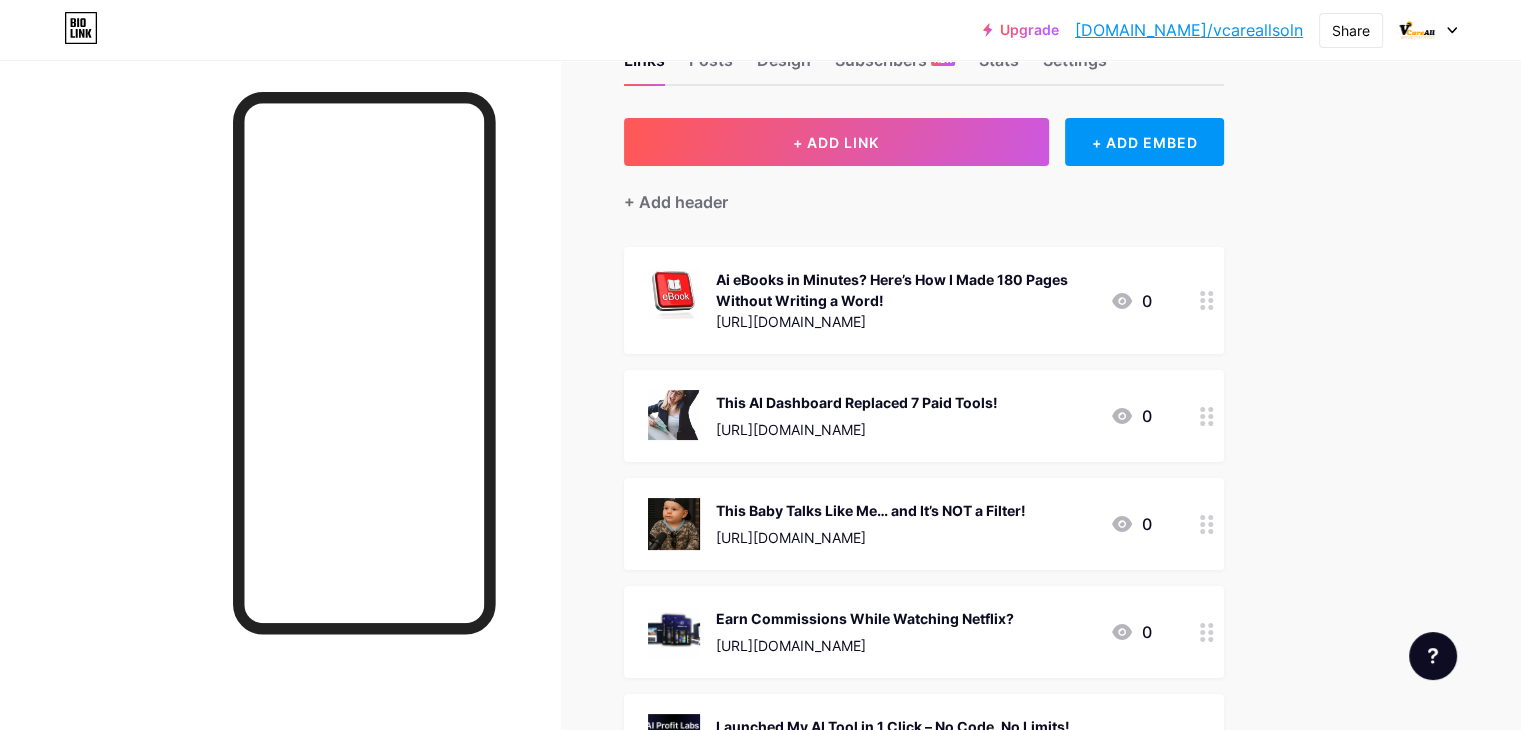 scroll, scrollTop: 0, scrollLeft: 0, axis: both 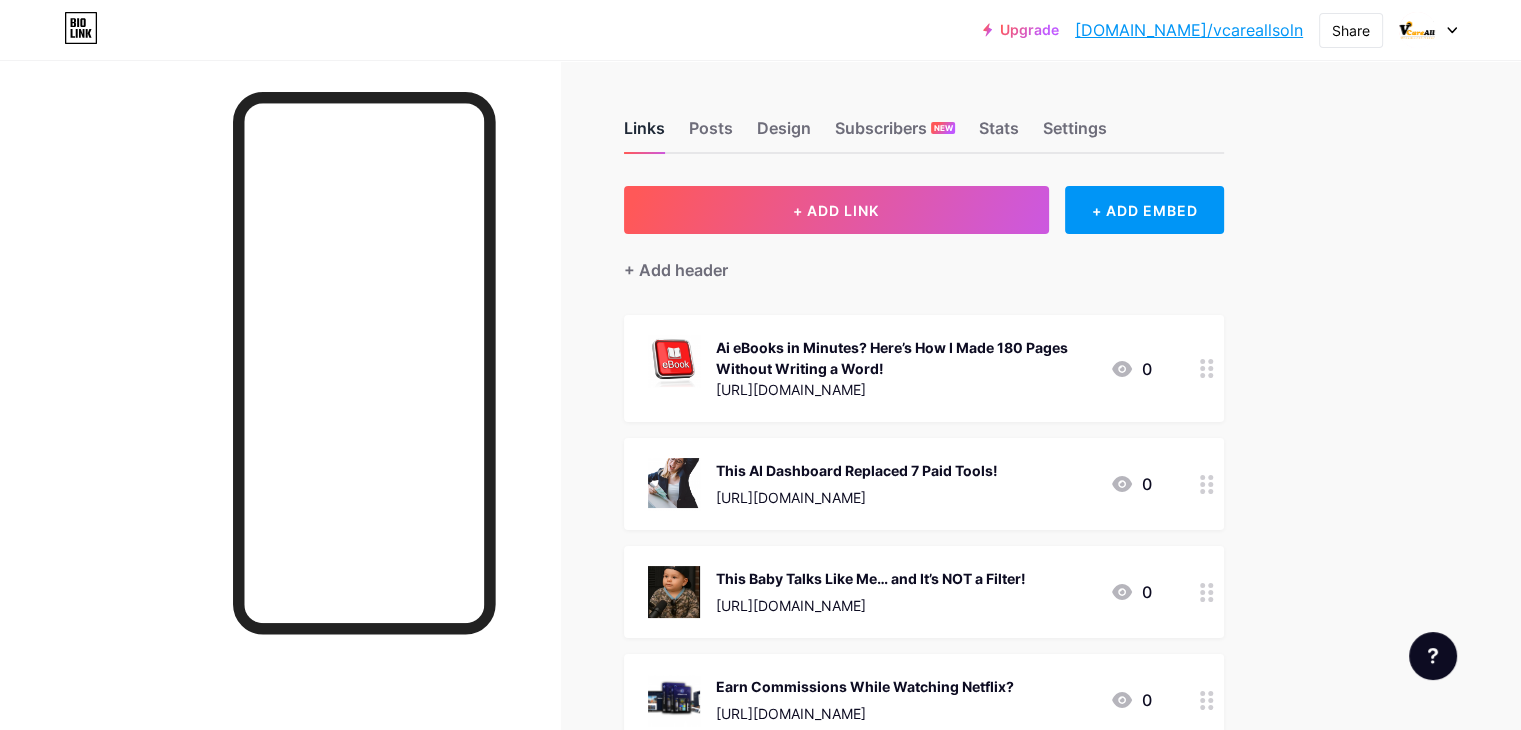 click on "Links" at bounding box center (644, 134) 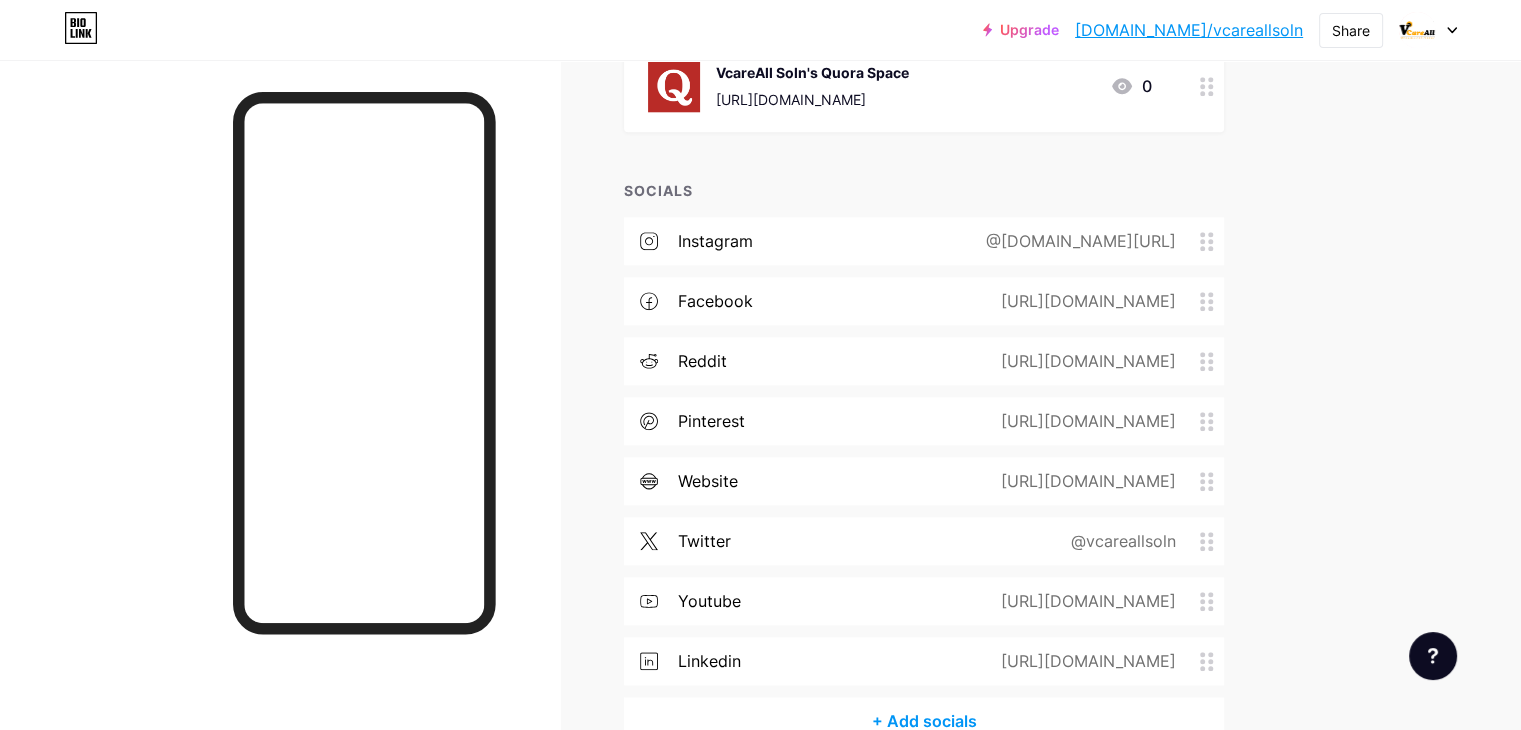scroll, scrollTop: 2192, scrollLeft: 0, axis: vertical 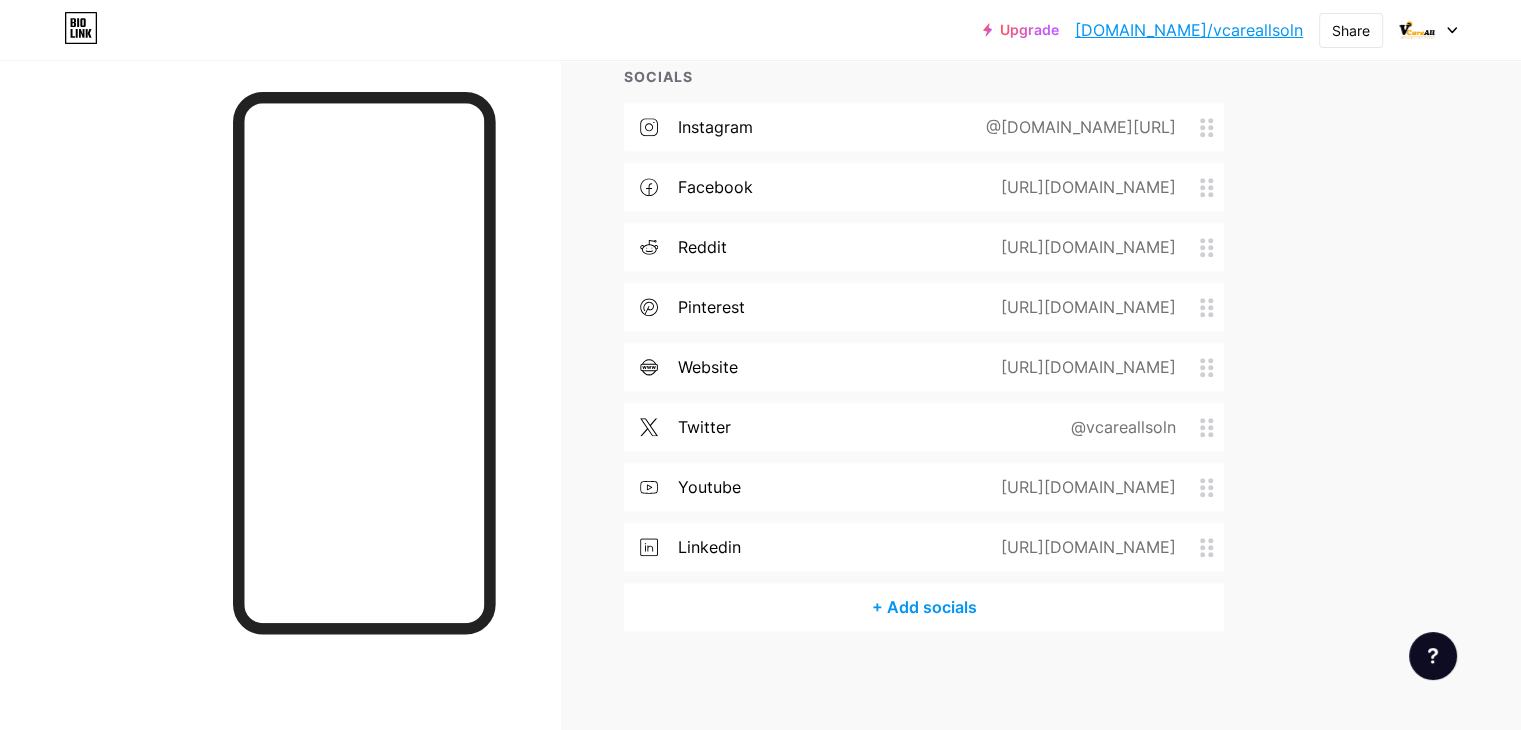click on "+ Add socials" at bounding box center (924, 607) 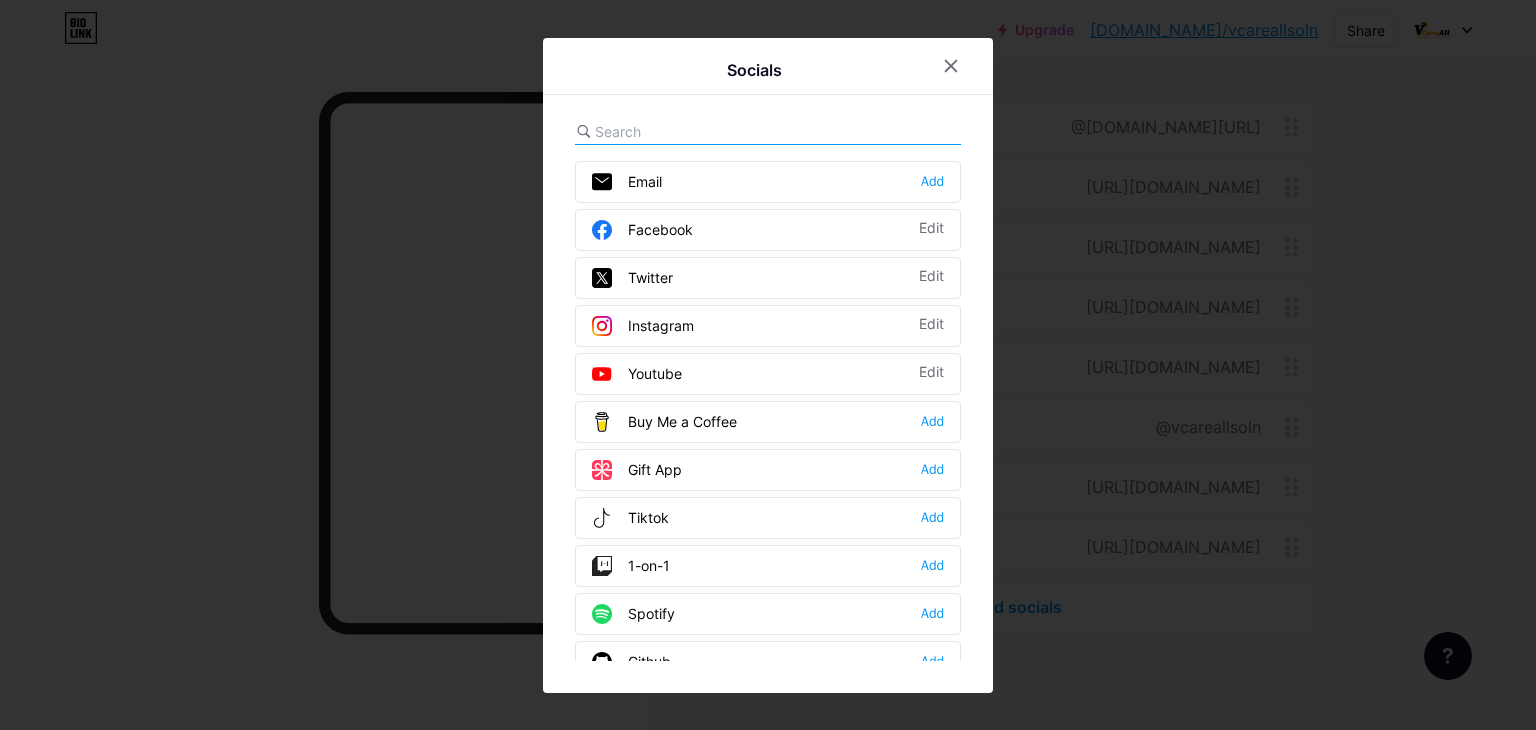 click at bounding box center (705, 131) 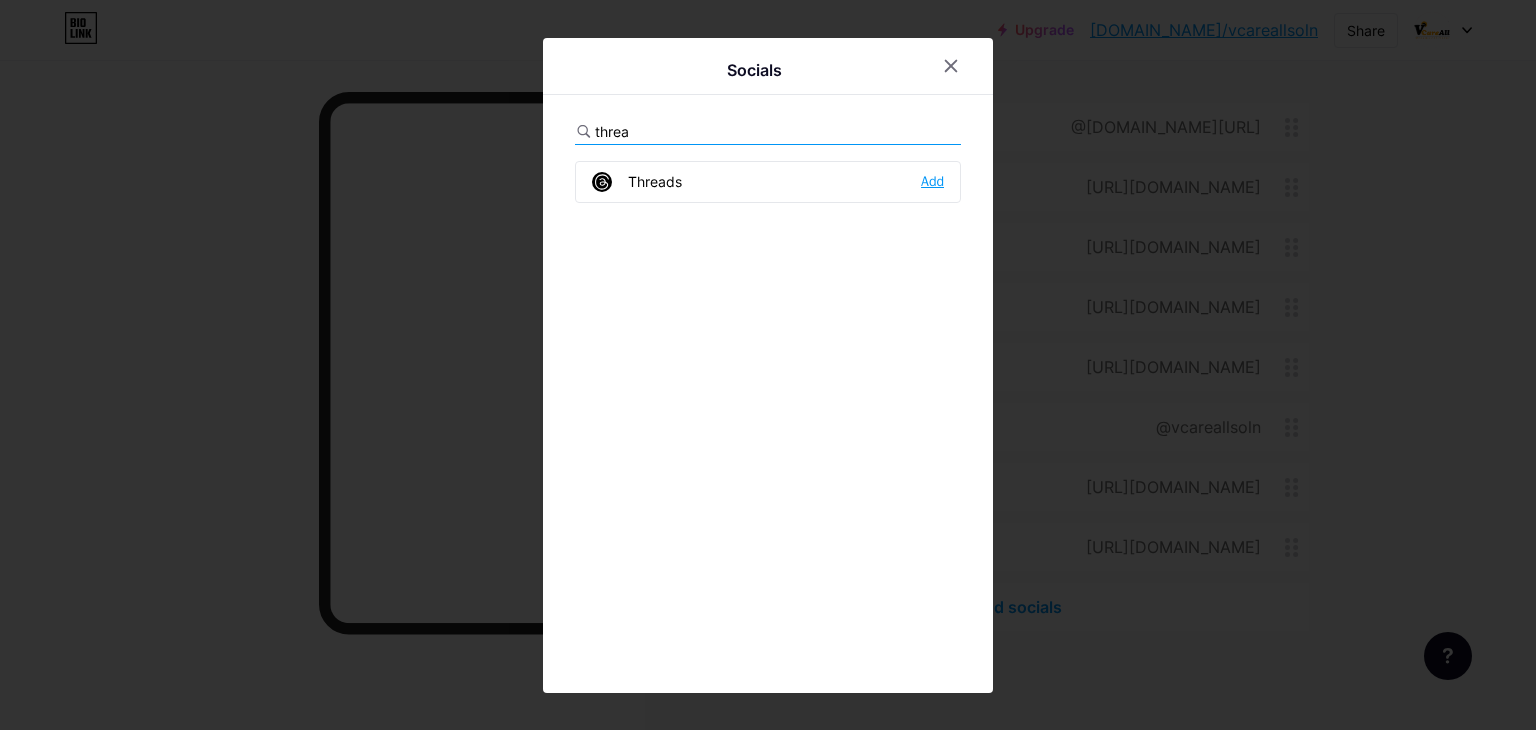 type on "threa" 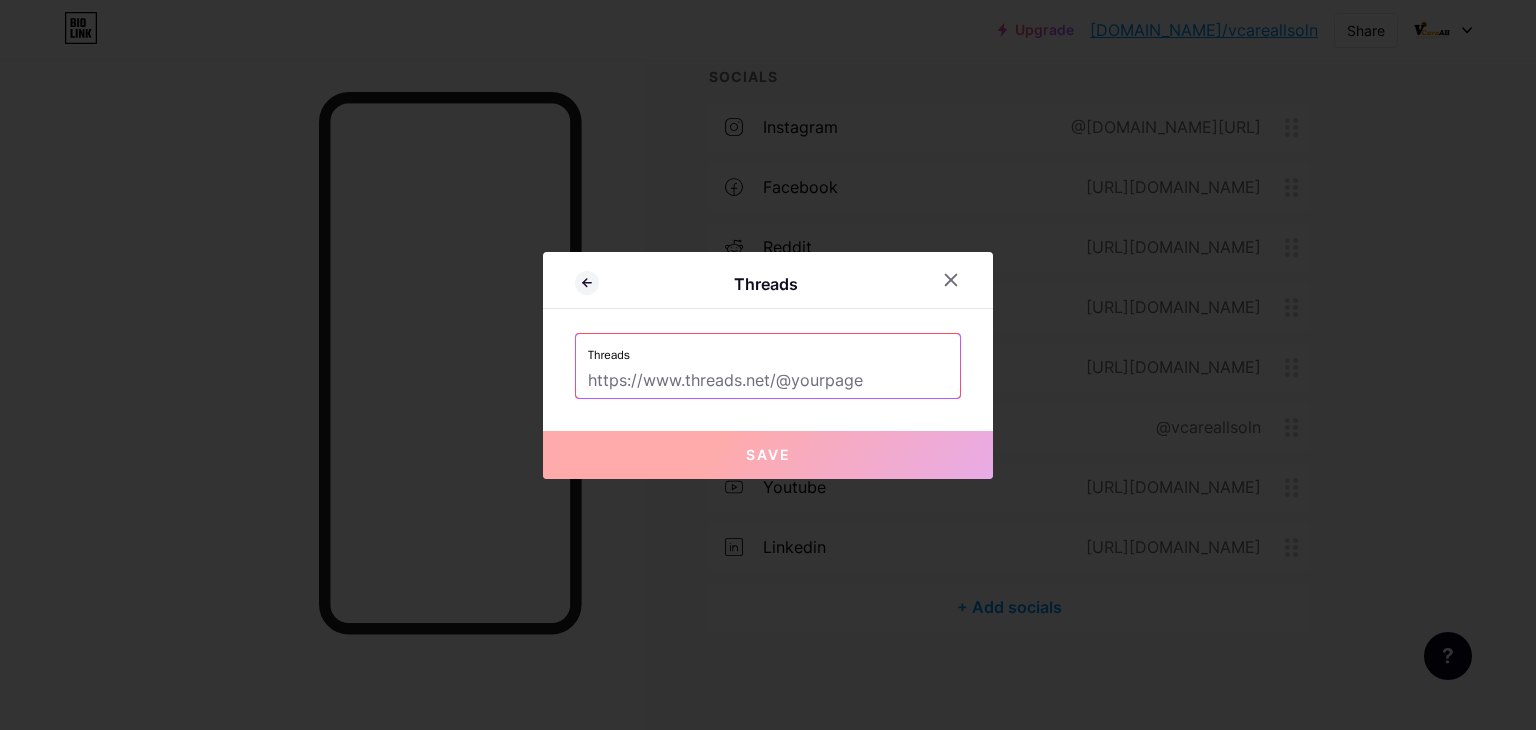 click at bounding box center (768, 381) 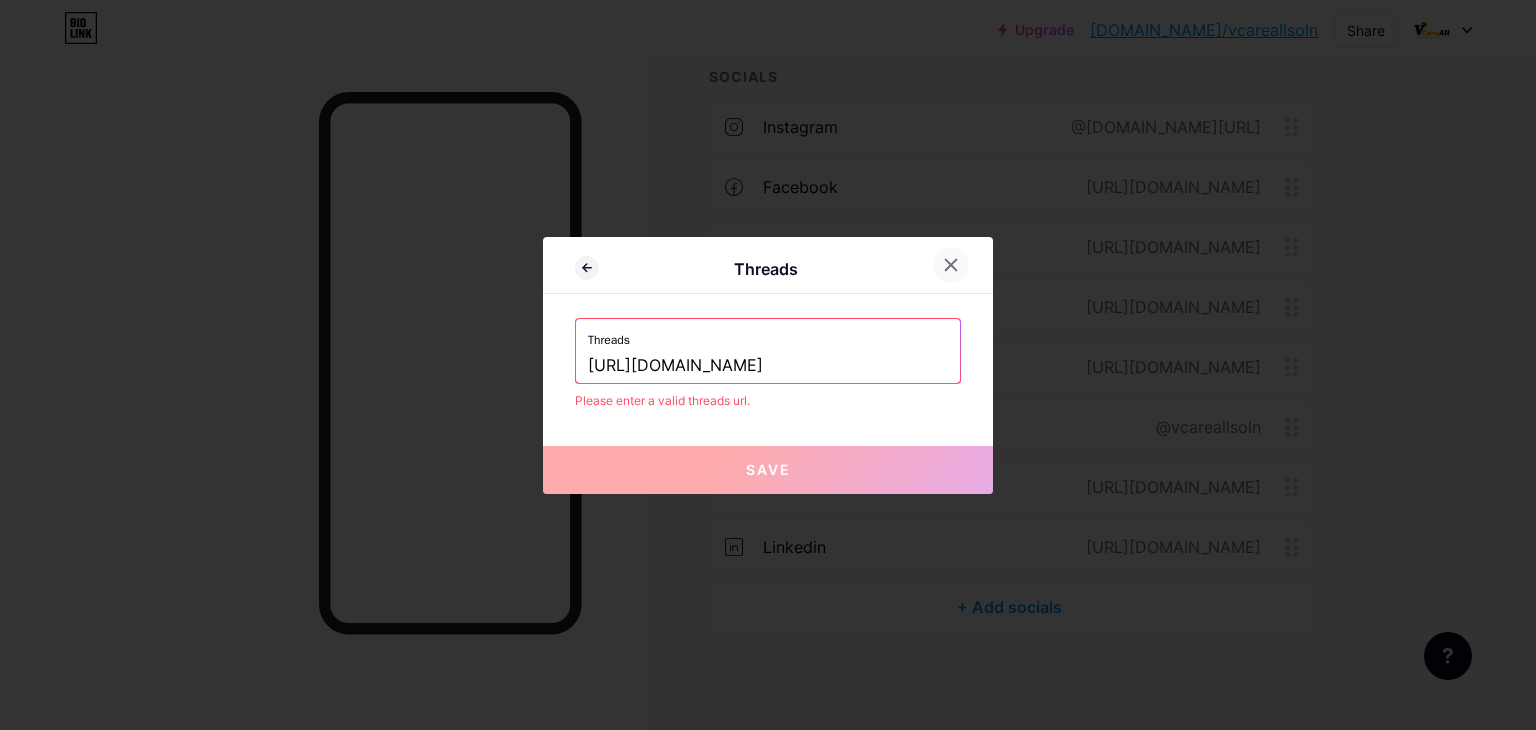 type on "[URL][DOMAIN_NAME]" 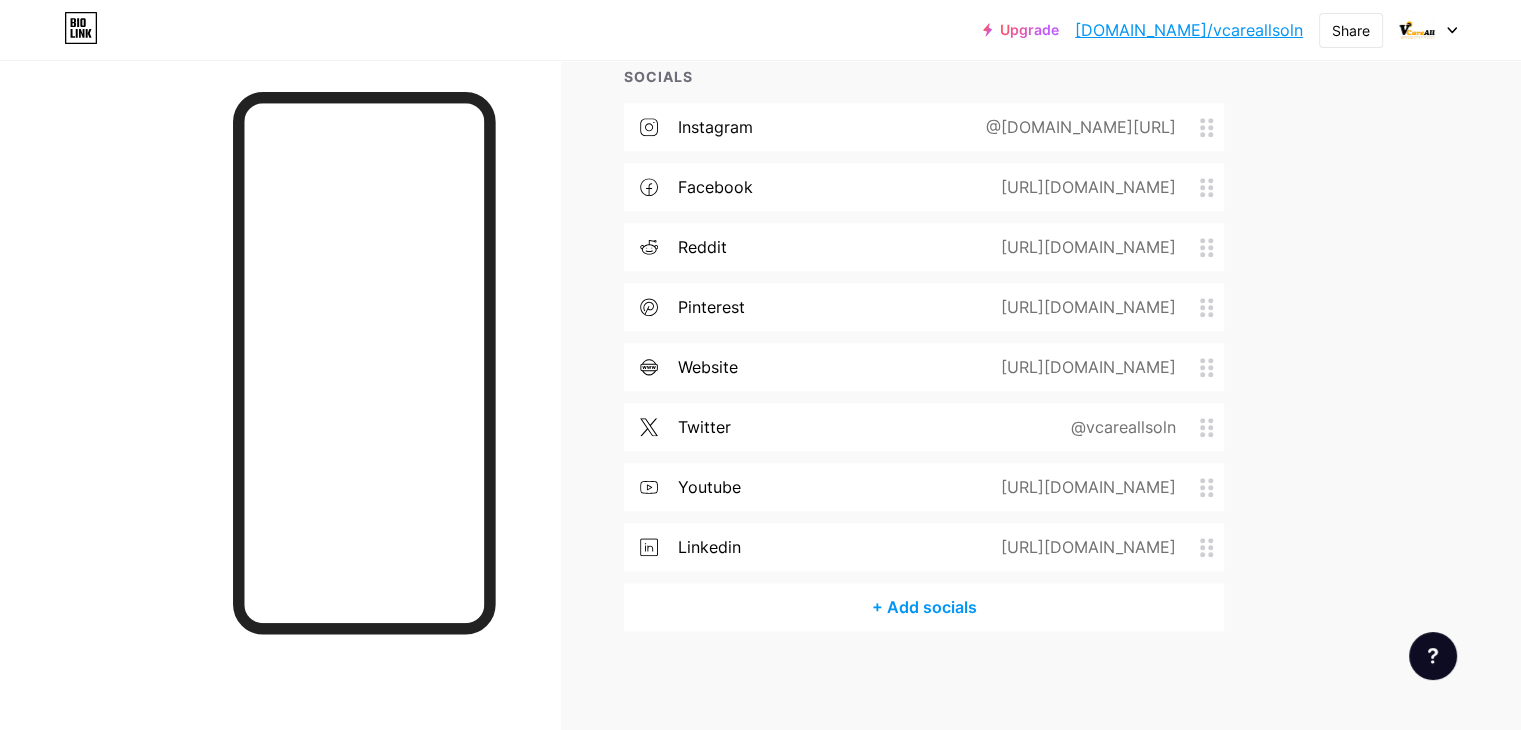 click on "+ Add socials" at bounding box center (924, 607) 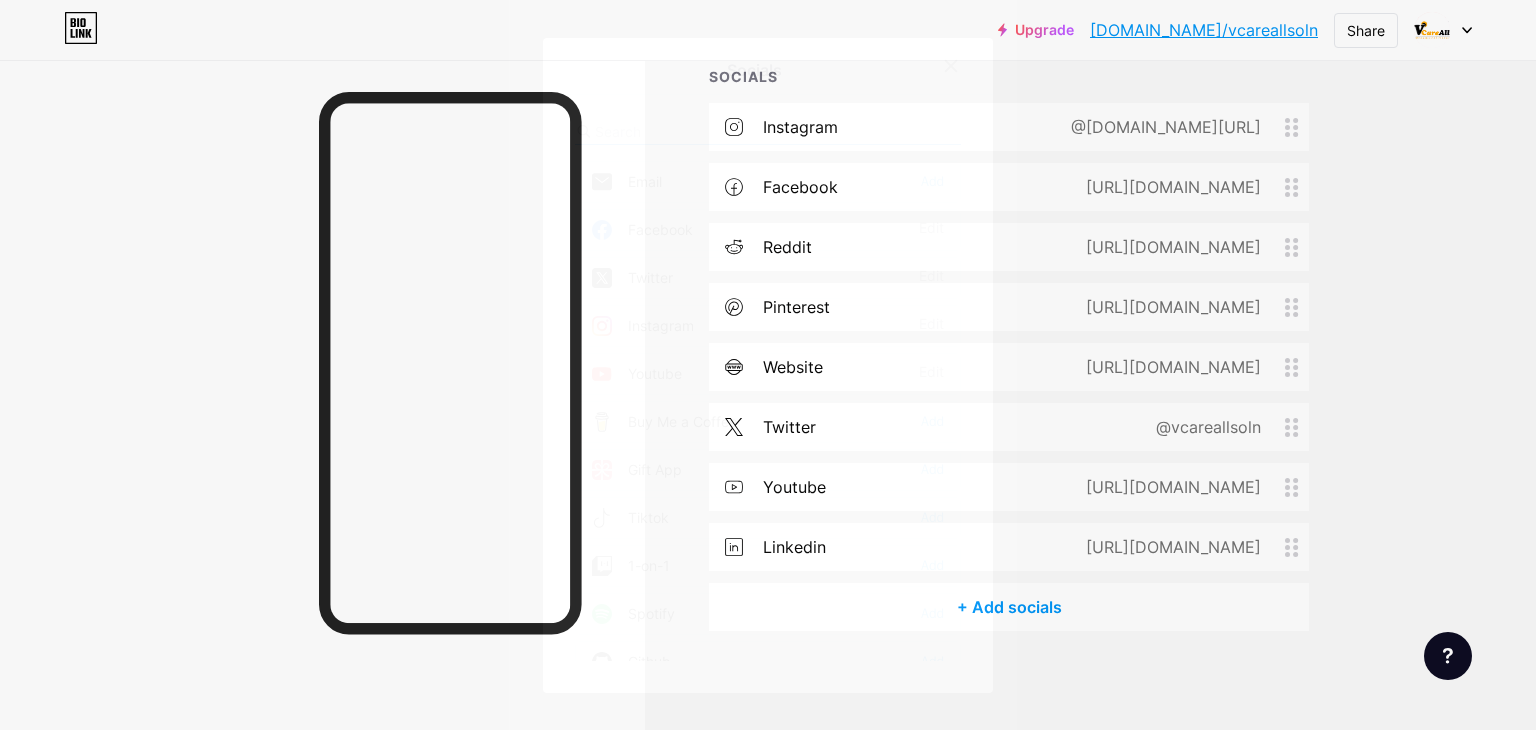 click at bounding box center (705, 131) 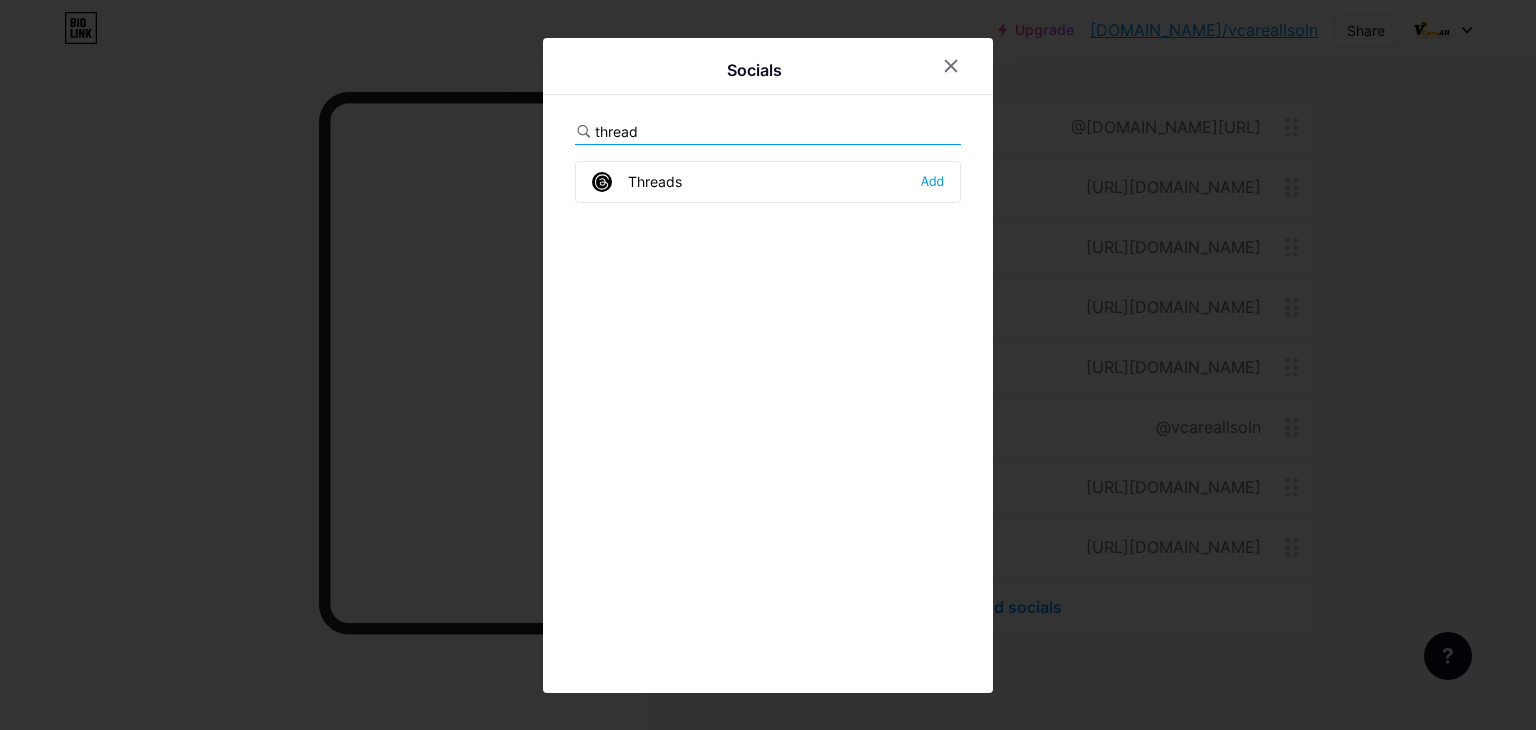type on "thread" 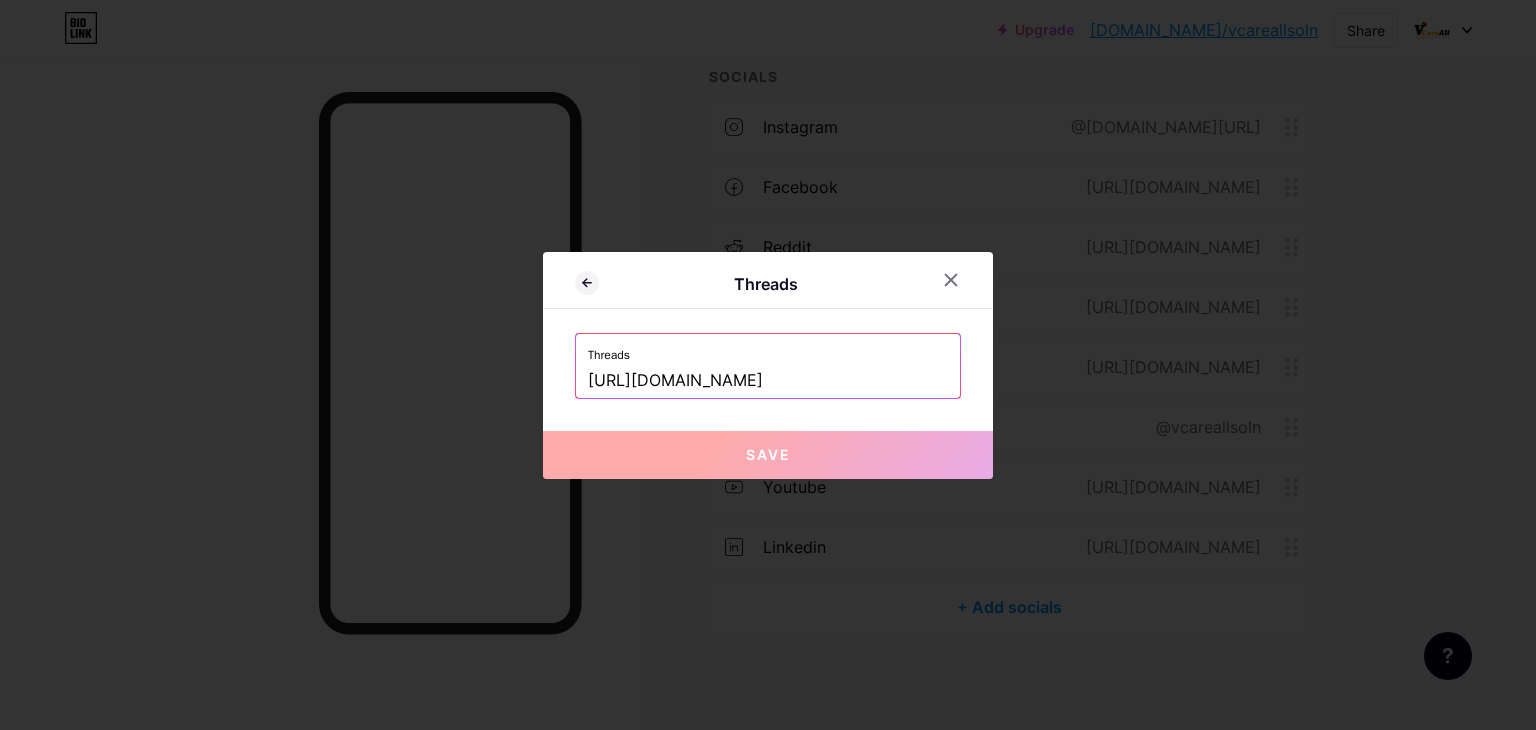 drag, startPoint x: 911, startPoint y: 395, endPoint x: 485, endPoint y: 376, distance: 426.4235 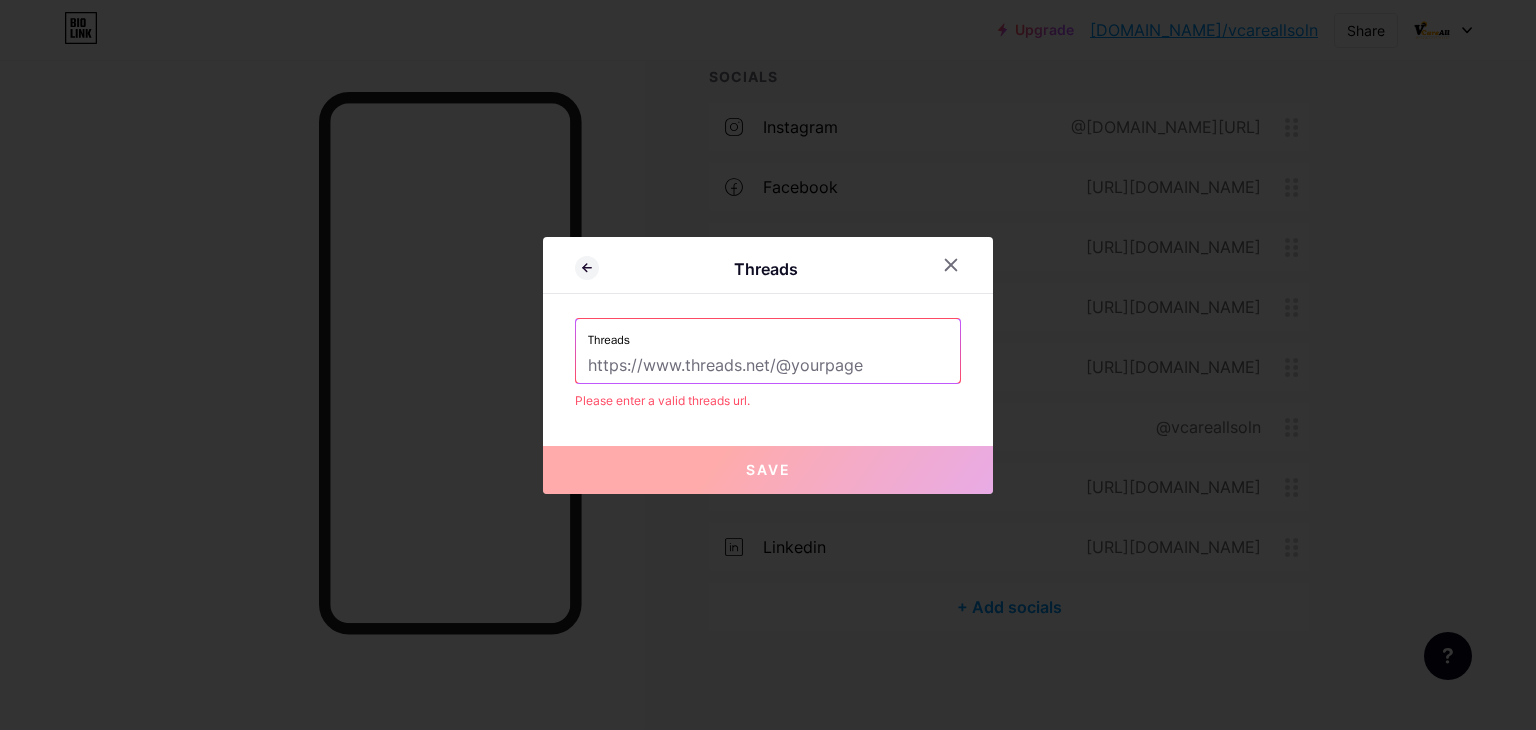 paste on "[URL][DOMAIN_NAME]" 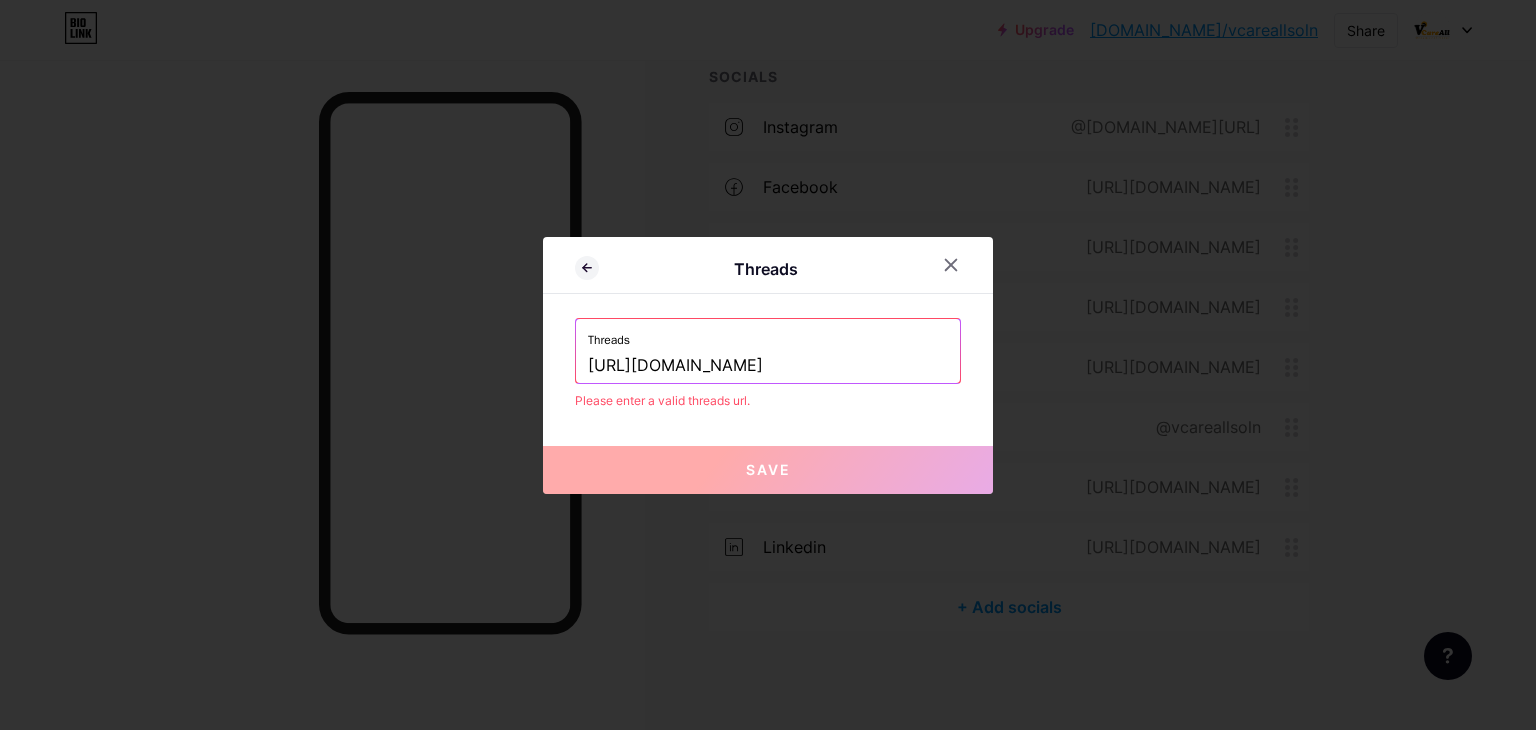 click on "[URL][DOMAIN_NAME]" at bounding box center [768, 366] 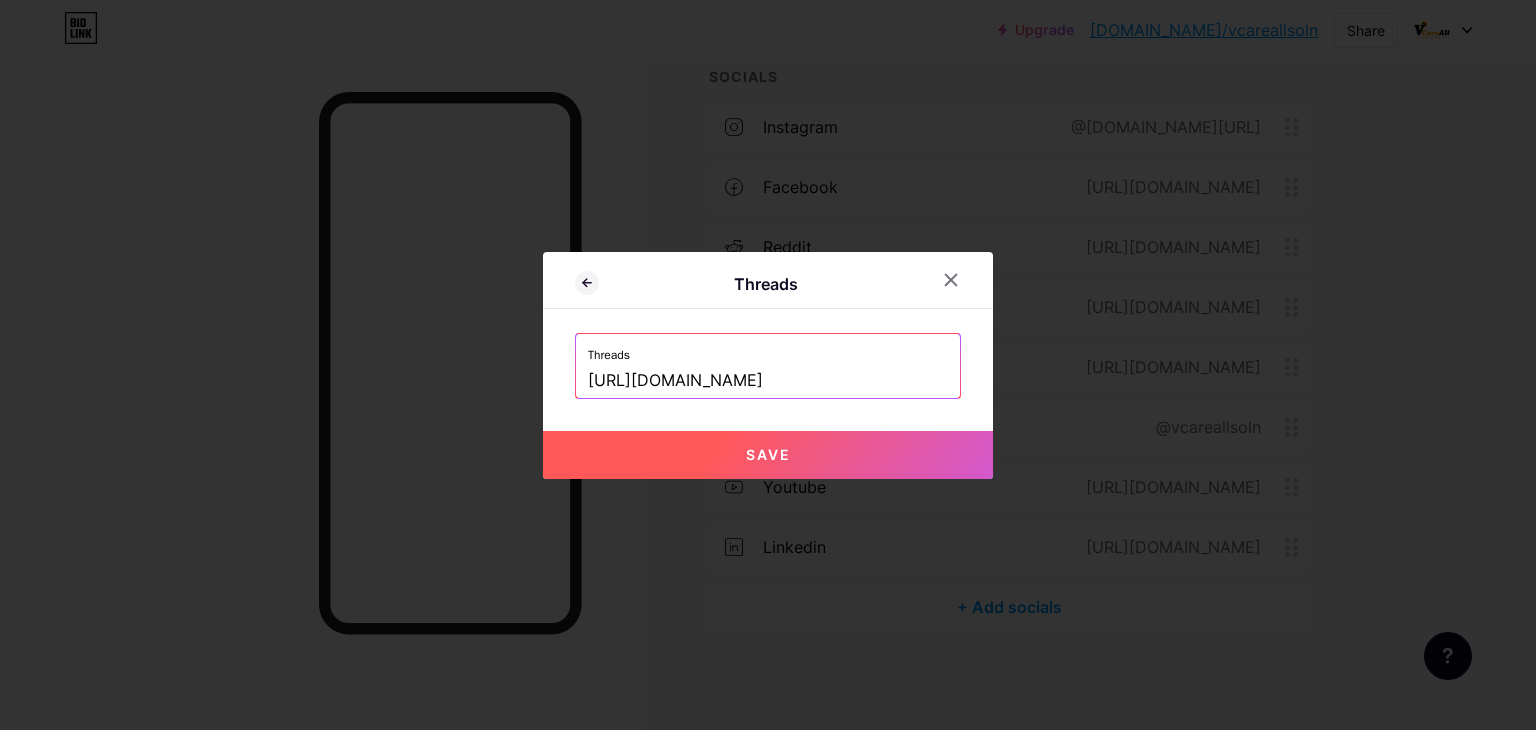 type on "[URL][DOMAIN_NAME]" 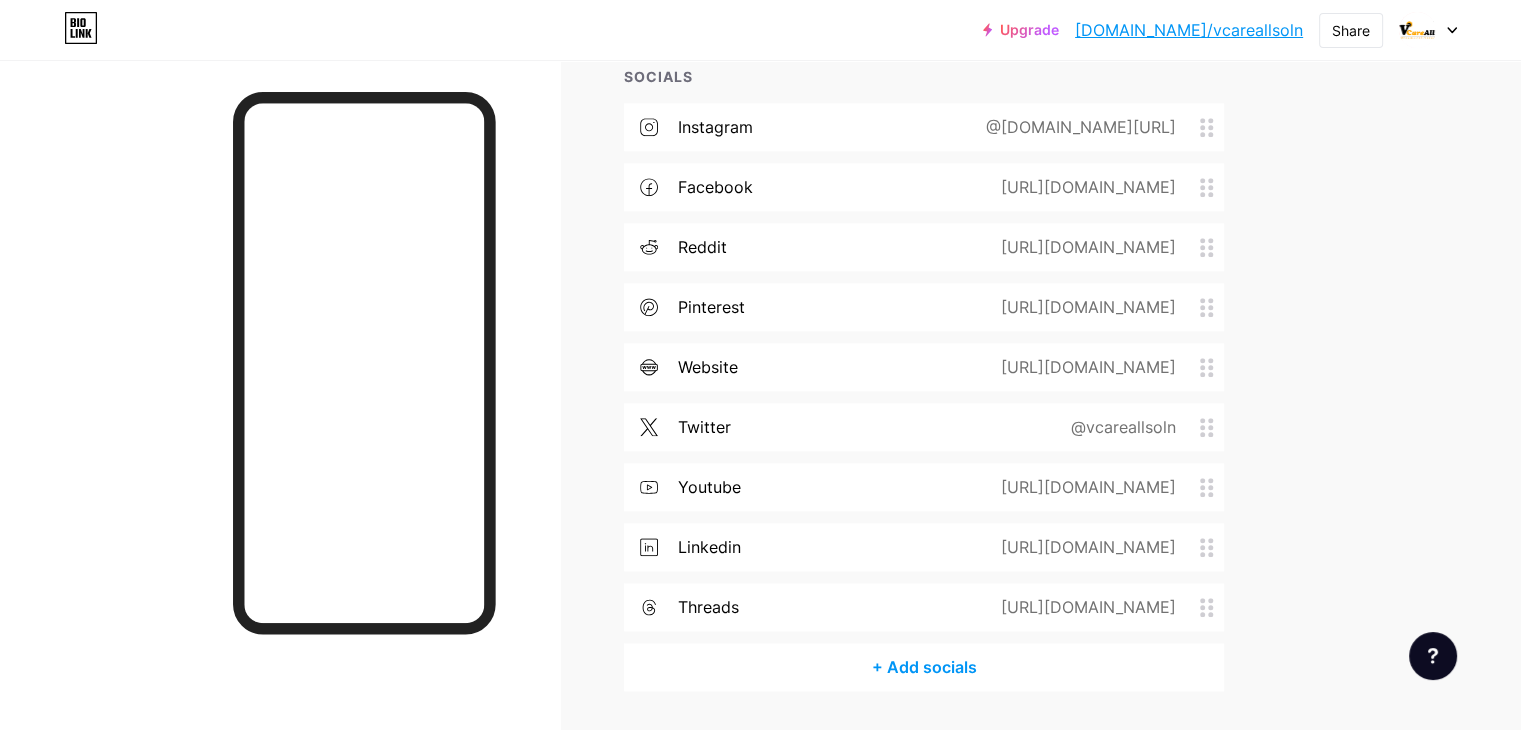 click on "instagram
@[DOMAIN_NAME][URL]" at bounding box center (924, 127) 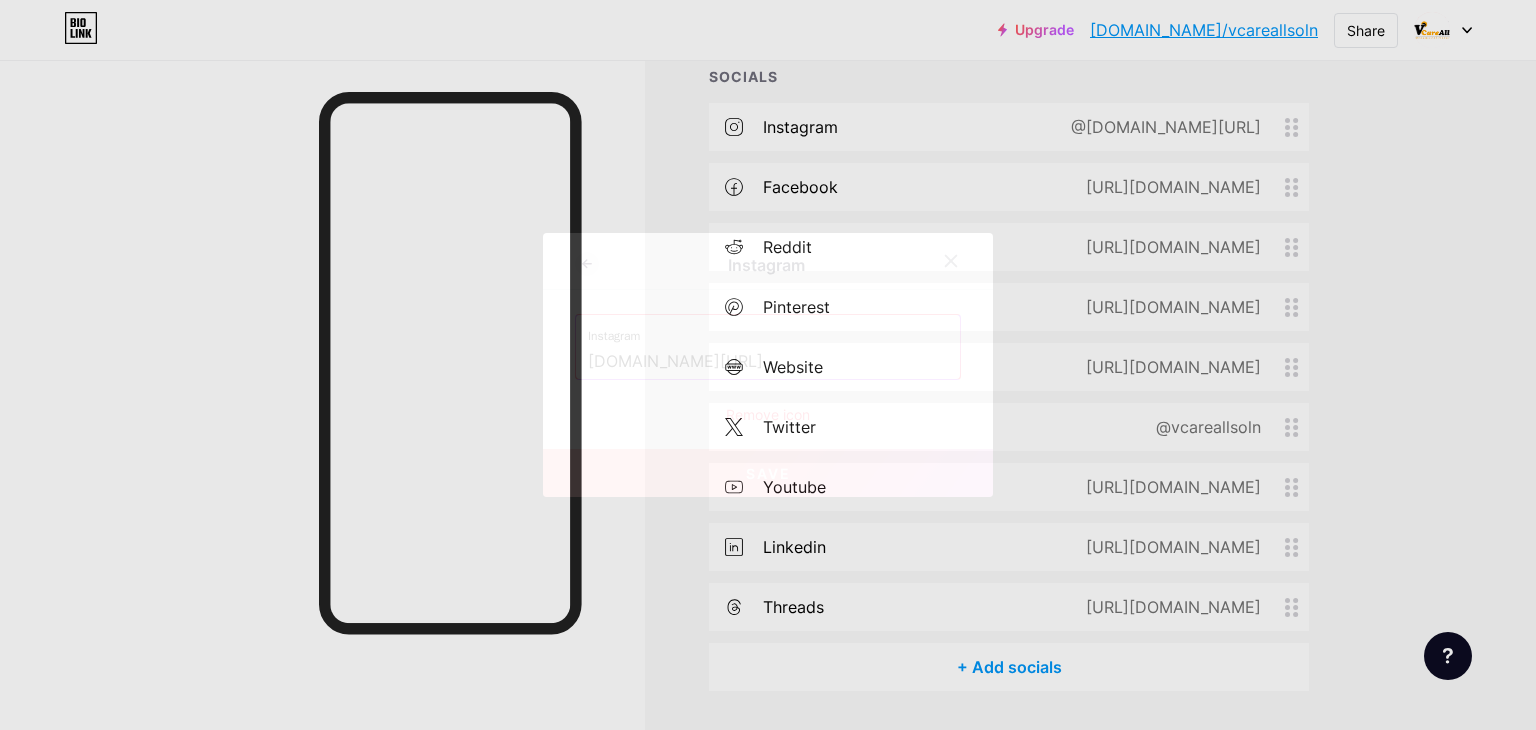 drag, startPoint x: 680, startPoint y: 359, endPoint x: 534, endPoint y: 350, distance: 146.27713 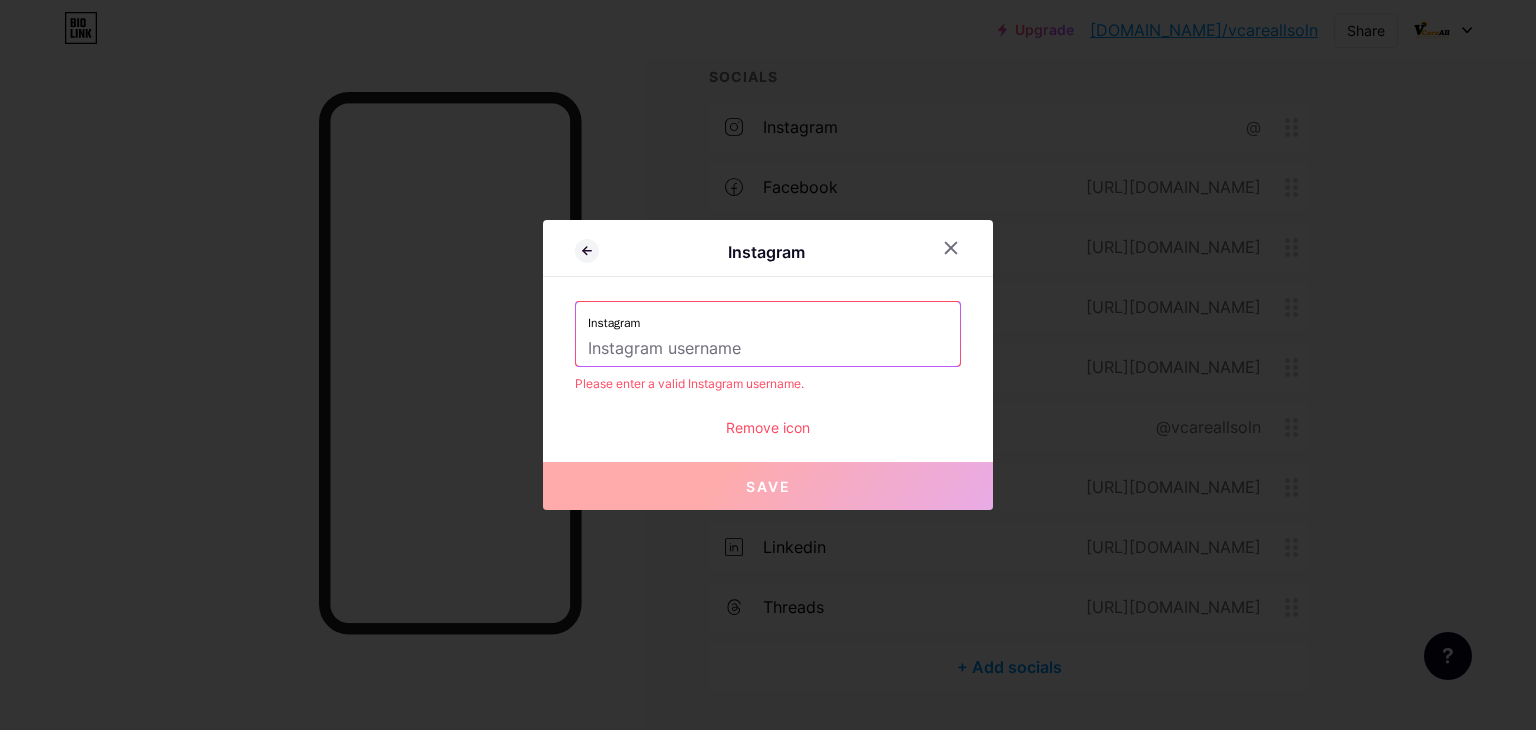 paste on "vcareallsoln" 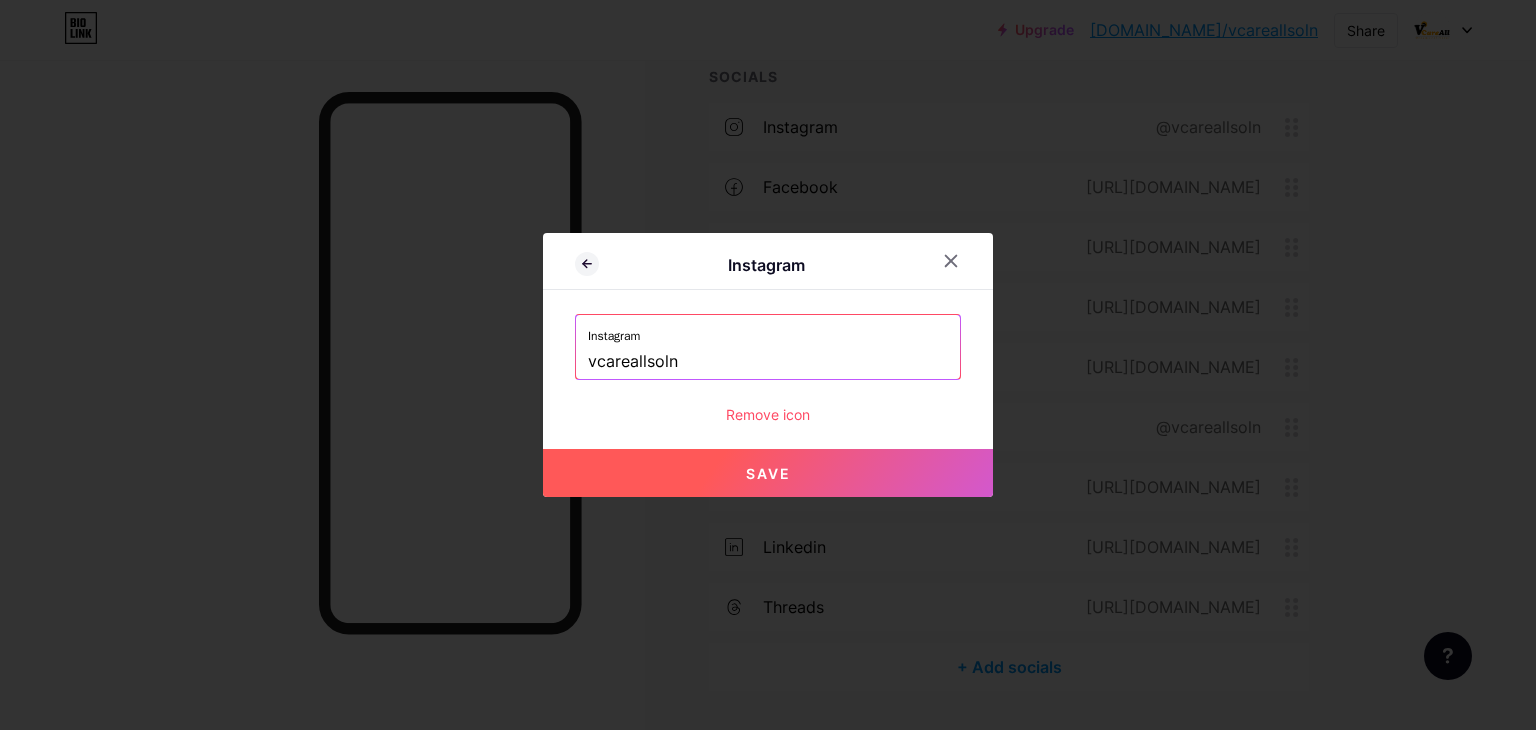 click on "Save" at bounding box center (768, 473) 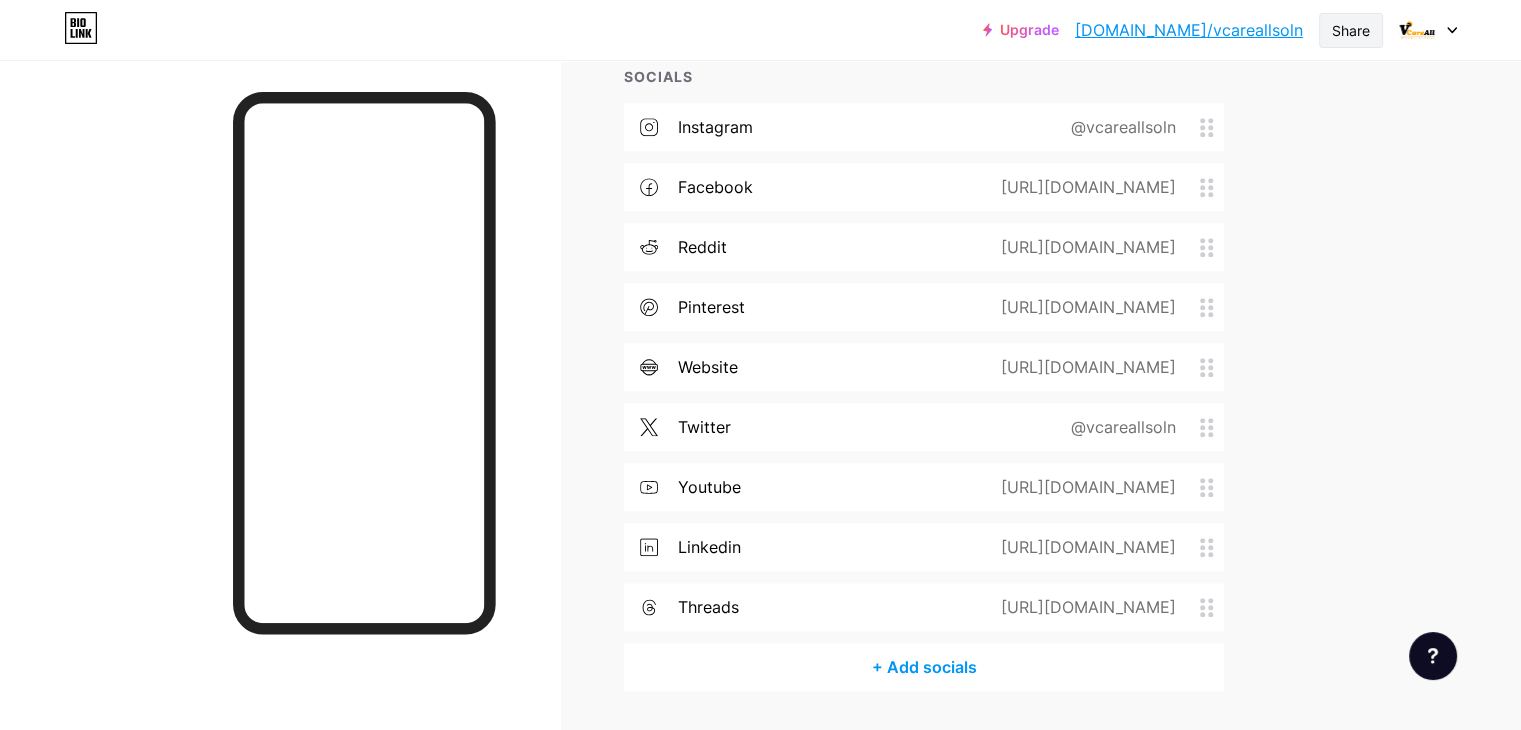 click on "Share" at bounding box center [1351, 30] 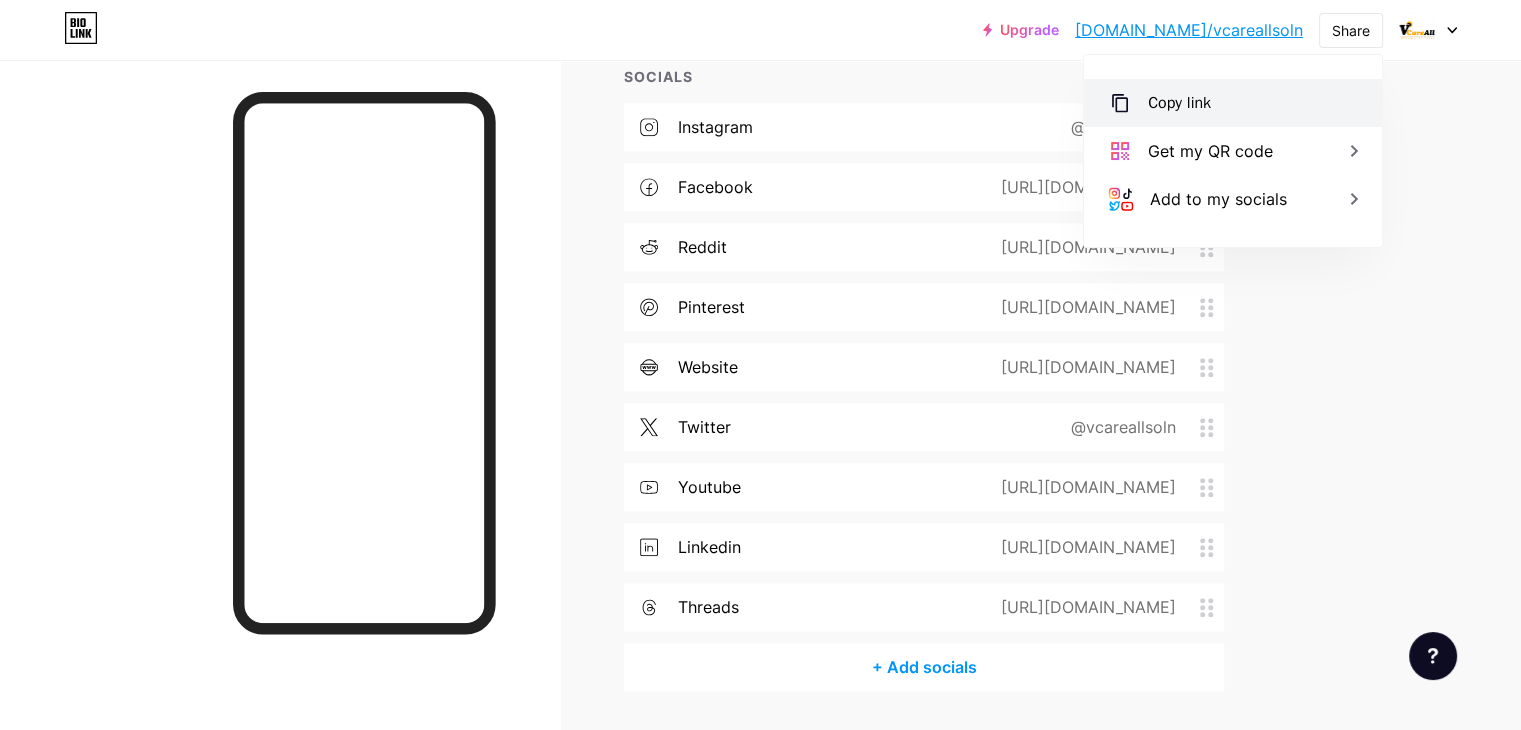 click on "Copy link" at bounding box center [1179, 103] 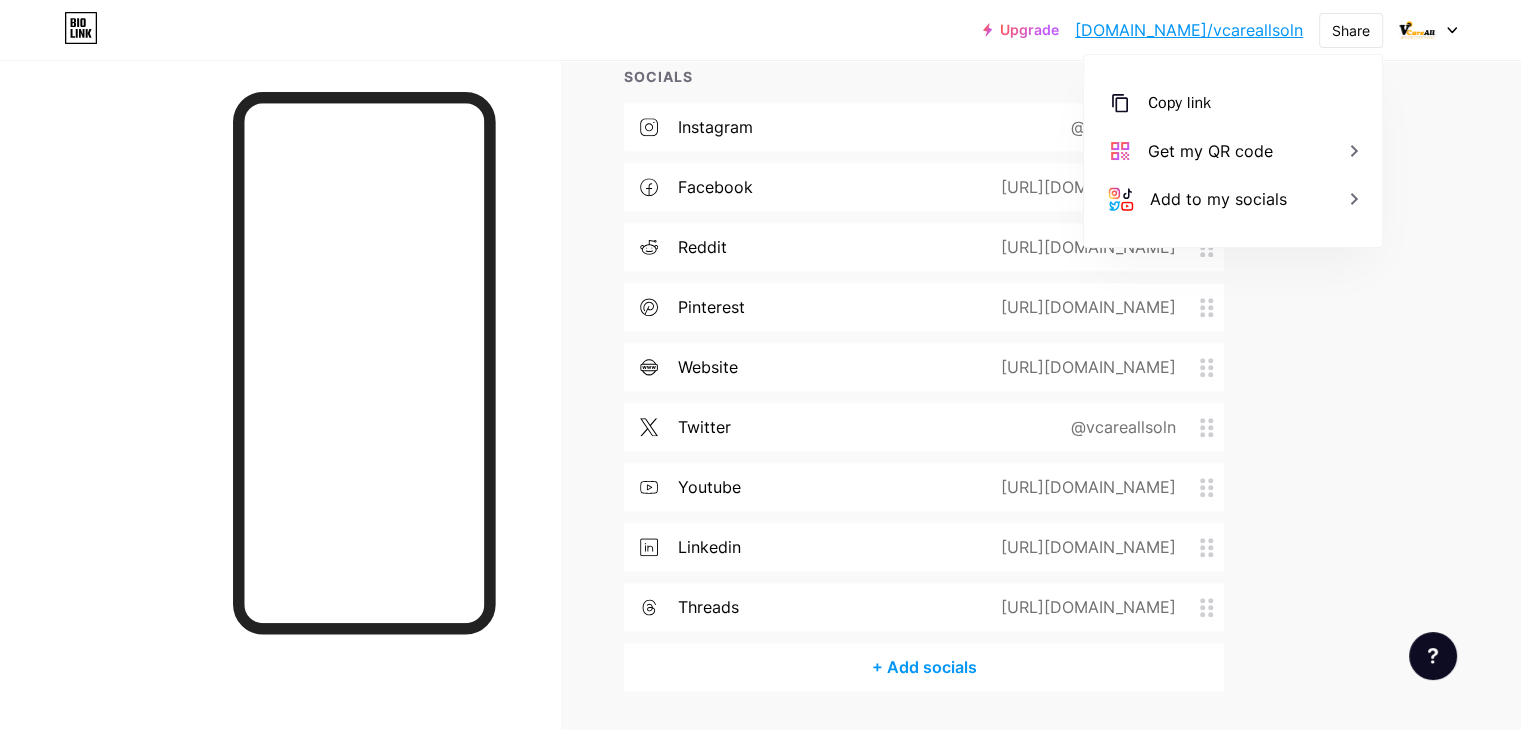 click on "instagram
@vcareallsoln" at bounding box center [924, 127] 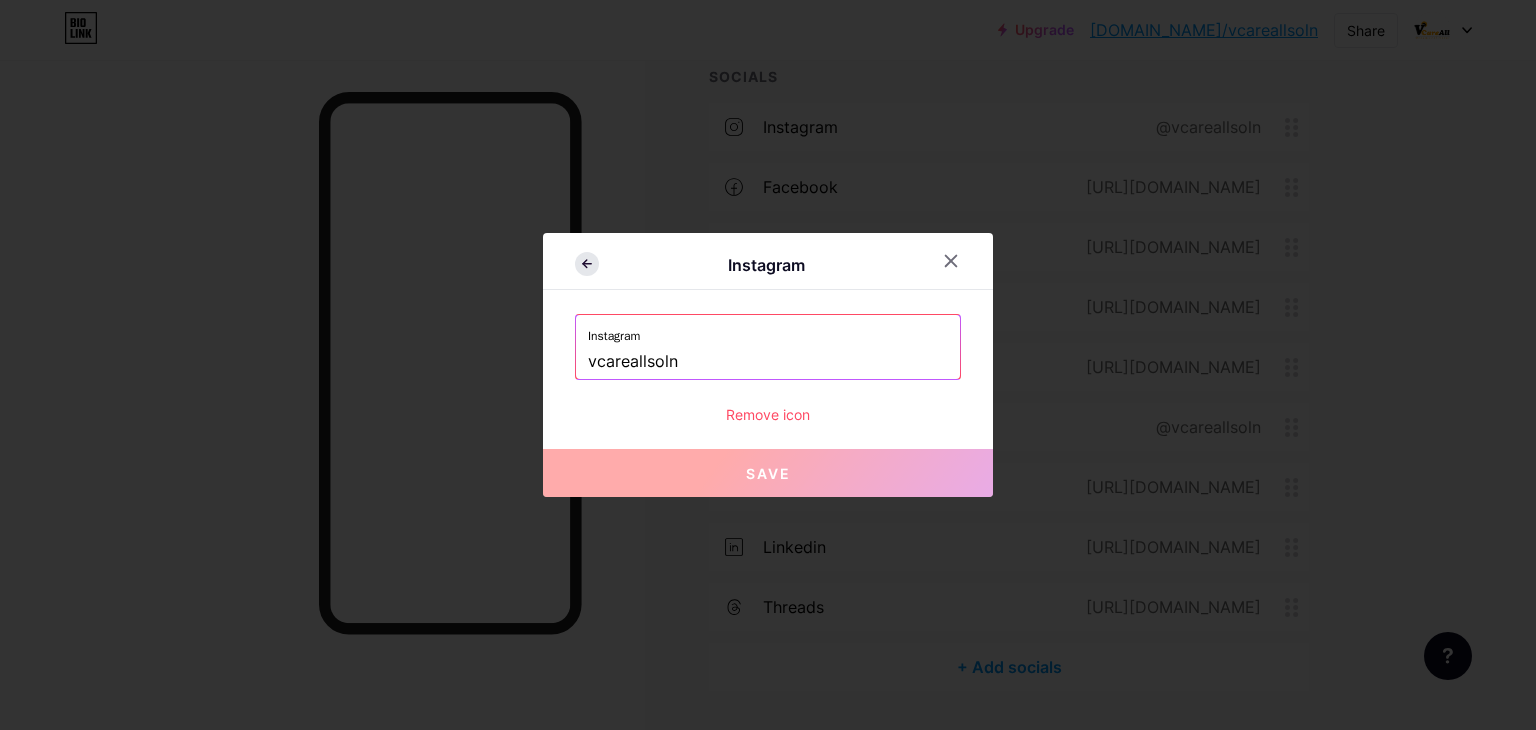 click 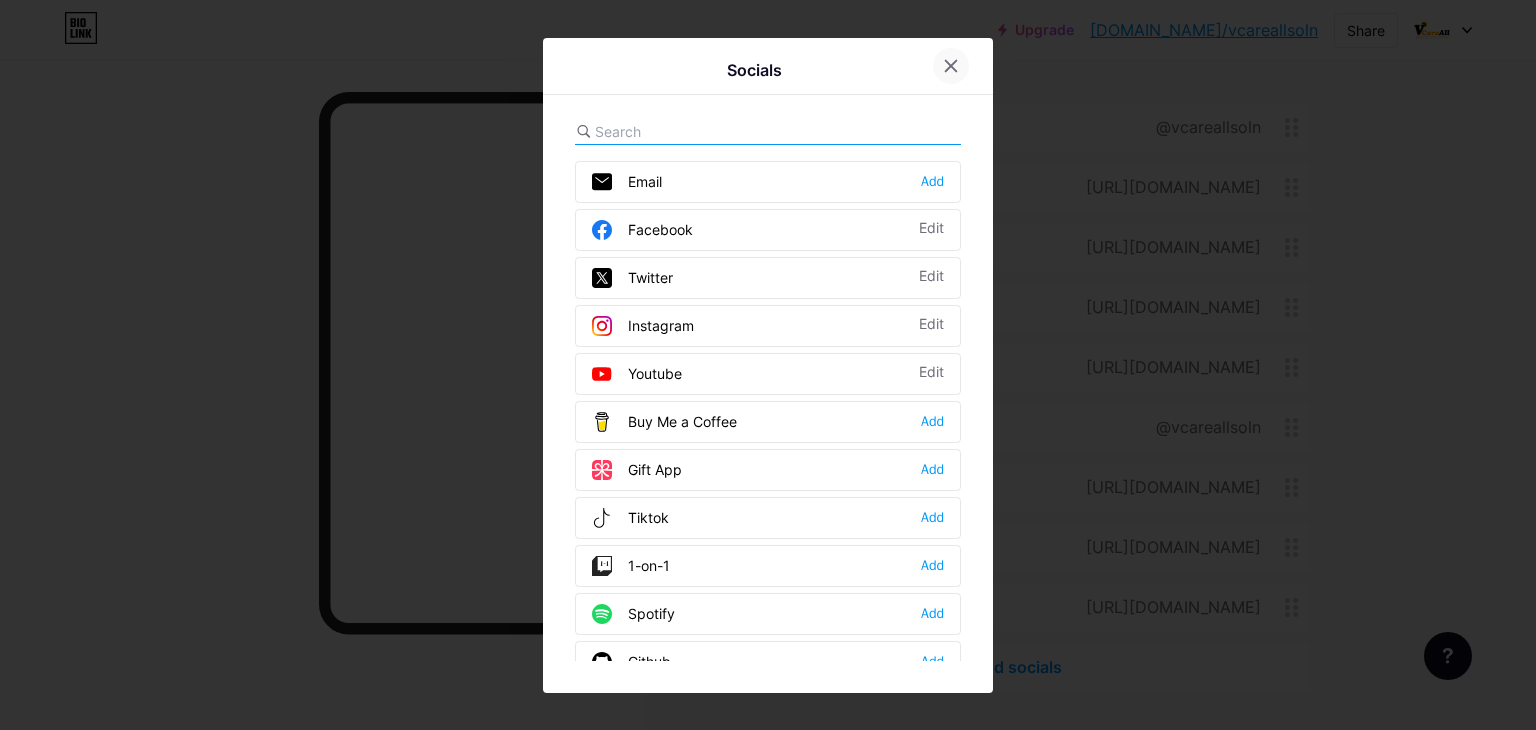 click 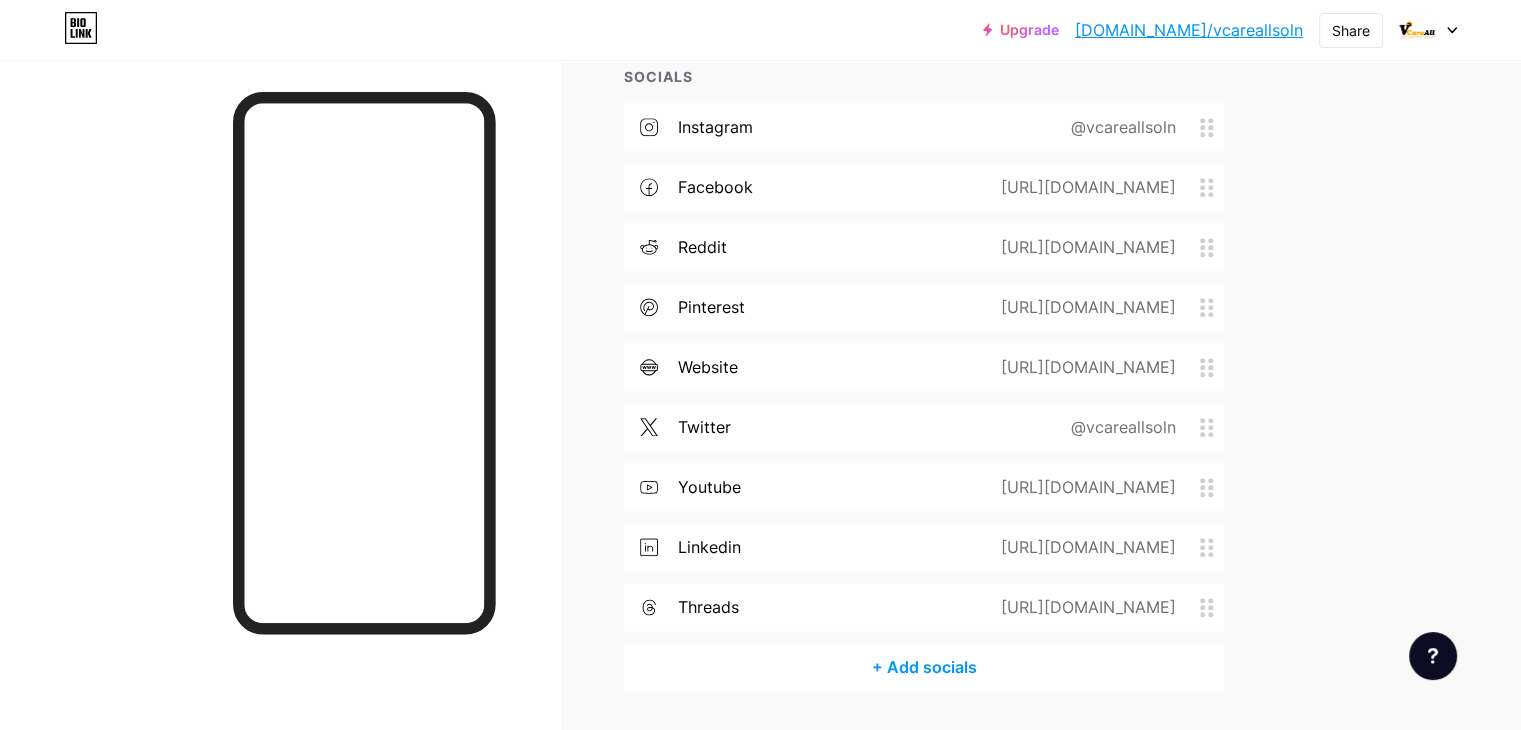 click on "@vcareallsoln" at bounding box center (1119, 127) 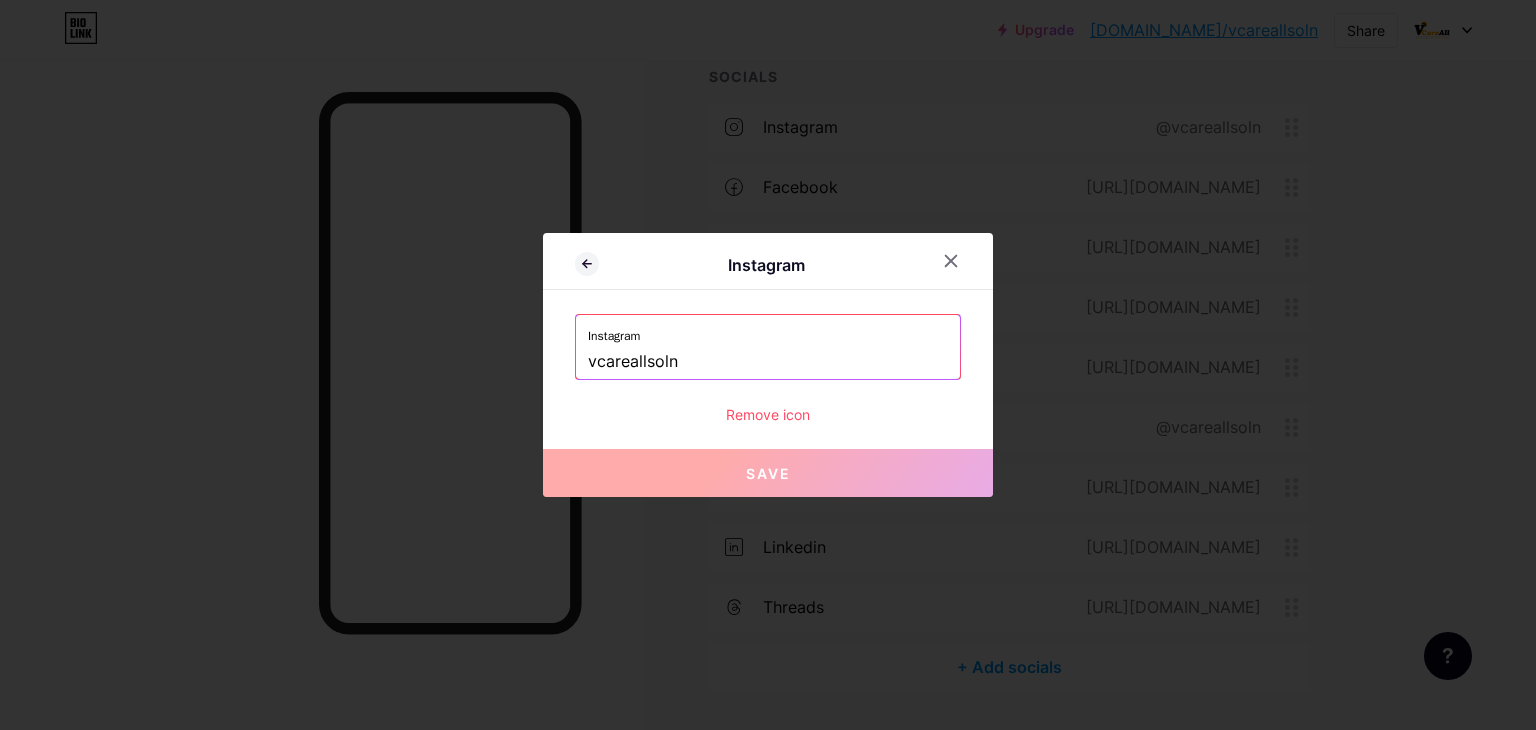 drag, startPoint x: 700, startPoint y: 356, endPoint x: 657, endPoint y: 356, distance: 43 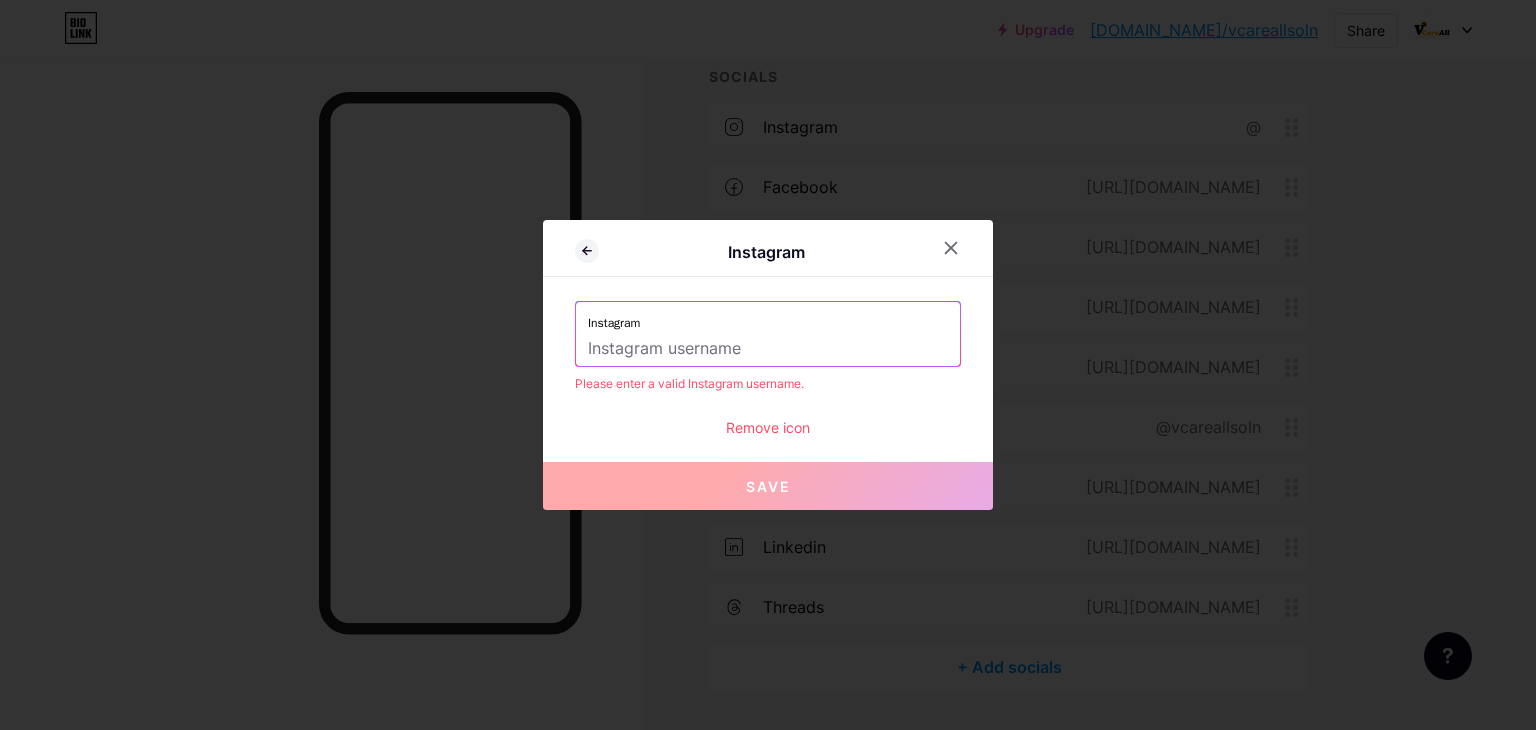 paste on "VcareAll Solution Pvt Ltd" 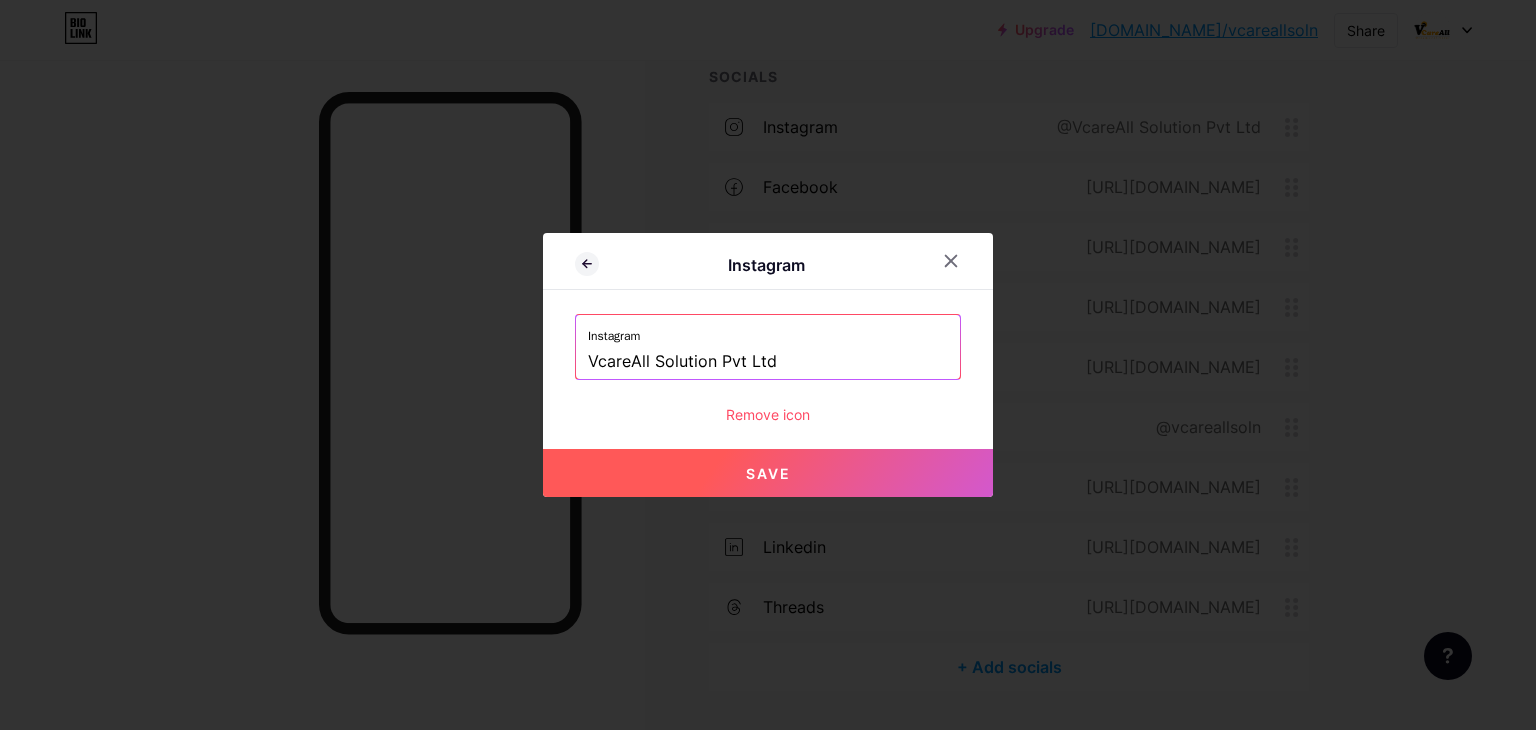click on "Save" at bounding box center [768, 473] 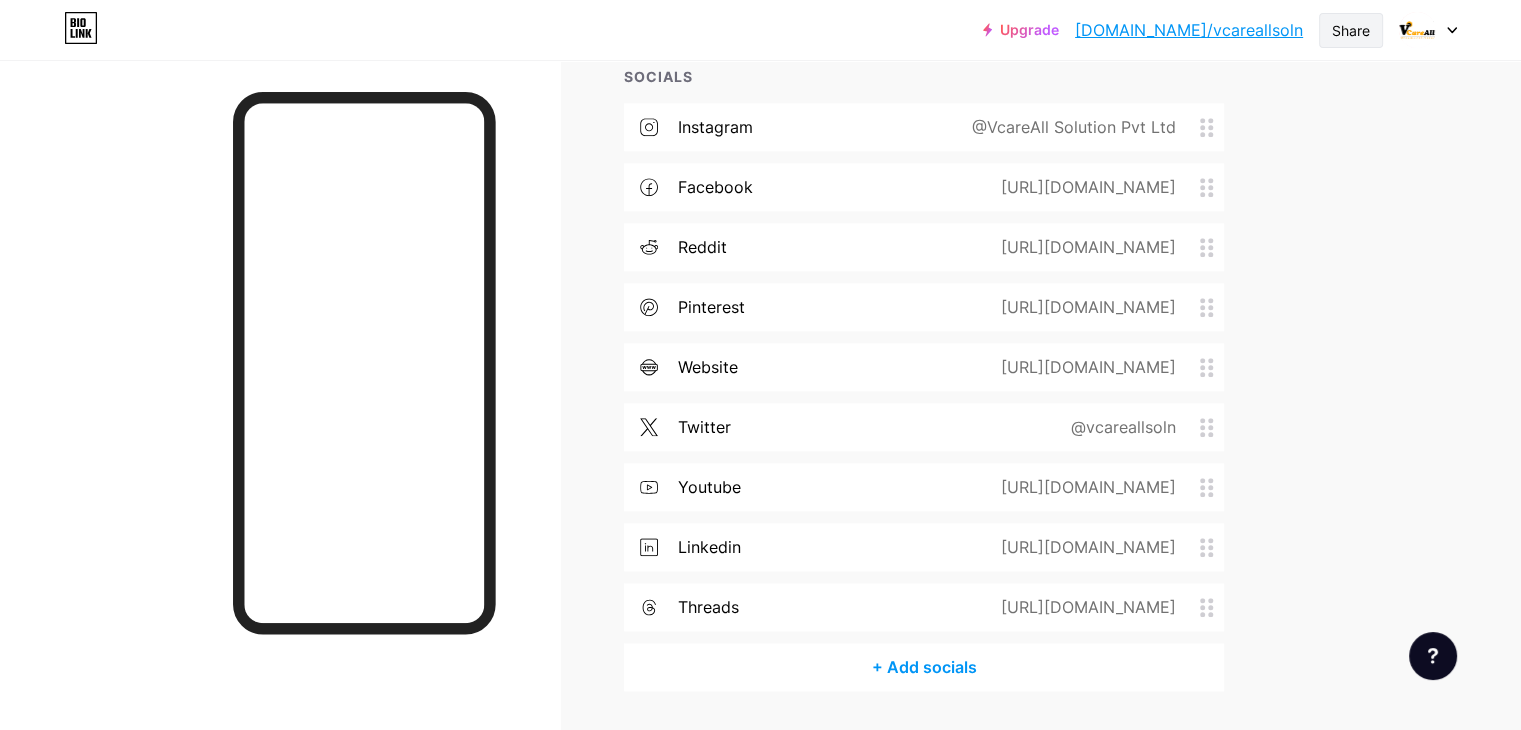 click on "Share" at bounding box center [1351, 30] 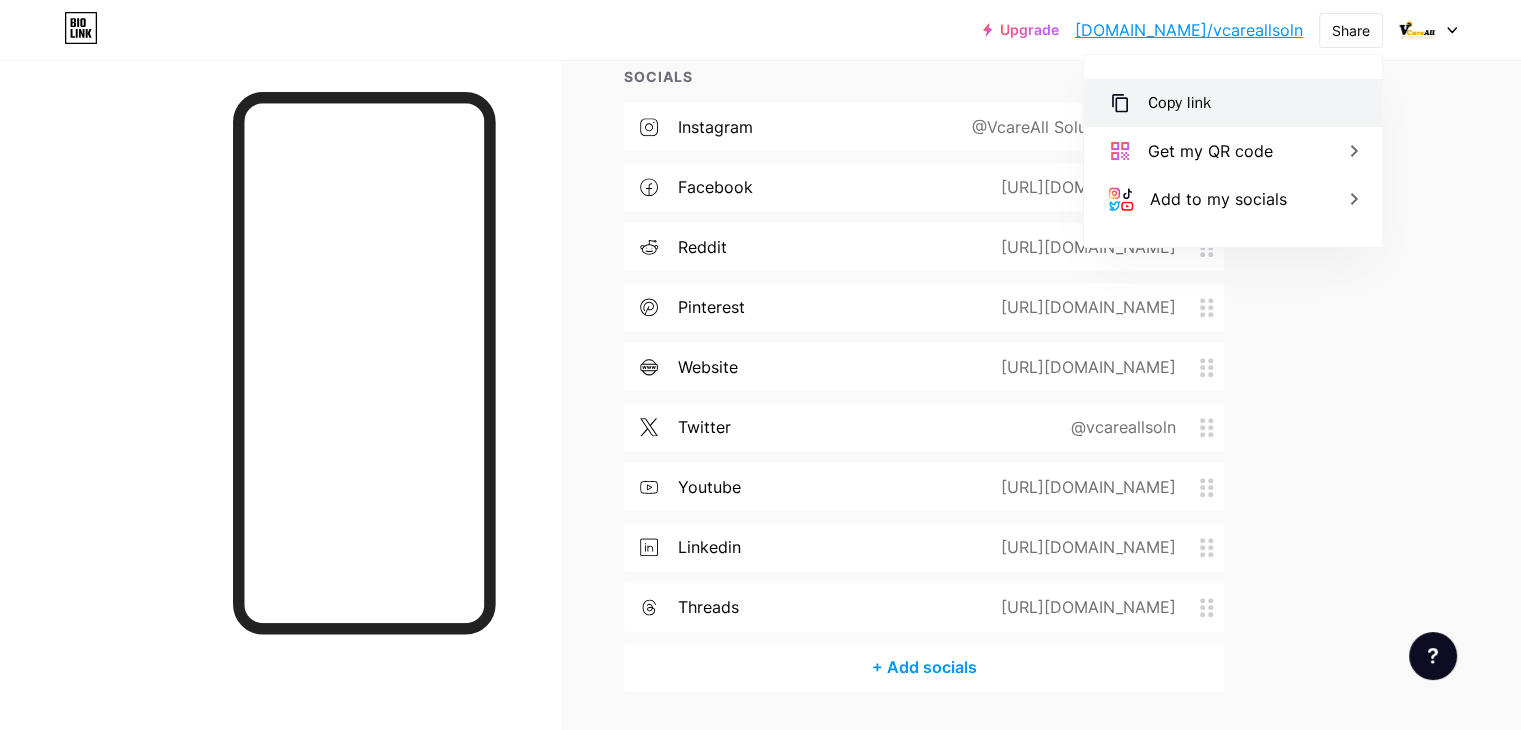 click on "Copy link" at bounding box center [1179, 103] 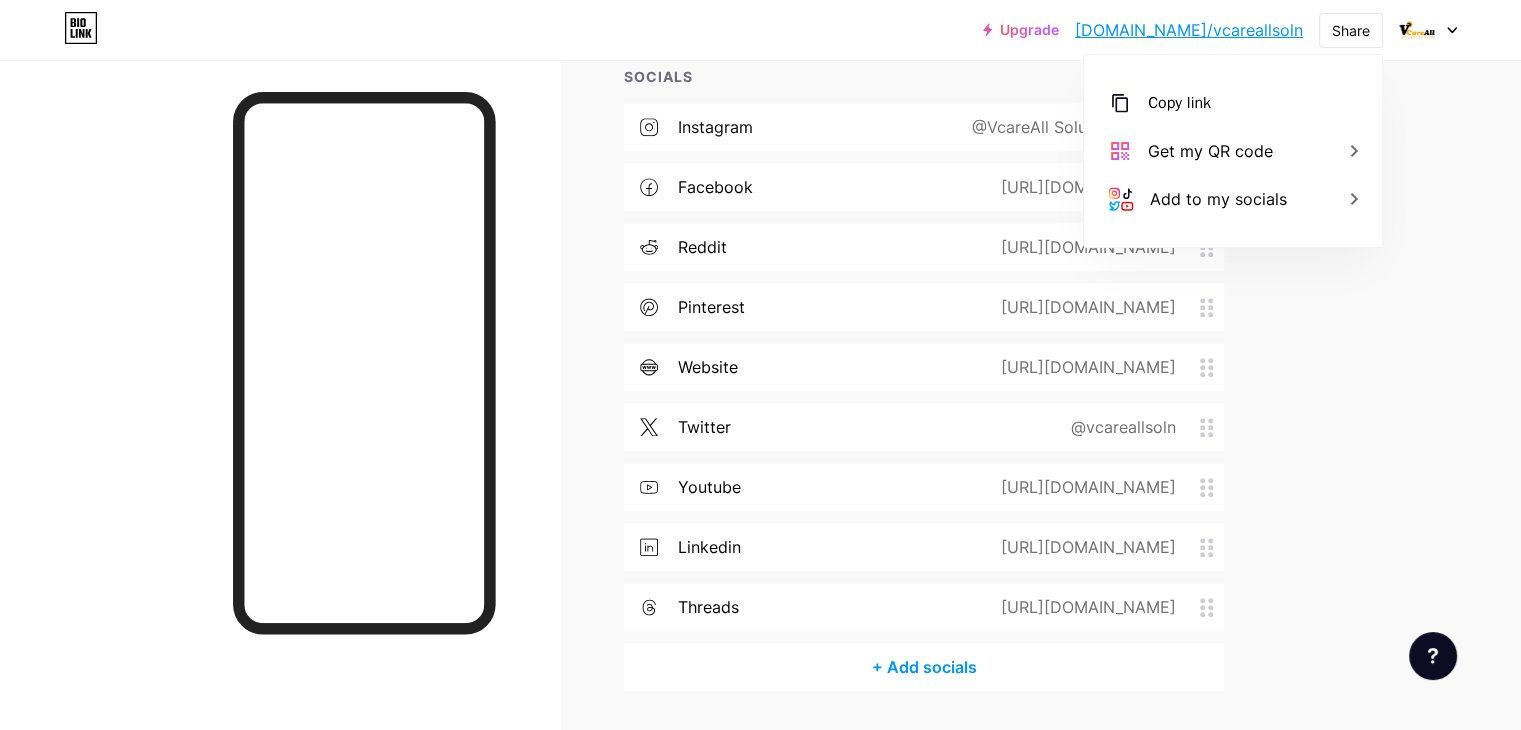 click on "Upgrade   [DOMAIN_NAME]/vcarea...   [DOMAIN_NAME]/vcareallsoln   Share
Copy link   [URL][DOMAIN_NAME]
Get my QR code
Add to my socials                   Switch accounts     vcareallsoln   [DOMAIN_NAME]/vcareallsoln       + Add a new page        Account settings   Logout   Link Copied
Links
Posts
Design
Subscribers
NEW
Stats
Settings       + ADD LINK     + ADD EMBED
+ Add header
Ai eBooks in Minutes? Here’s How I Made 180 Pages Without Writing a Word!
[URL][DOMAIN_NAME]
0
This AI Dashboard Replaced 7 Paid Tools!
[URL][DOMAIN_NAME]
0" at bounding box center (760, -701) 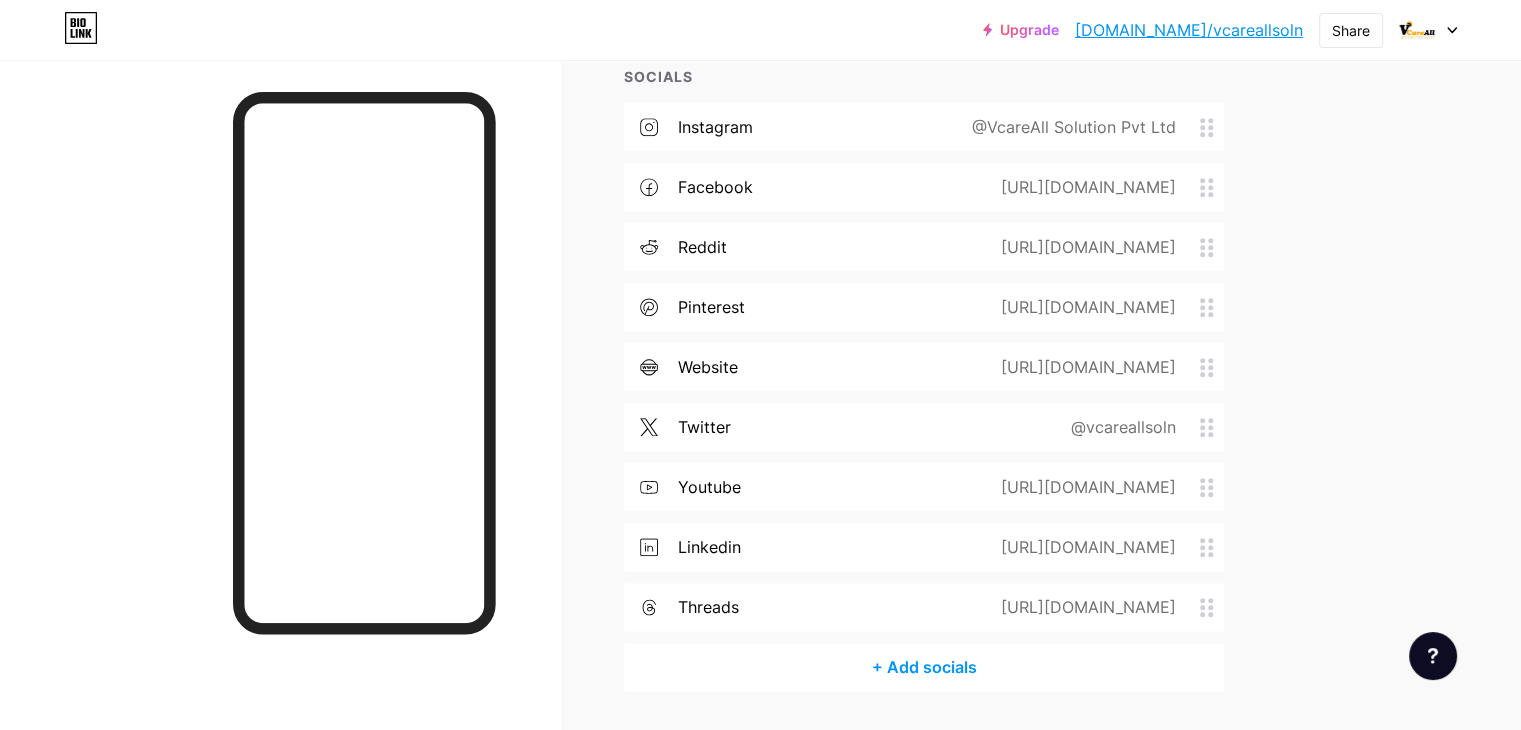 click on "Upgrade   [DOMAIN_NAME]/vcarea...   [DOMAIN_NAME]/vcareallsoln   Share               Switch accounts     vcareallsoln   [DOMAIN_NAME]/vcareallsoln       + Add a new page        Account settings   Logout" at bounding box center [760, 30] 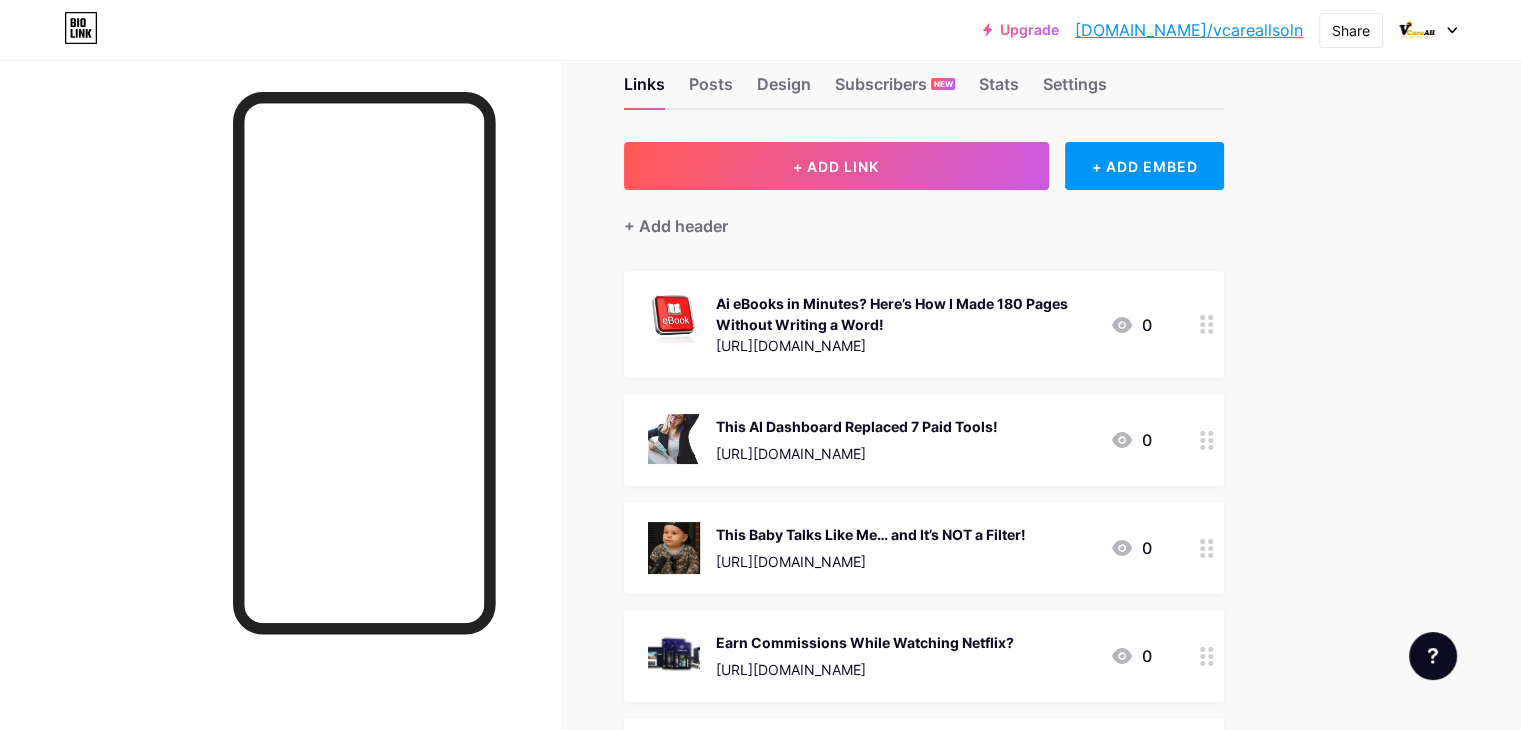scroll, scrollTop: 0, scrollLeft: 0, axis: both 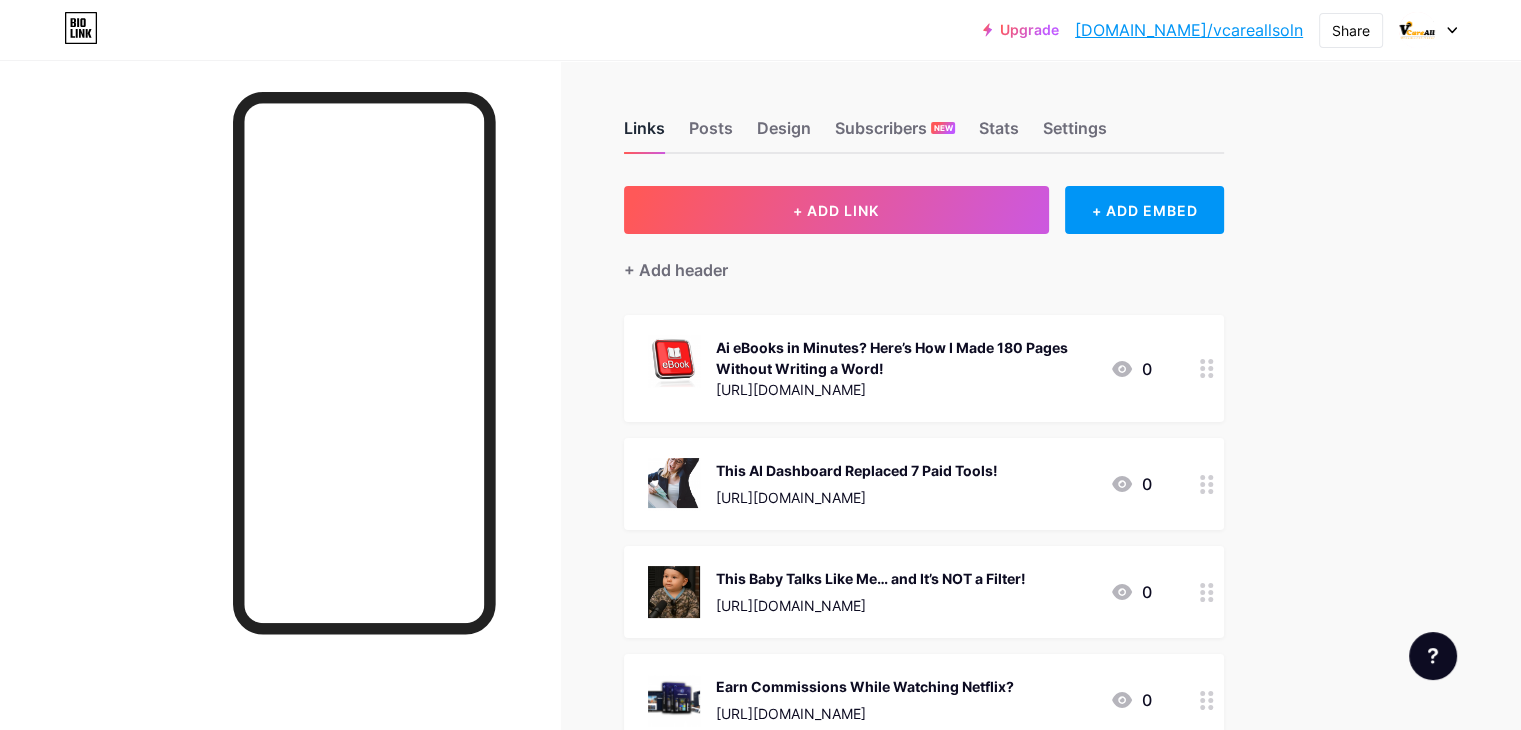click on "Links" at bounding box center (644, 134) 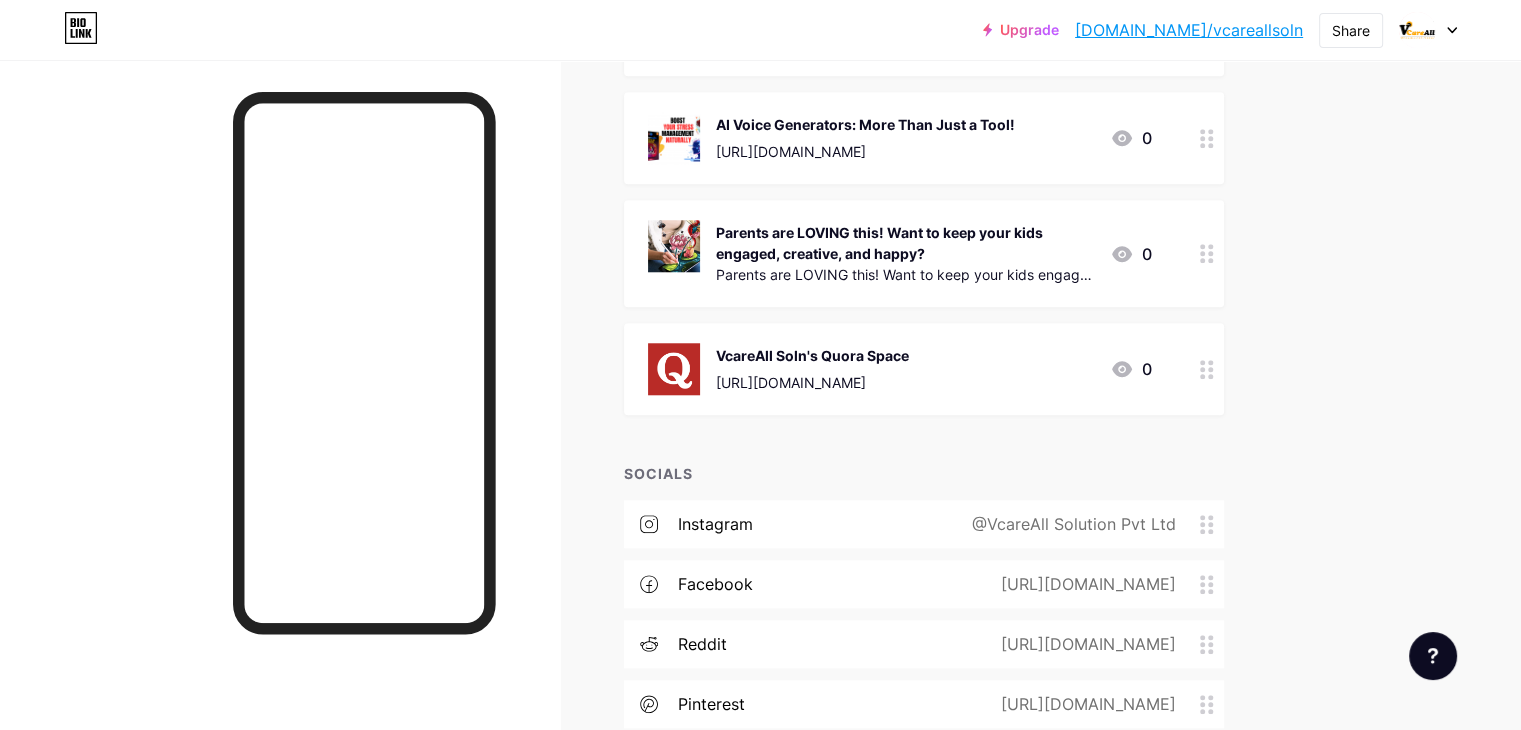 scroll, scrollTop: 1800, scrollLeft: 0, axis: vertical 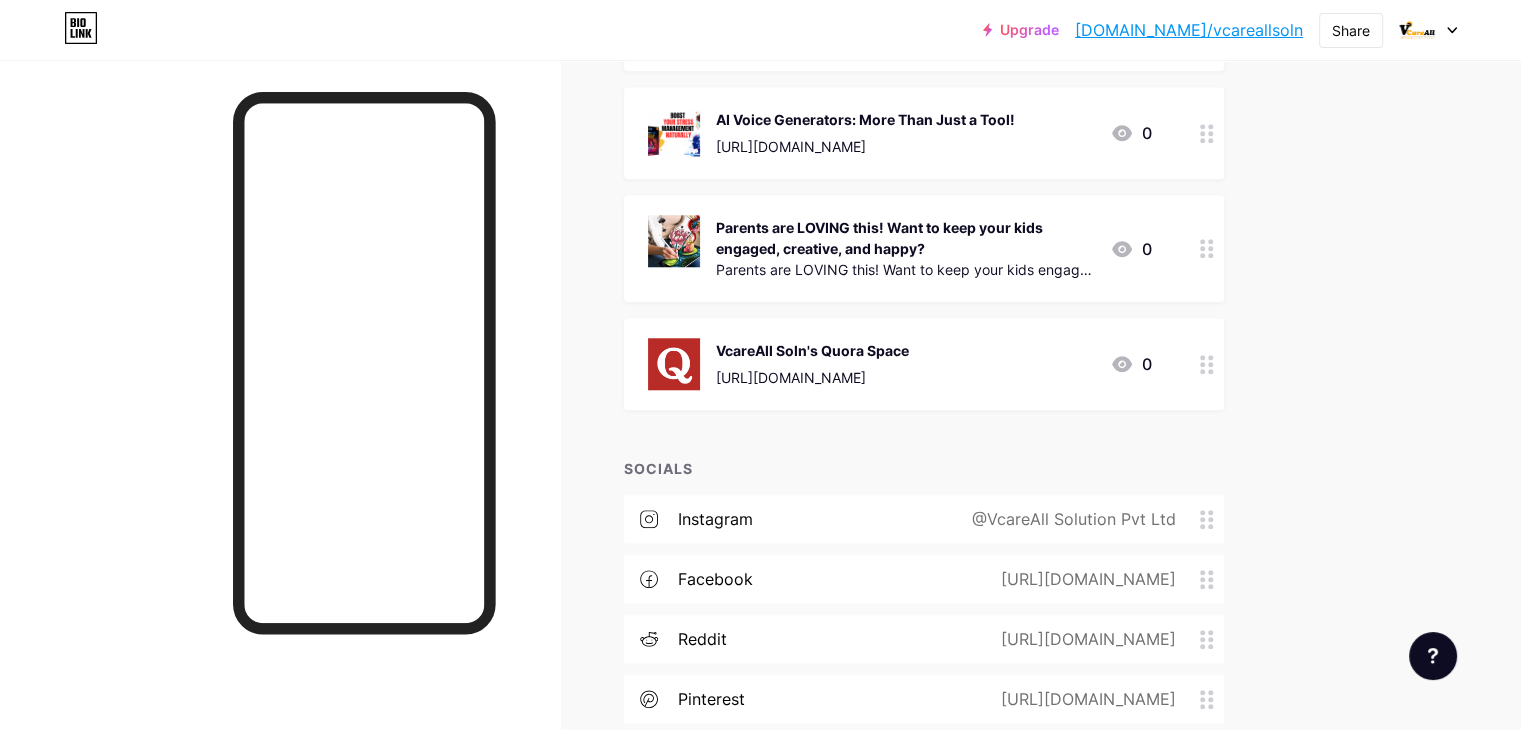click on "@VcareAll Solution Pvt Ltd" at bounding box center (1070, 519) 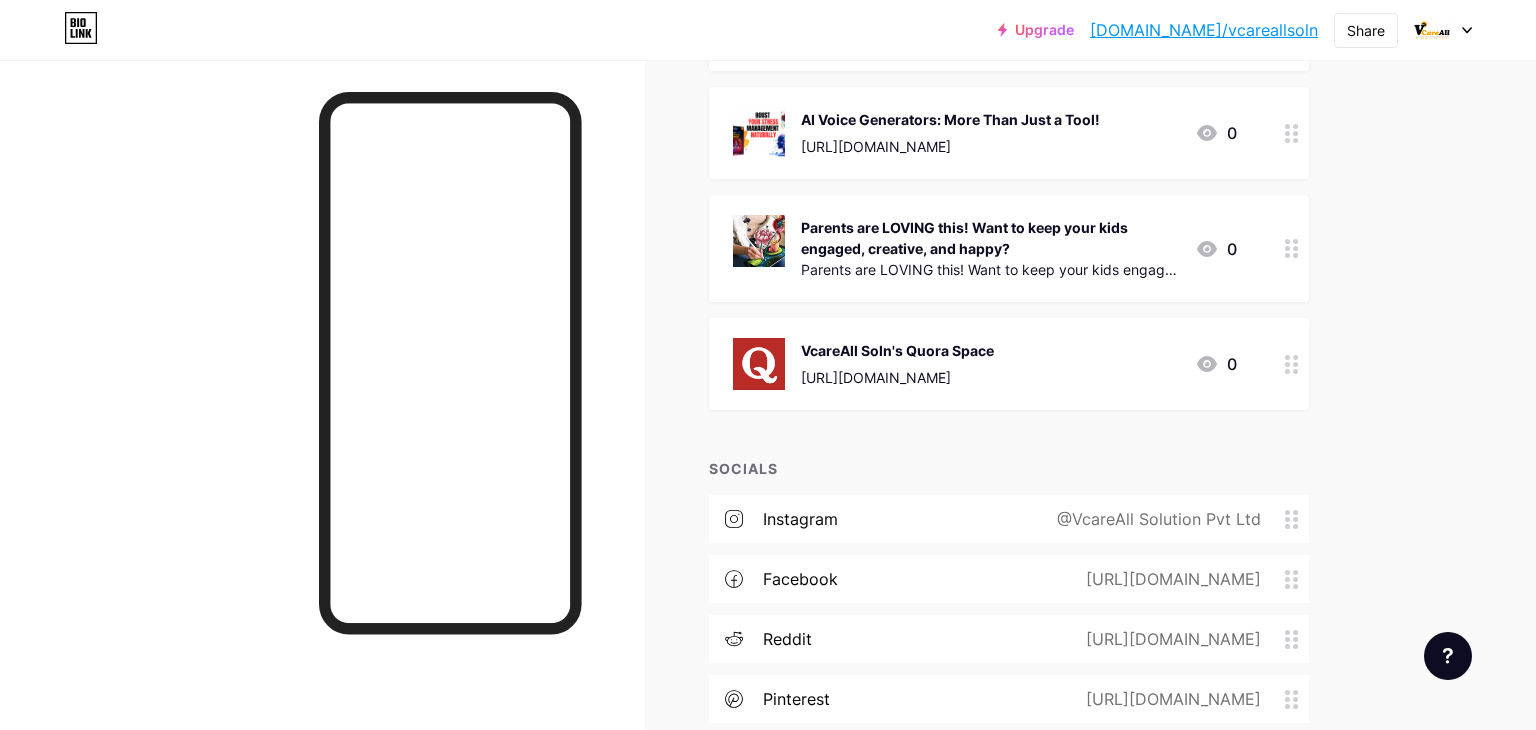 drag, startPoint x: 759, startPoint y: 354, endPoint x: 470, endPoint y: 355, distance: 289.00174 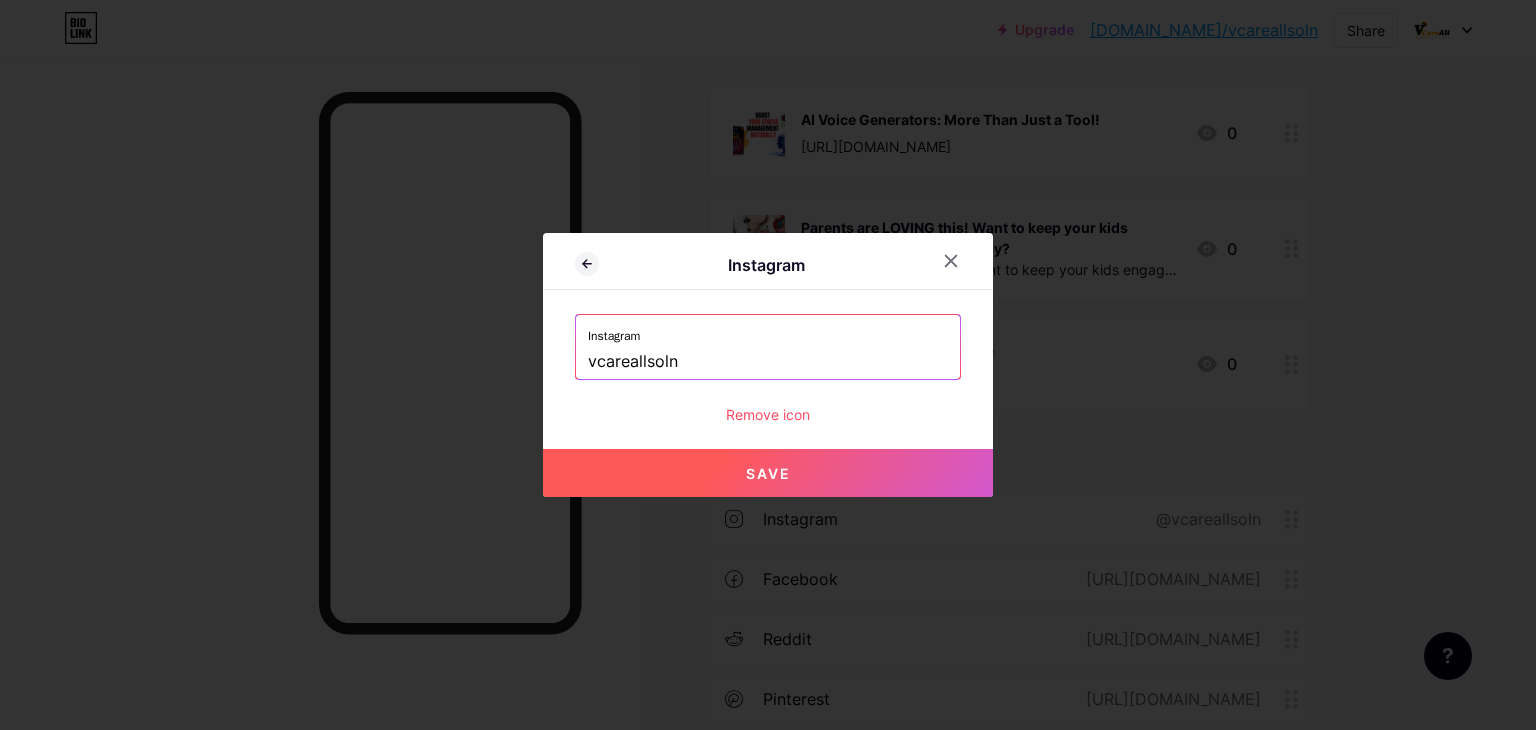 click on "Save" at bounding box center (768, 473) 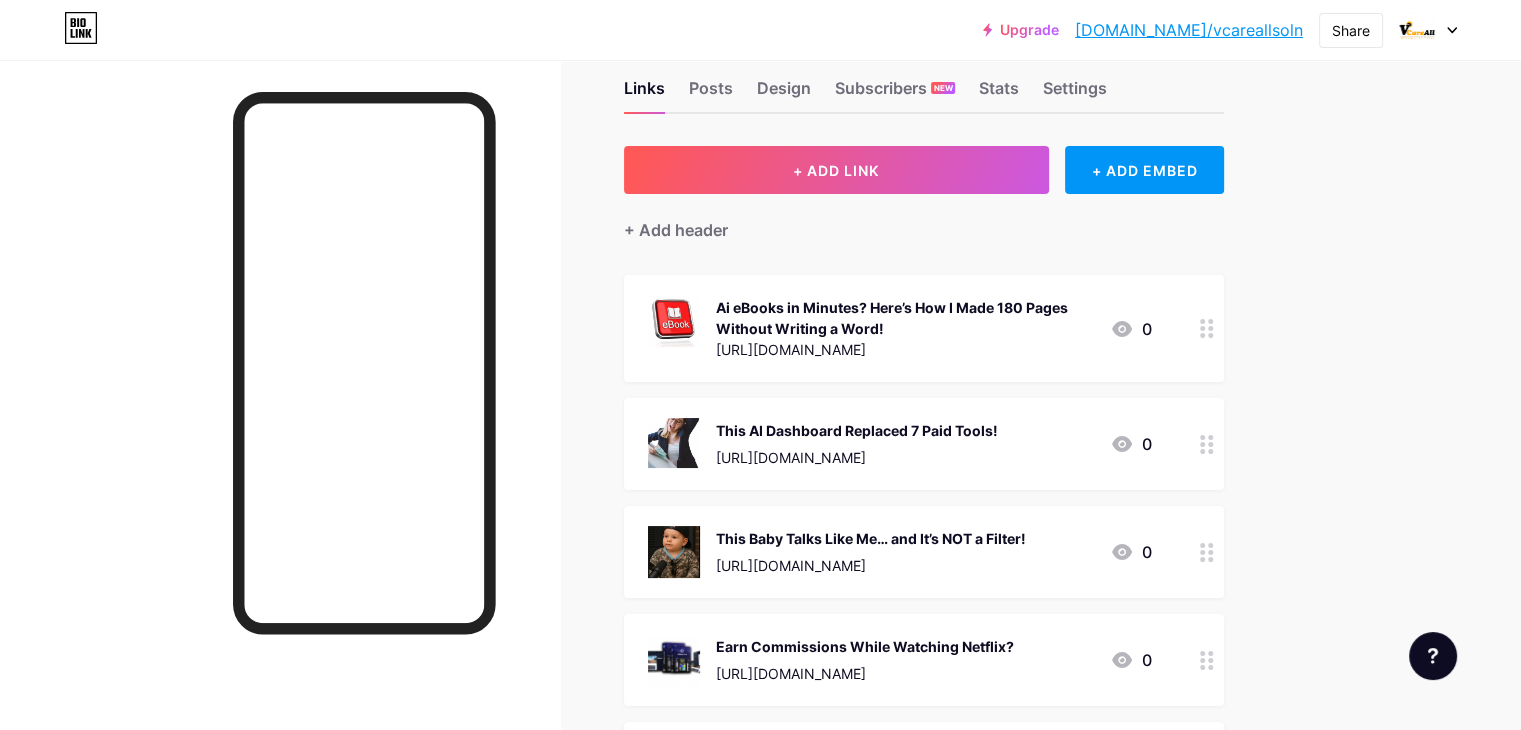 scroll, scrollTop: 0, scrollLeft: 0, axis: both 